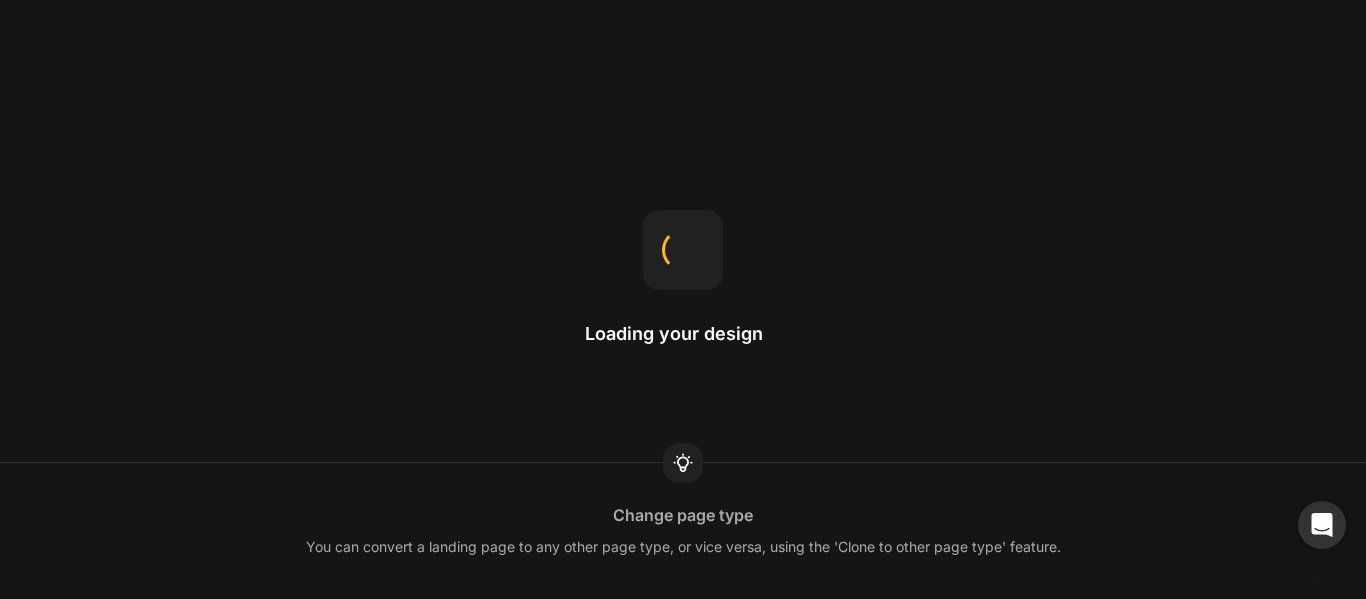 scroll, scrollTop: 0, scrollLeft: 0, axis: both 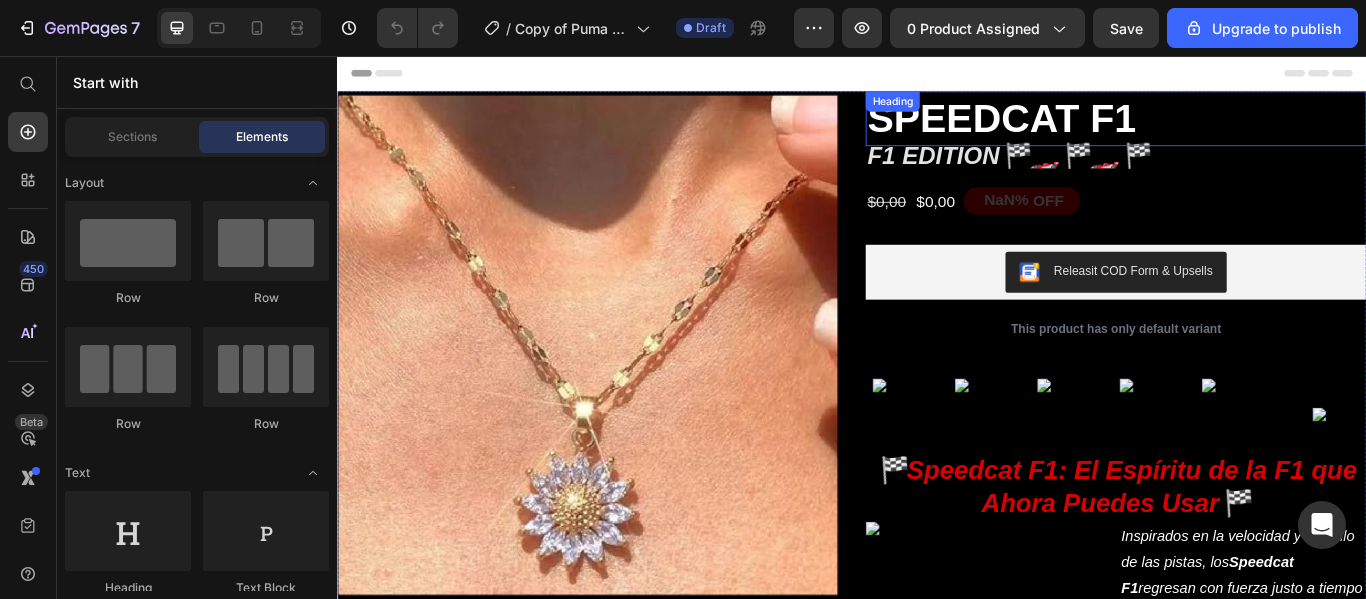 click on "SPEEDCAT F1" at bounding box center [1245, 129] 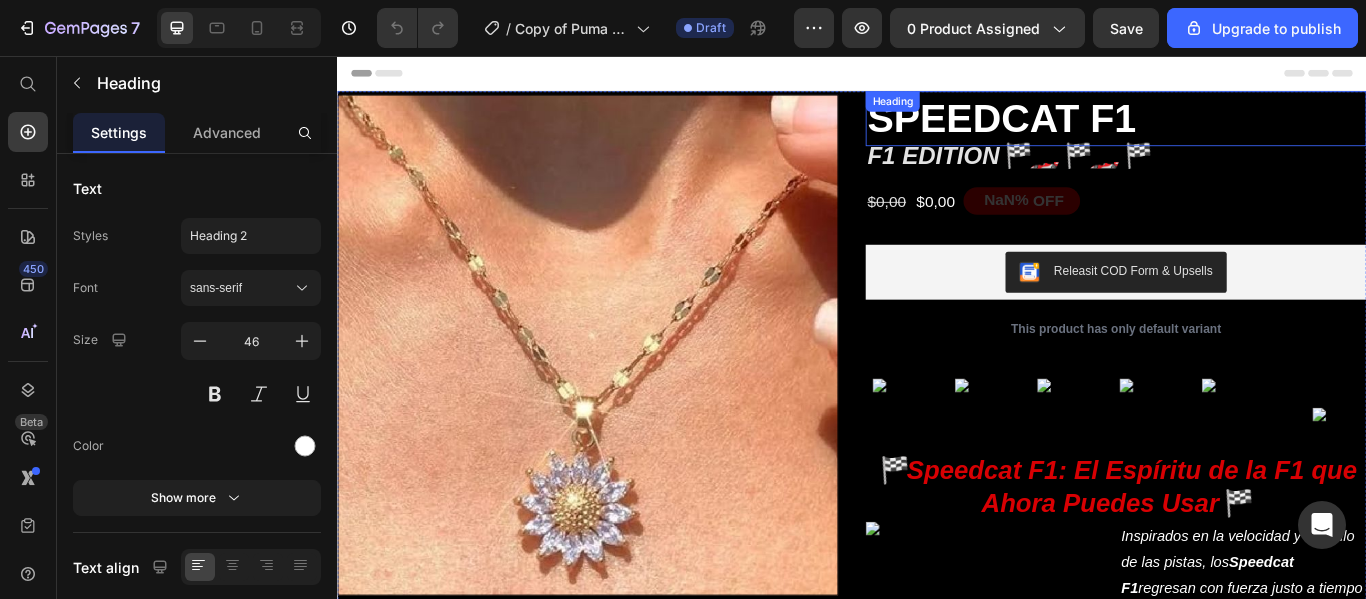 click on "SPEEDCAT F1" at bounding box center (1245, 129) 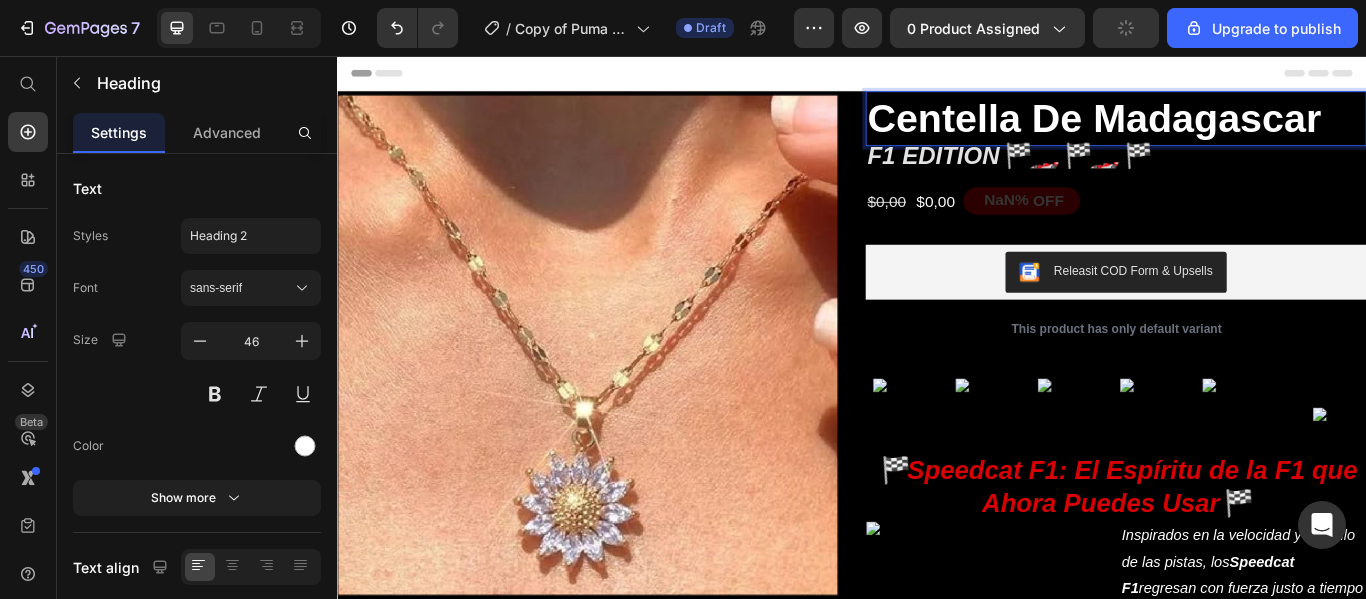 click on "Centella De Madagascar" at bounding box center (1219, 128) 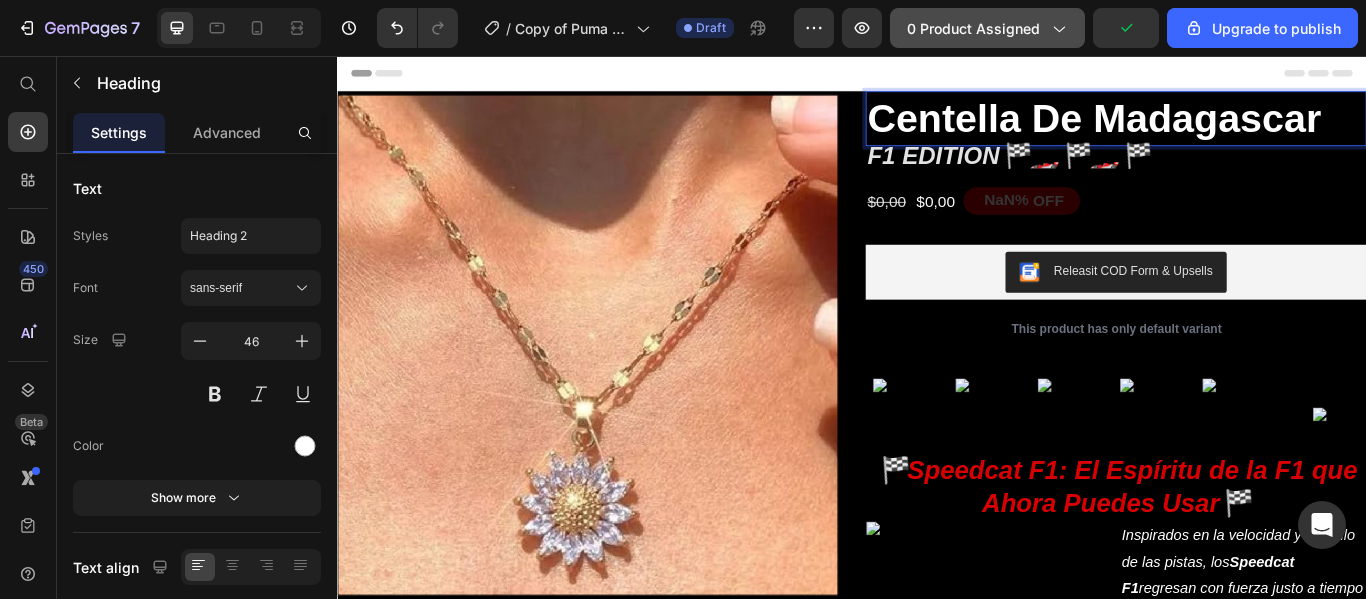 click on "0 product assigned" 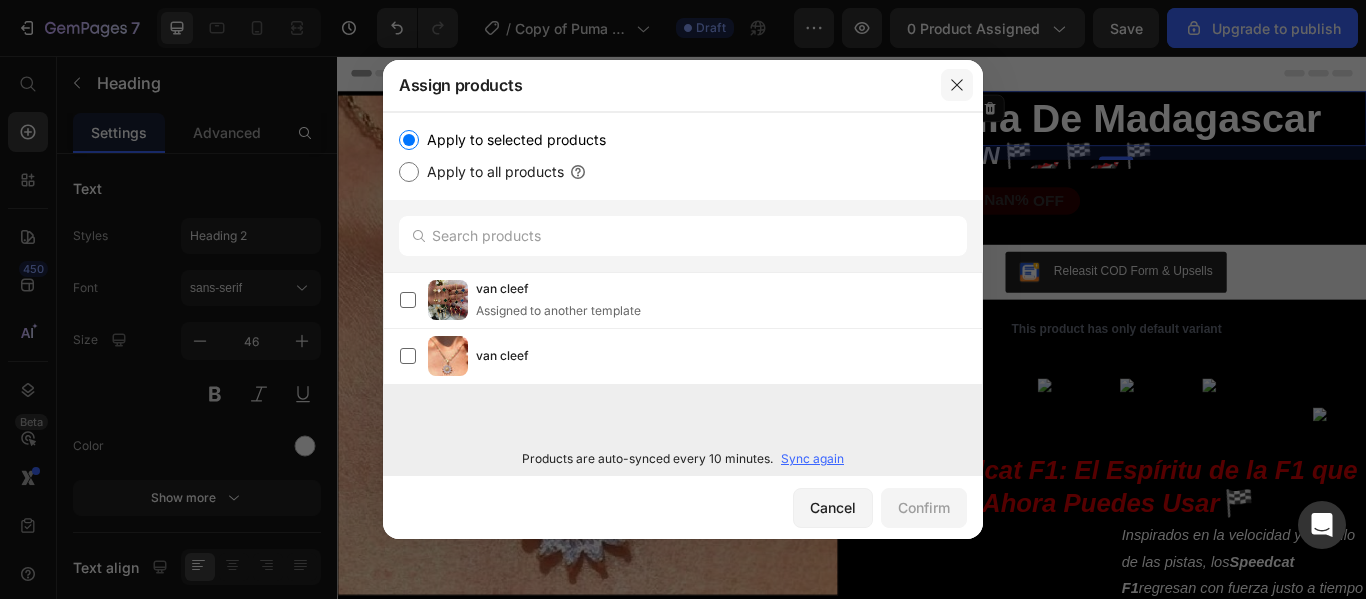 click at bounding box center (957, 85) 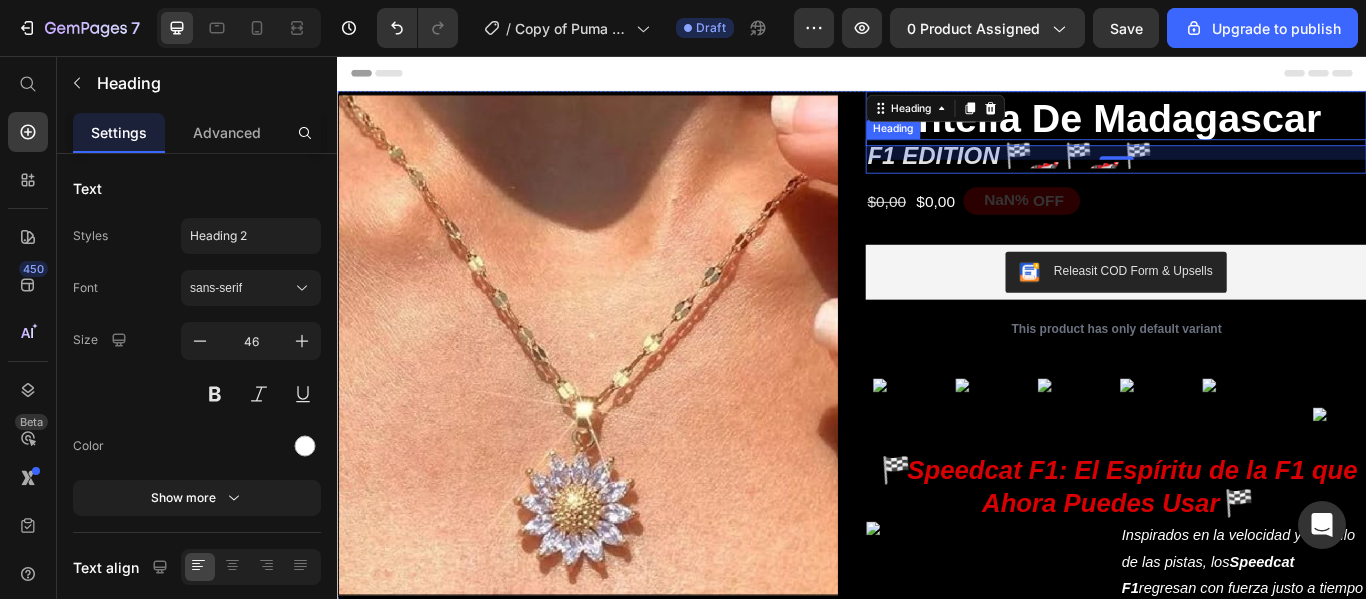 click on "F1 EDITION🏁🏎️🏁 🏎️🏁" at bounding box center (1245, 173) 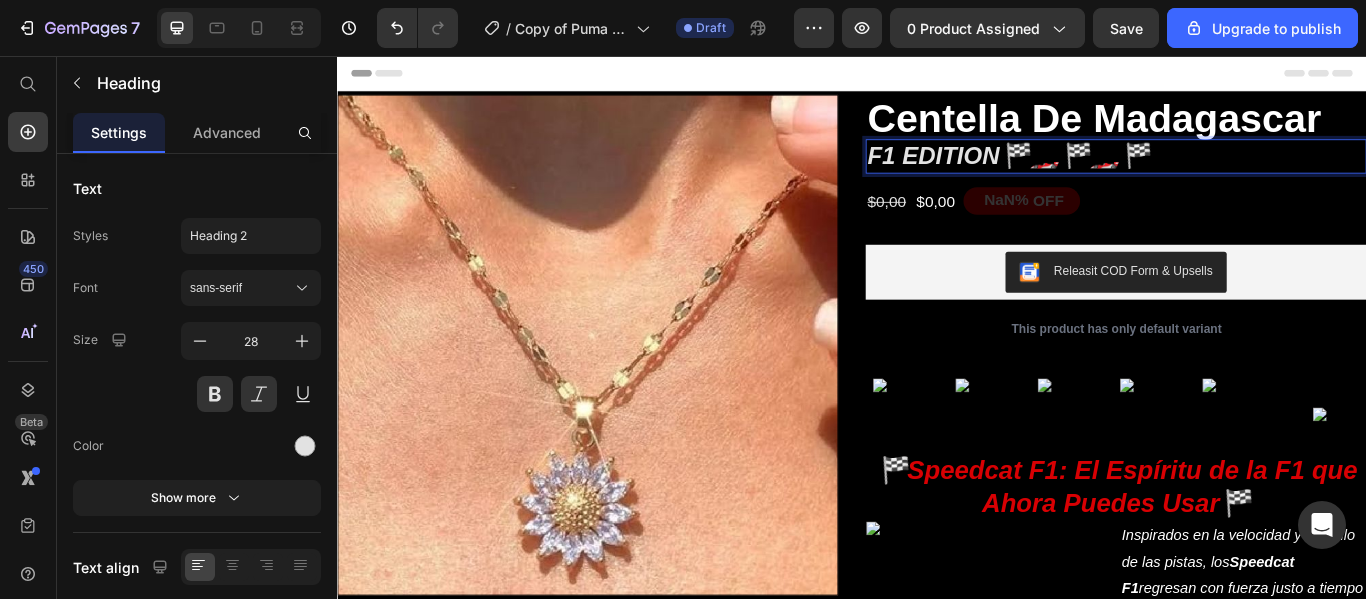 click on "F1 EDITION🏁🏎️🏁 🏎️🏁" at bounding box center (1119, 172) 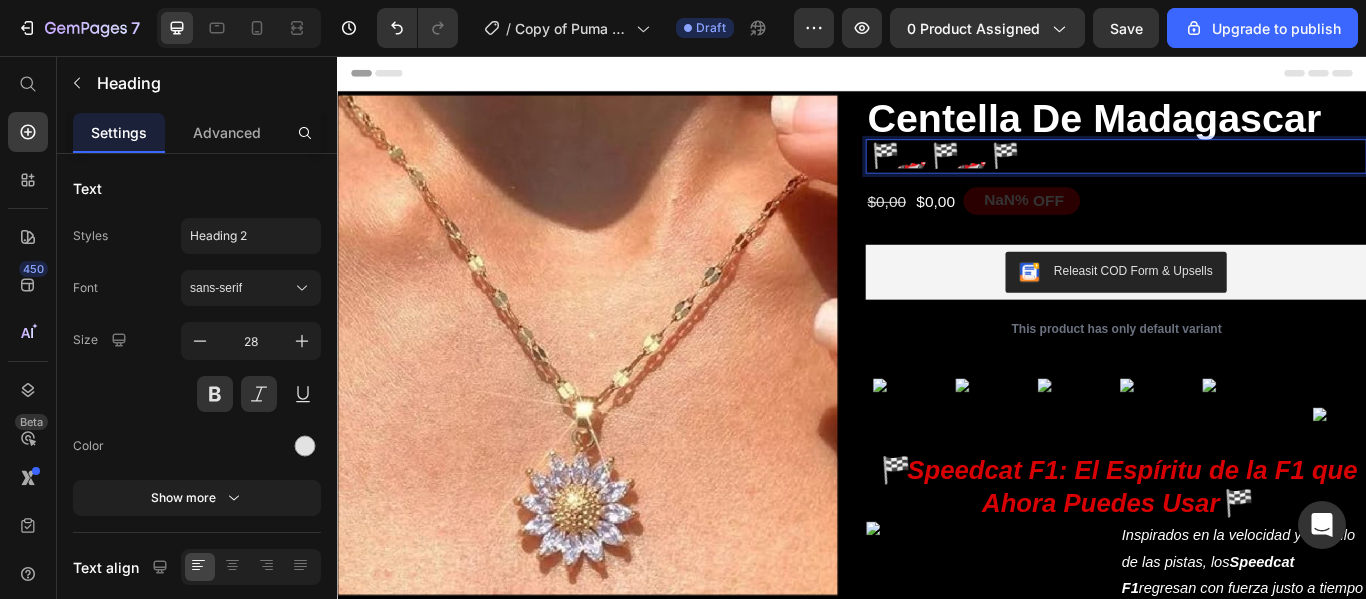 click on "🏁🏎️🏁 🏎️🏁" at bounding box center (1245, 173) 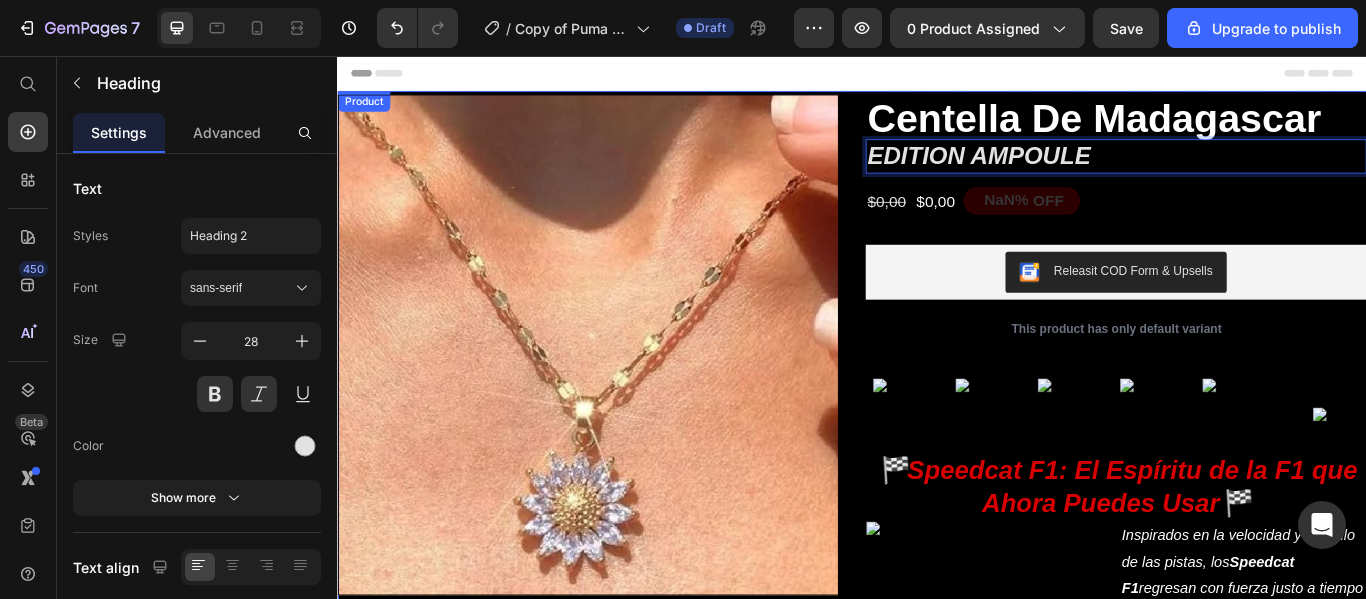 click on "Product Images ⁠⁠⁠⁠⁠⁠⁠ Centella De Madagascar Heading ⁠⁠⁠⁠⁠⁠⁠ EDITION AMPOULE Heading 16 $0,00 Product Price $0,00 Product Price NaN% OFF Discount Tag Row Releasit COD Form & Upsells Releasit COD Form & Upsells This product has only default variant Product Variants & Swatches Image Image Image Image Image Image Image Image Image Image Image Image Marquee 🏁 Speedcat F1: El Espíritu de la F1 que Ahora Puedes Usar 🏁 Heading Image Inspirados en la velocidad y el estilo de las pistas, los Speedcat F1 regresan con fuerza justo a tiempo para el estreno de la esperada película de Fórmula 1. Con su diseño bajo, silueta aerodinámica y estética directamente sacada del paddock, este icónico modelo combina el legado del automovilismo con el streetwear actual. Ideales para los fanáticos de la F1 que quieren llevar su pasión a cada paso. 🏁👟 Text Block Row Releasit COD Form & Upsells Releasit COD Form & Upsells Image Comparison 👟 Un Estilo que No Tiene Género 🏎️ Heading Row" at bounding box center (937, 1128) 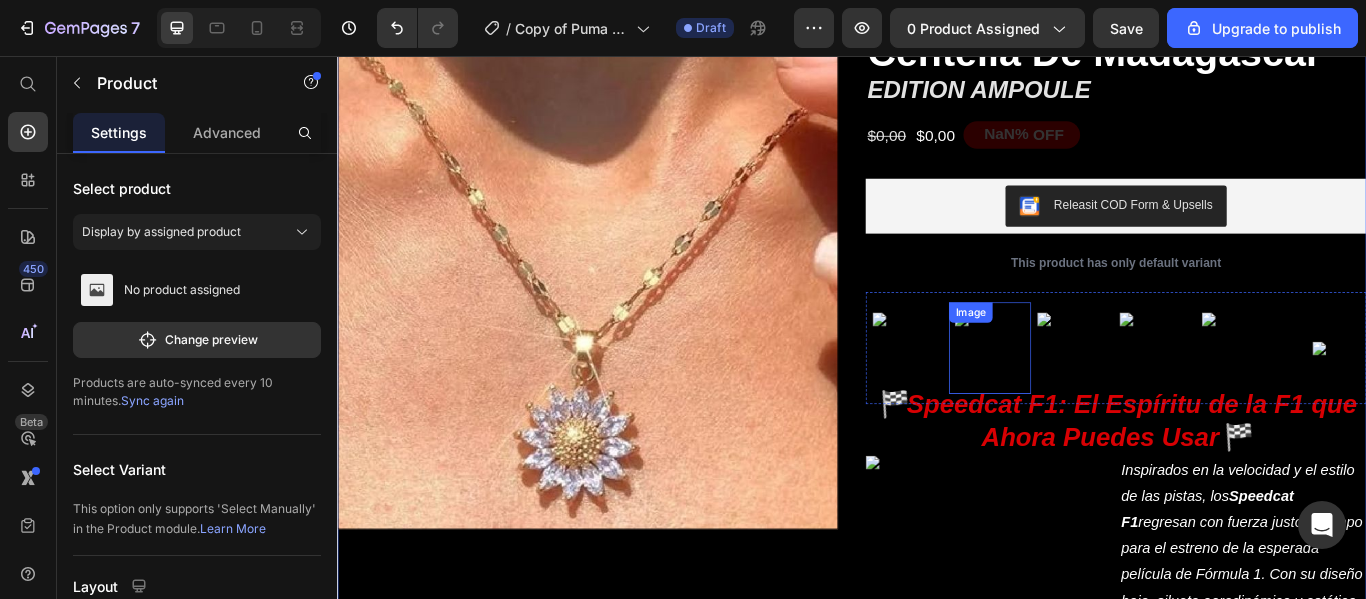 scroll, scrollTop: 0, scrollLeft: 0, axis: both 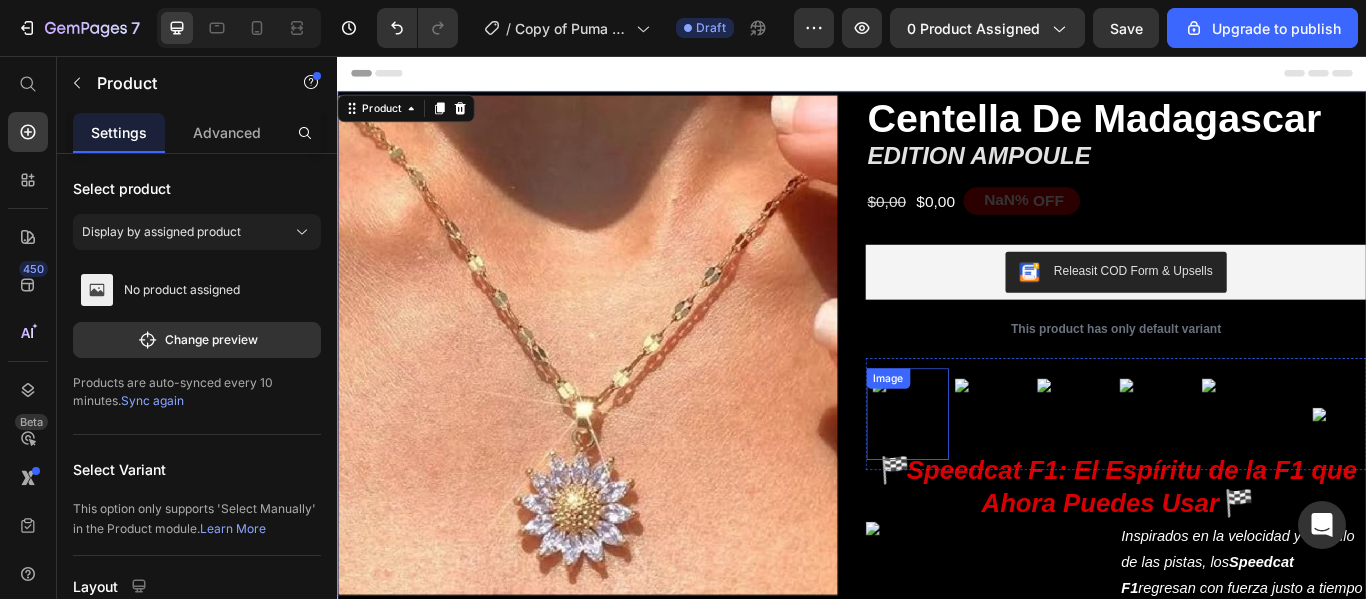 click at bounding box center (1002, 473) 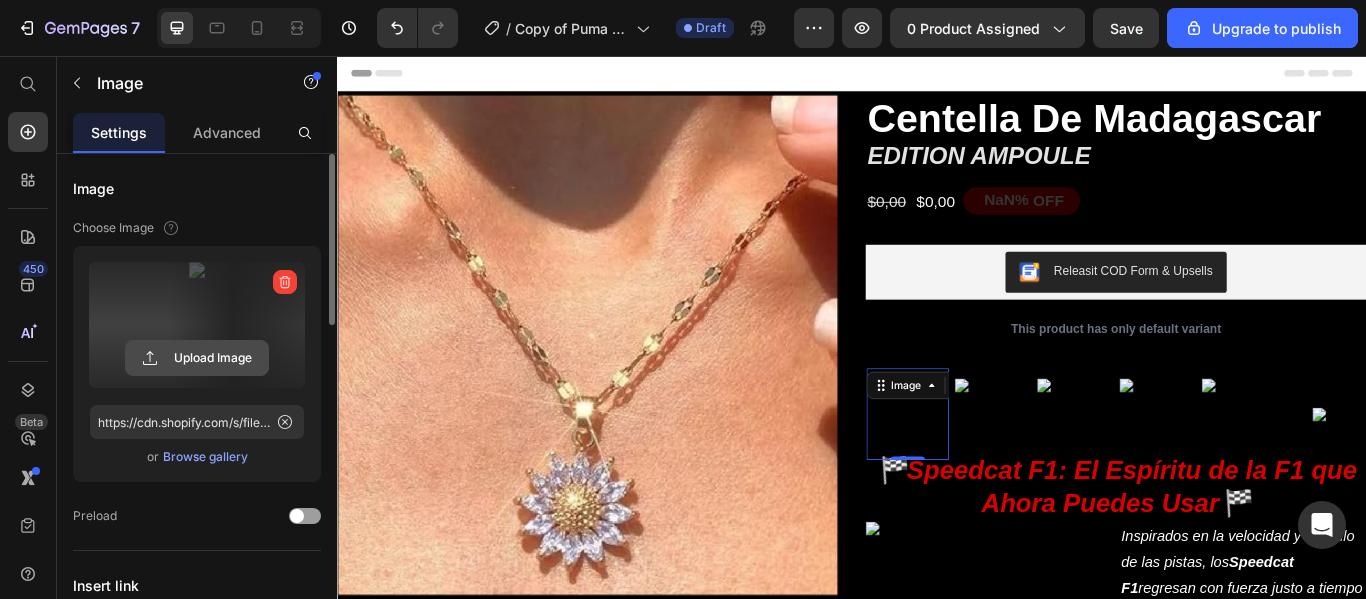 click 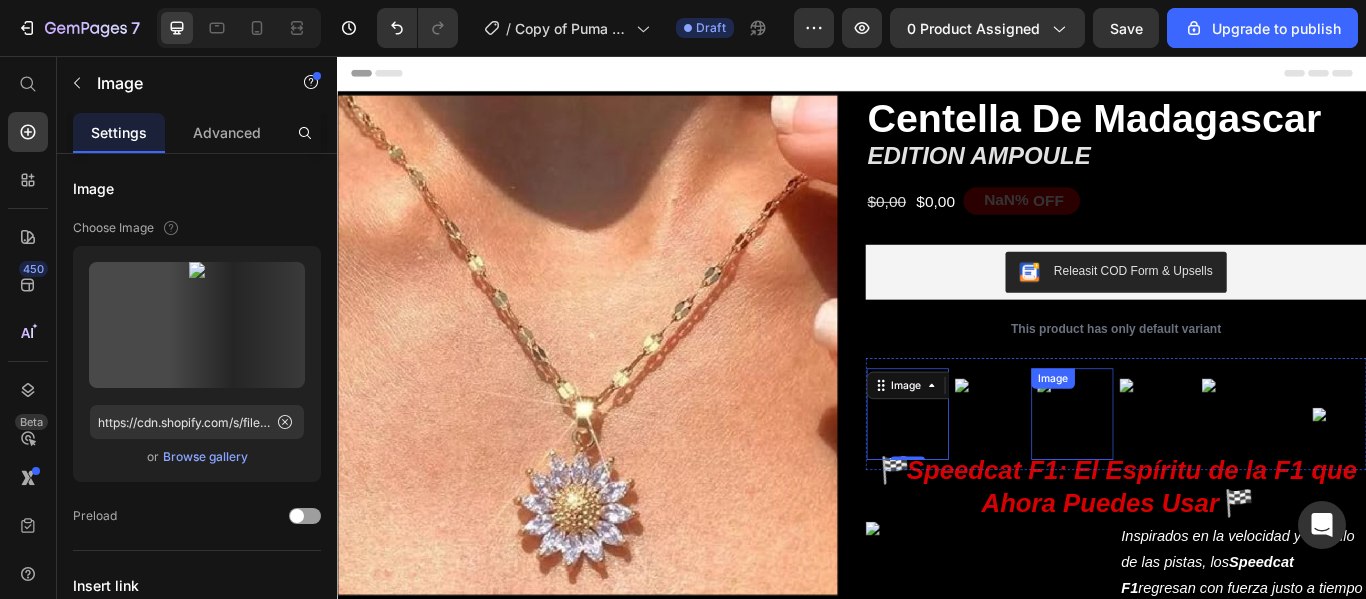 click at bounding box center (1194, 473) 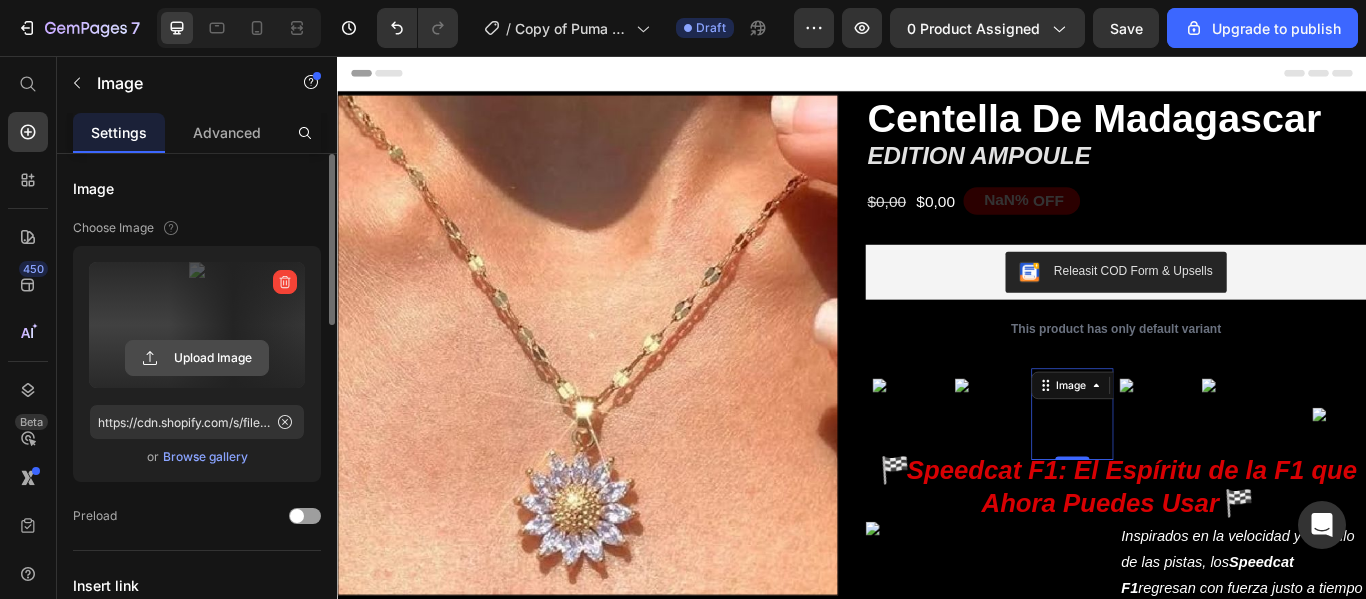 click 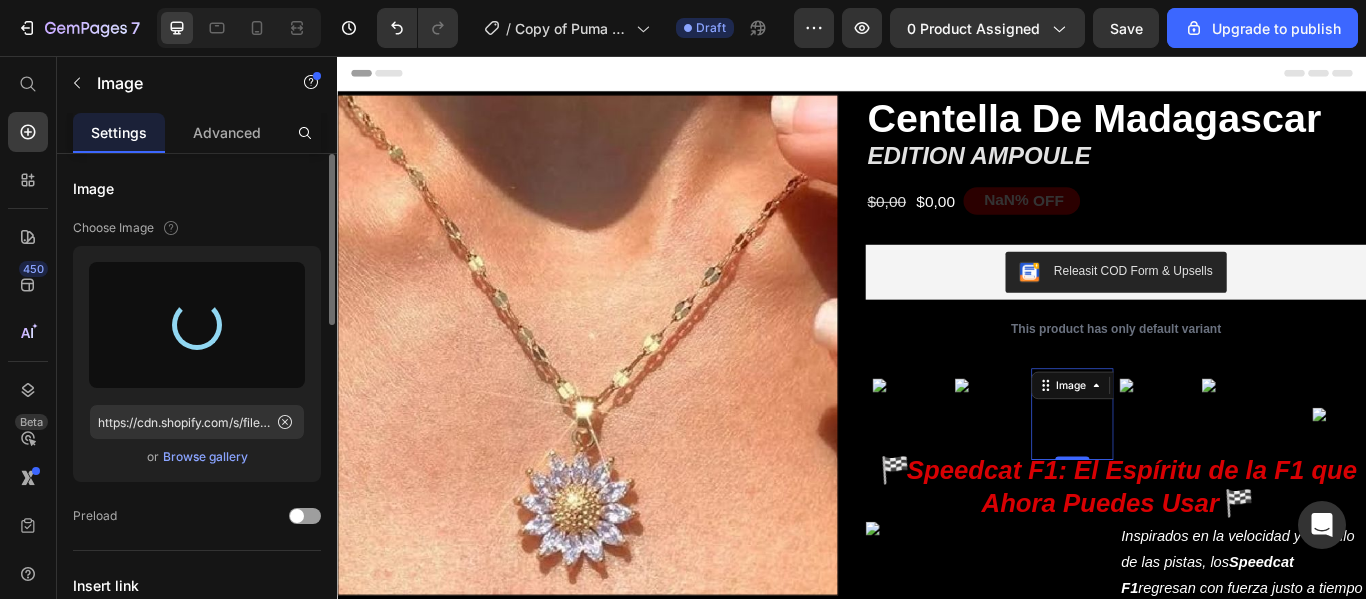 type on "https://cdn.shopify.com/s/files/1/0864/7930/7073/files/gempages_512711266062566536-66a1bcf4-470e-4a0e-aeb4-3f1d0ad5ae6d.png" 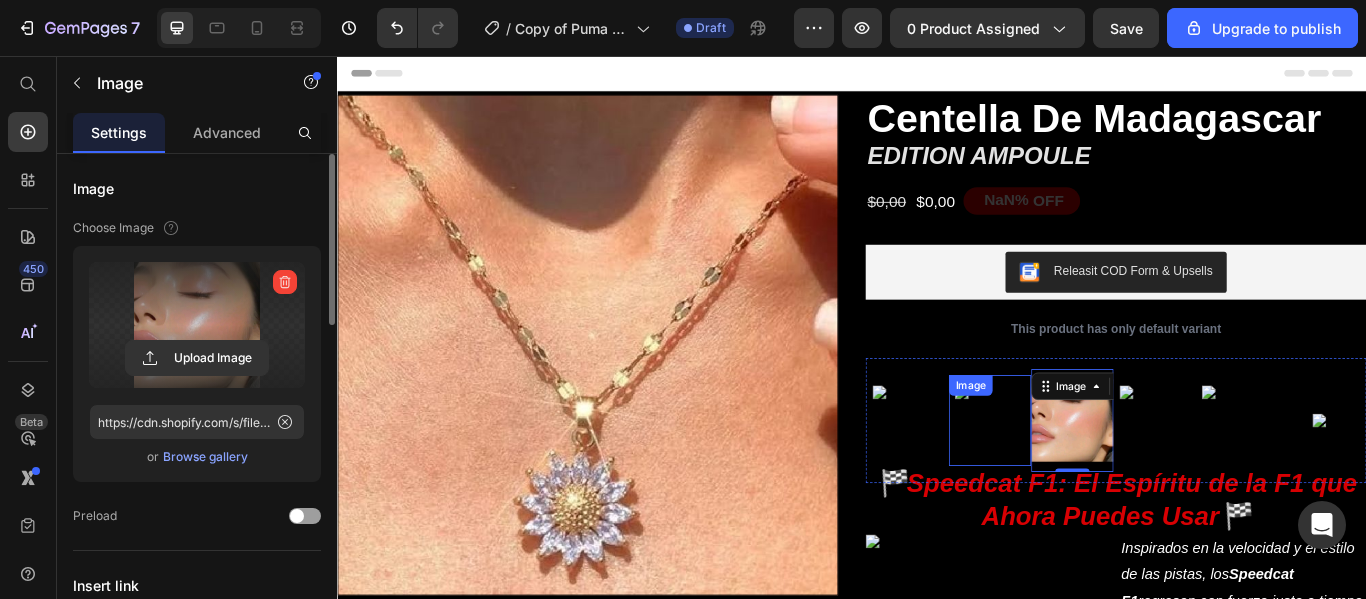 click at bounding box center [1098, 481] 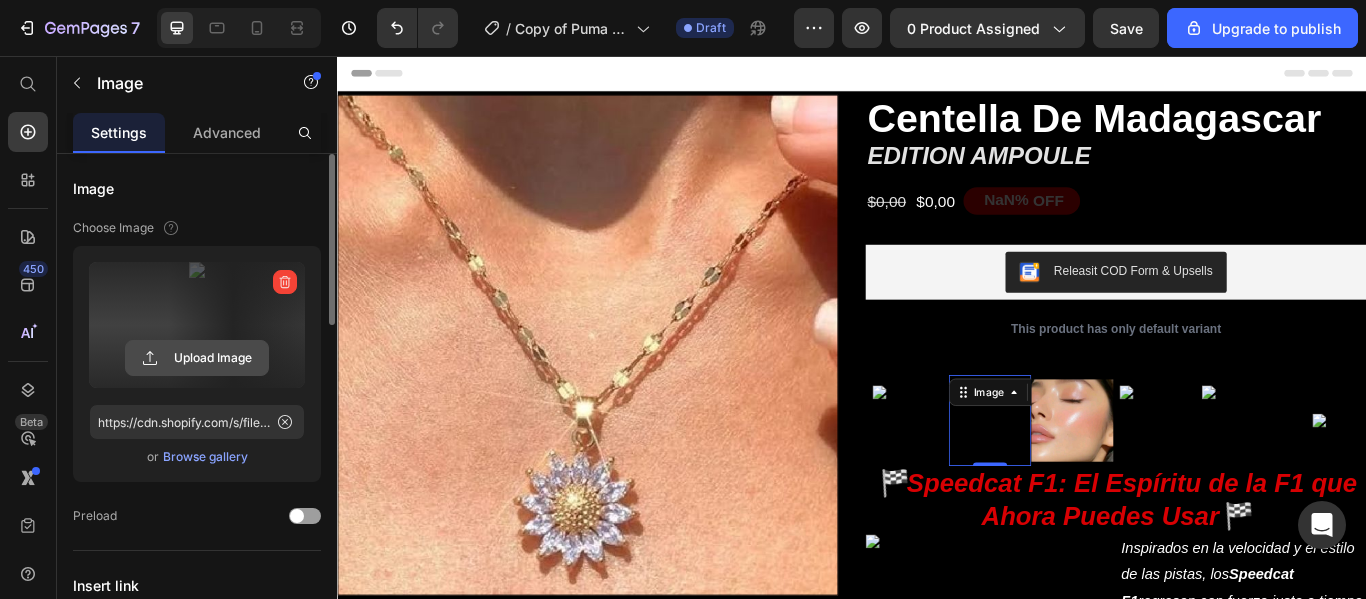 click 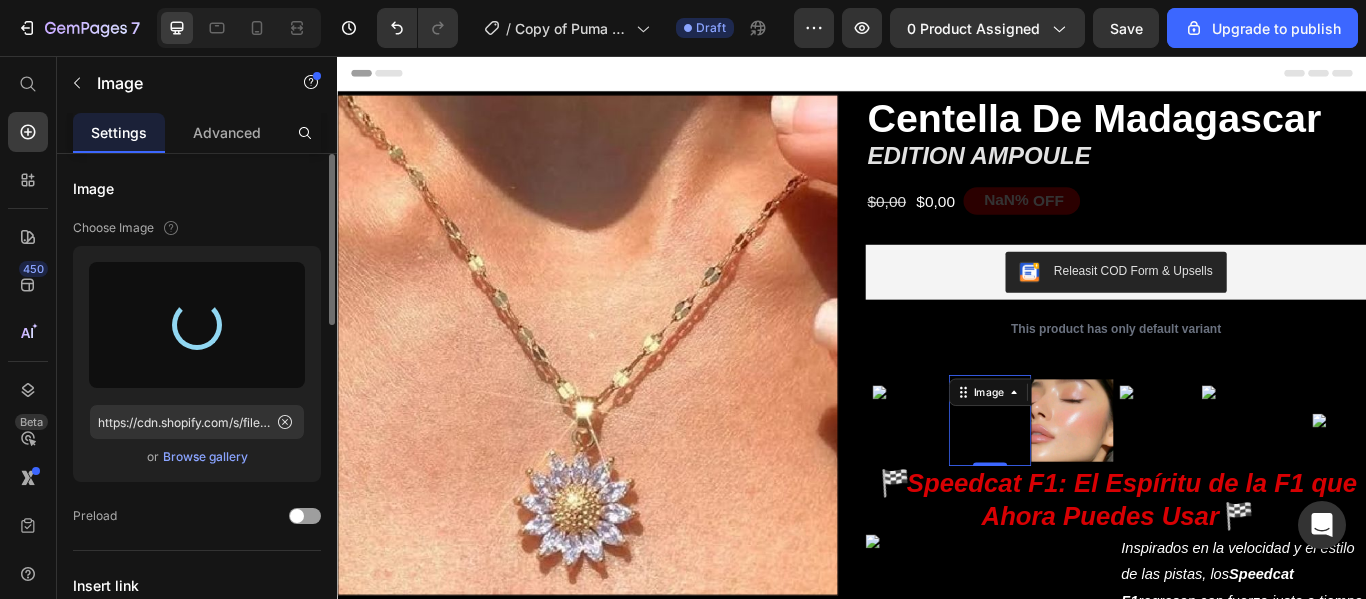 type on "https://cdn.shopify.com/s/files/1/0864/7930/7073/files/gempages_512711266062566536-1a3c9232-dce3-477e-8e27-cc312bdaff00.png" 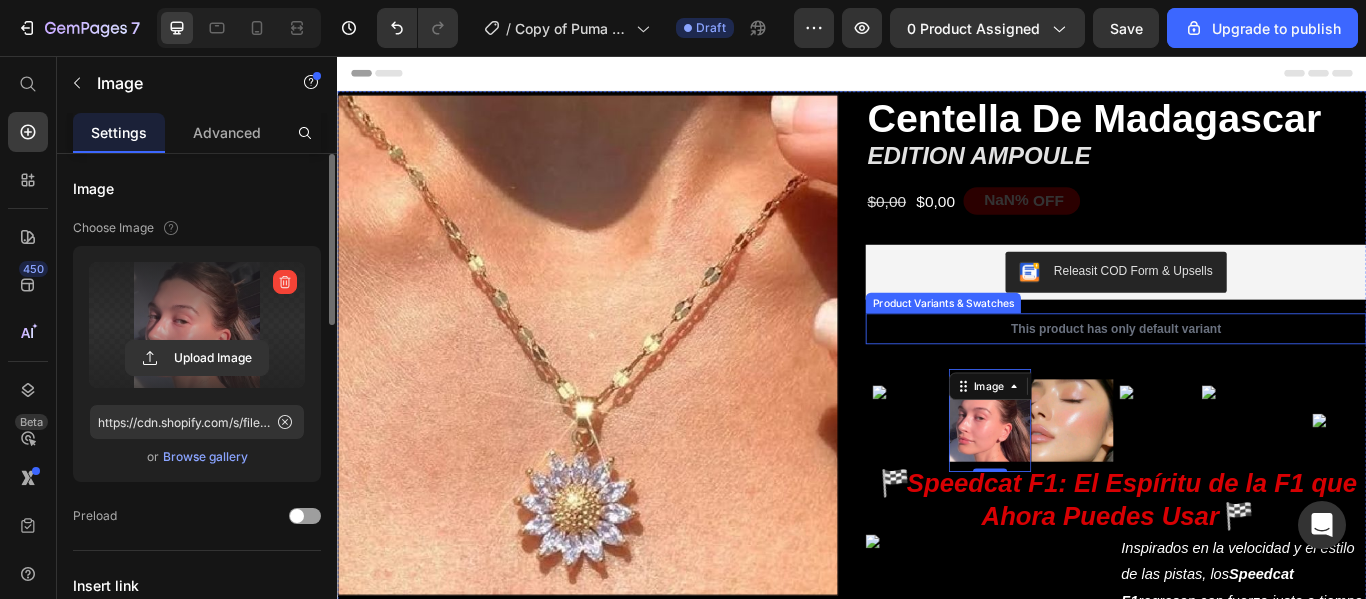 click on "This product has only default variant" at bounding box center (1245, 374) 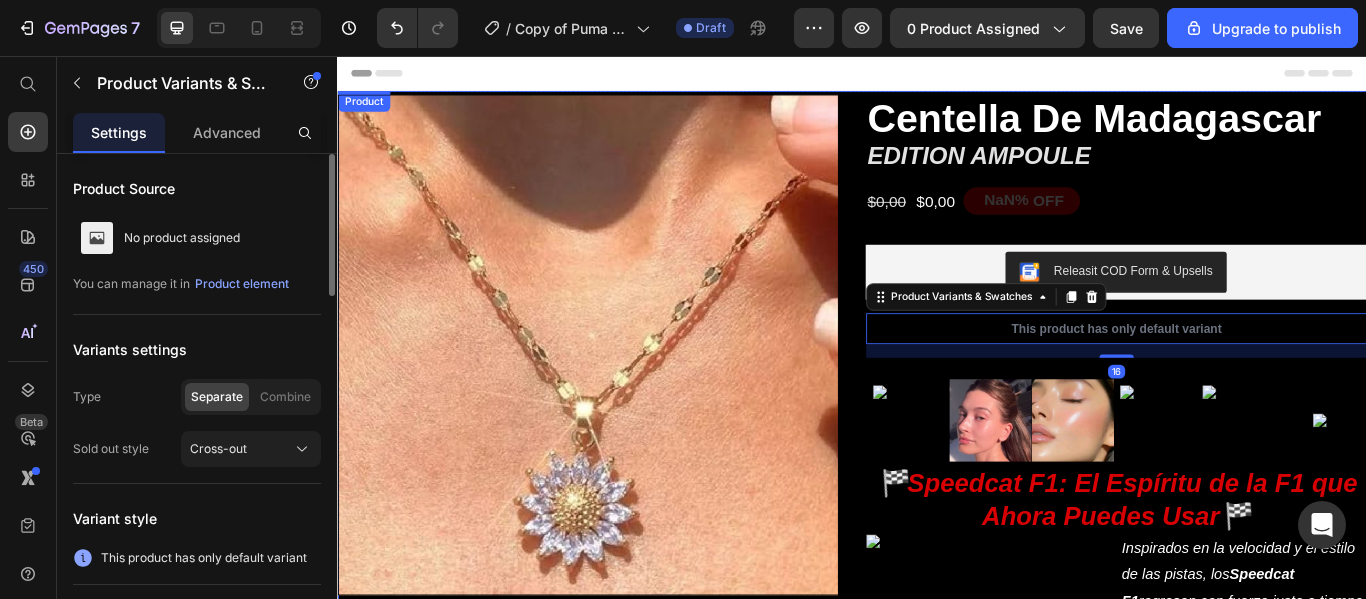 click on "Product Images ⁠⁠⁠⁠⁠⁠⁠ Centella De Madagascar Heading ⁠⁠⁠⁠⁠⁠⁠ EDITION AMPOULE Heading $0,00 Product Price $0,00 Product Price NaN% OFF Discount Tag Row Releasit COD Form & Upsells Releasit COD Form & Upsells This product has only default variant Product Variants & Swatches 16 Image Image Image Image Image Image Image Image Image Image Image Image Marquee 🏁 Speedcat F1: El Espíritu de la F1 que Ahora Puedes Usar 🏁 Heading Image Inspirados en la velocidad y el estilo de las pistas, los Speedcat F1 regresan con fuerza justo a tiempo para el estreno de la esperada película de Fórmula 1. Con su diseño bajo, silueta aerodinámica y estética directamente sacada del paddock, este icónico modelo combina el legado del automovilismo con el streetwear actual. Ideales para los fanáticos de la F1 que quieren llevar su pasión a cada paso. 🏁👟 Text Block Row Releasit COD Form & Upsells Releasit COD Form & Upsells Image Comparison 👟 🏎️ Heading Los Image" at bounding box center (937, 1135) 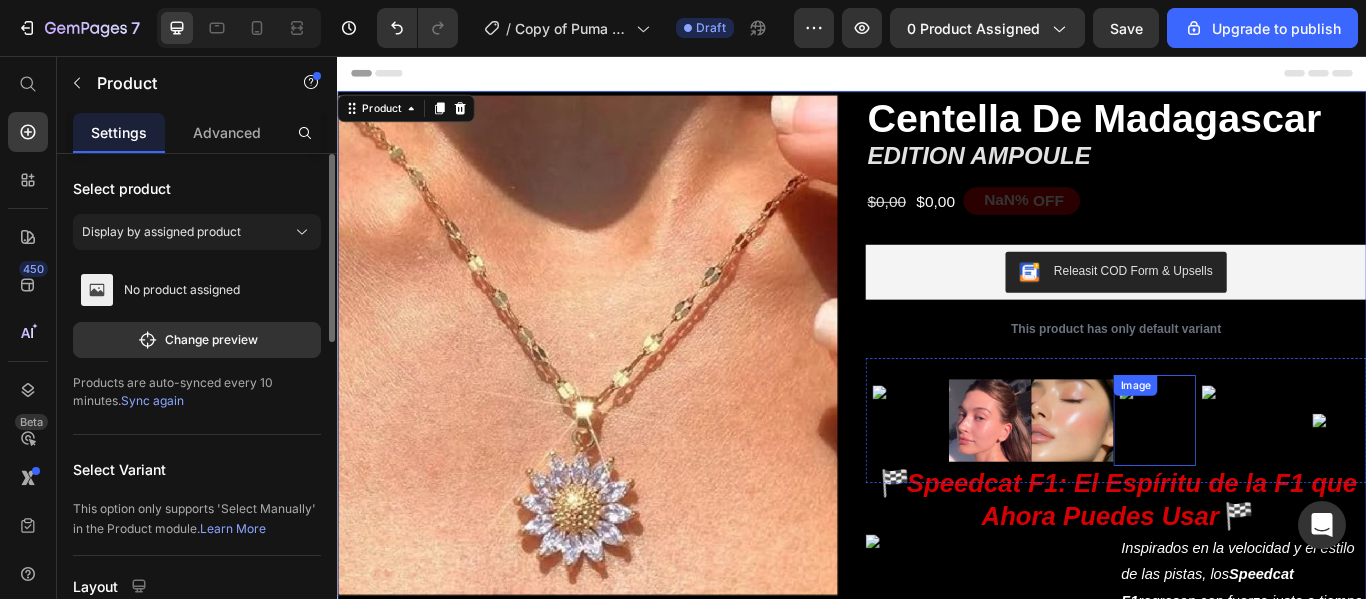click at bounding box center (1290, 481) 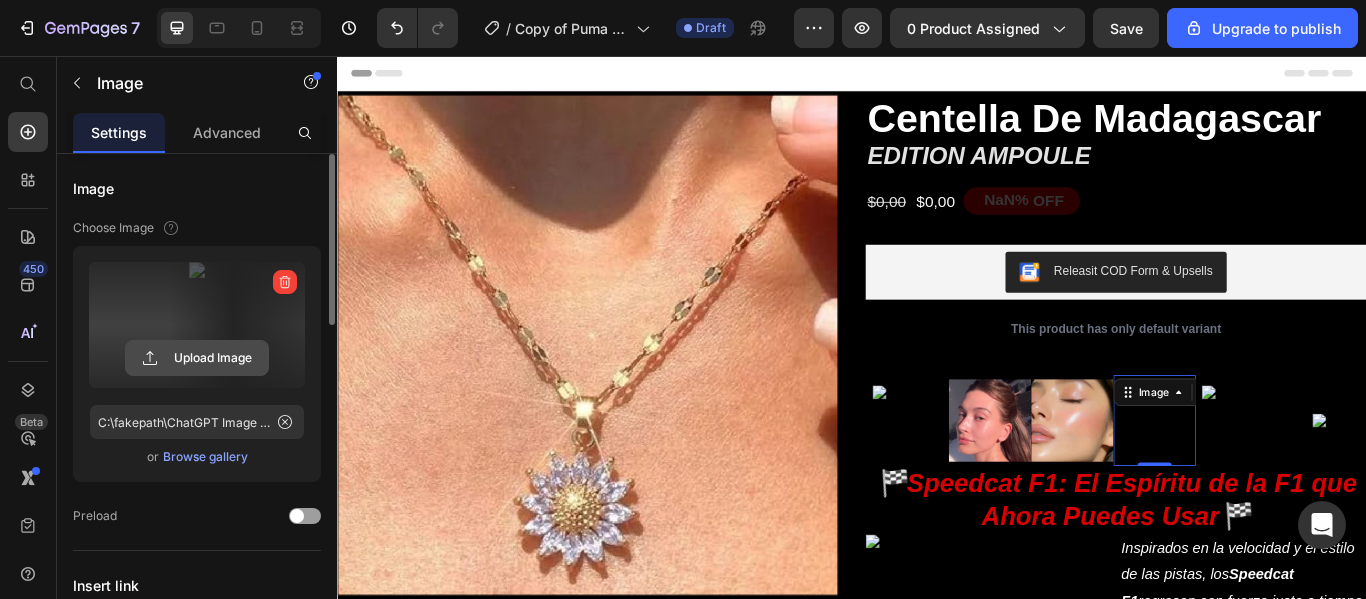 click 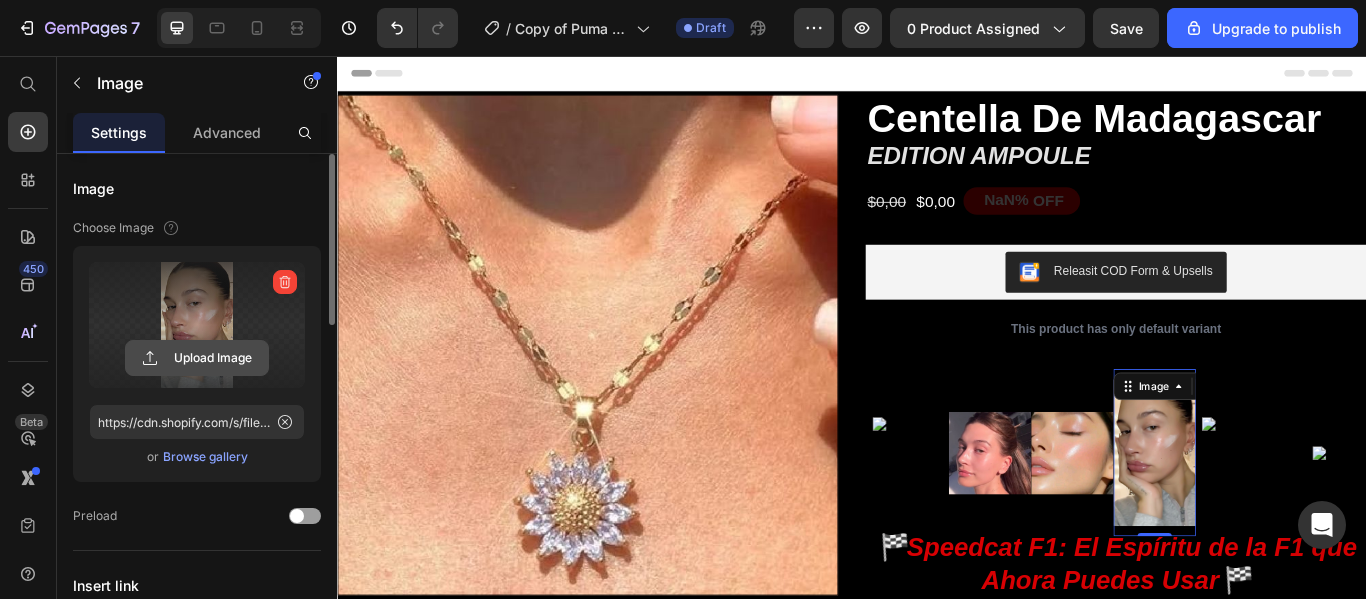 click 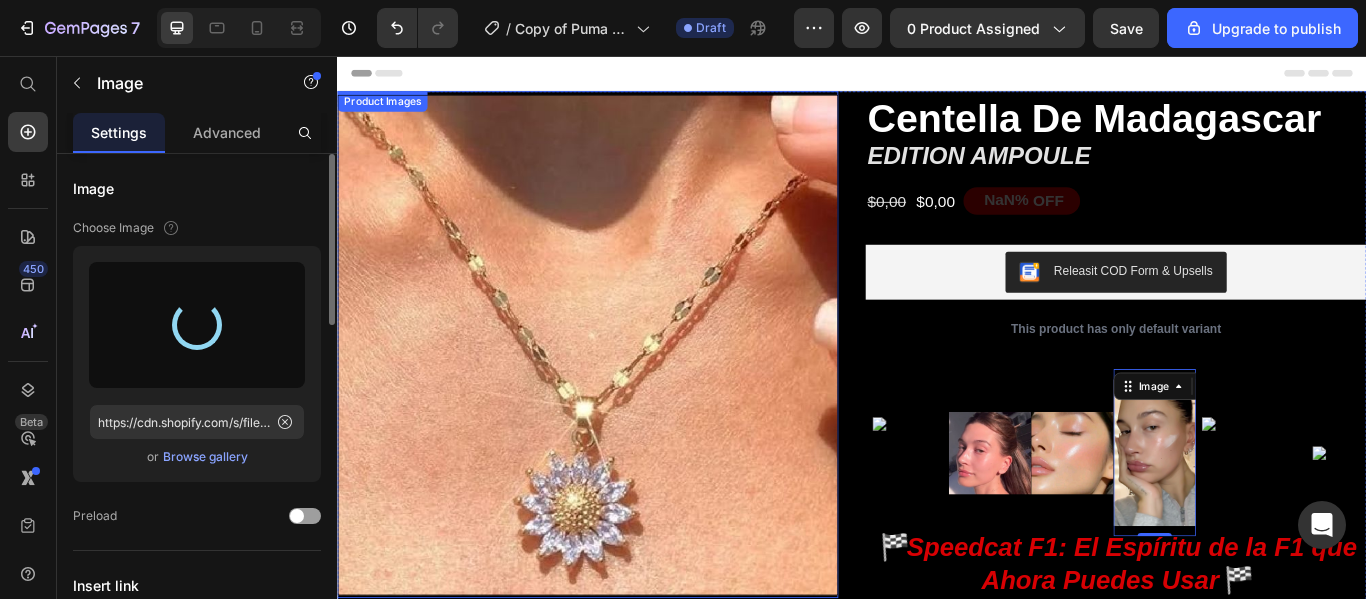 type on "https://cdn.shopify.com/s/files/1/0864/7930/7073/files/gempages_512711266062566536-e7e5a513-7f83-42c3-a9ec-07ed765c7ffb.png" 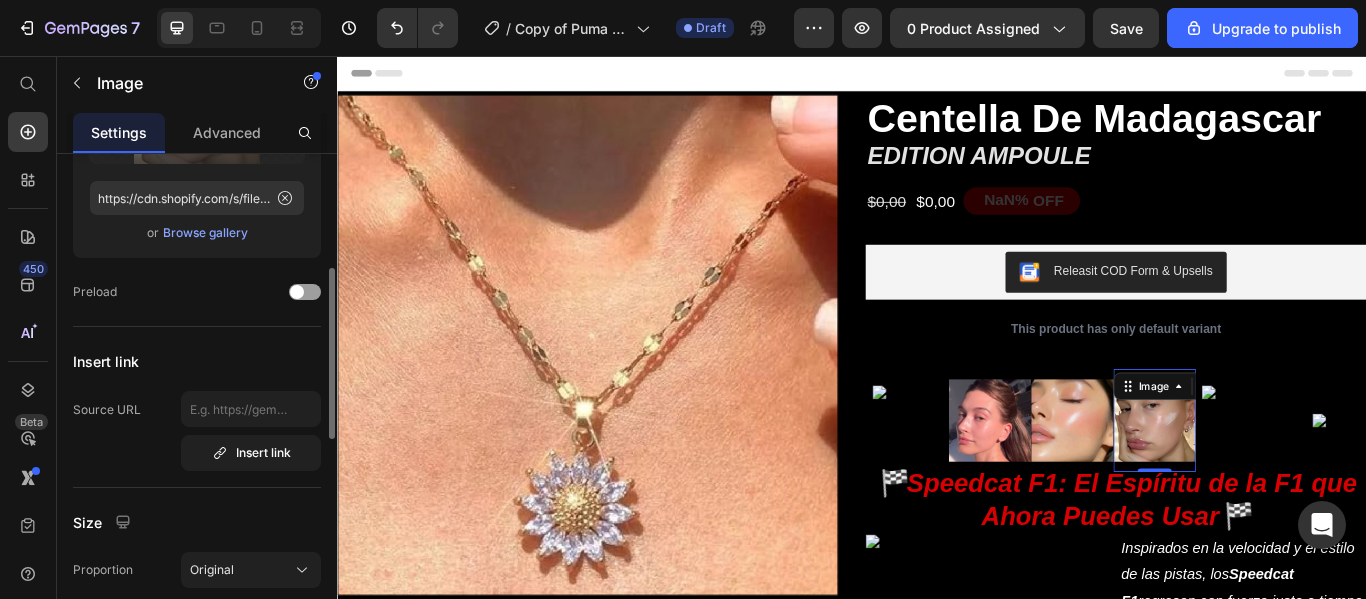 scroll, scrollTop: 218, scrollLeft: 0, axis: vertical 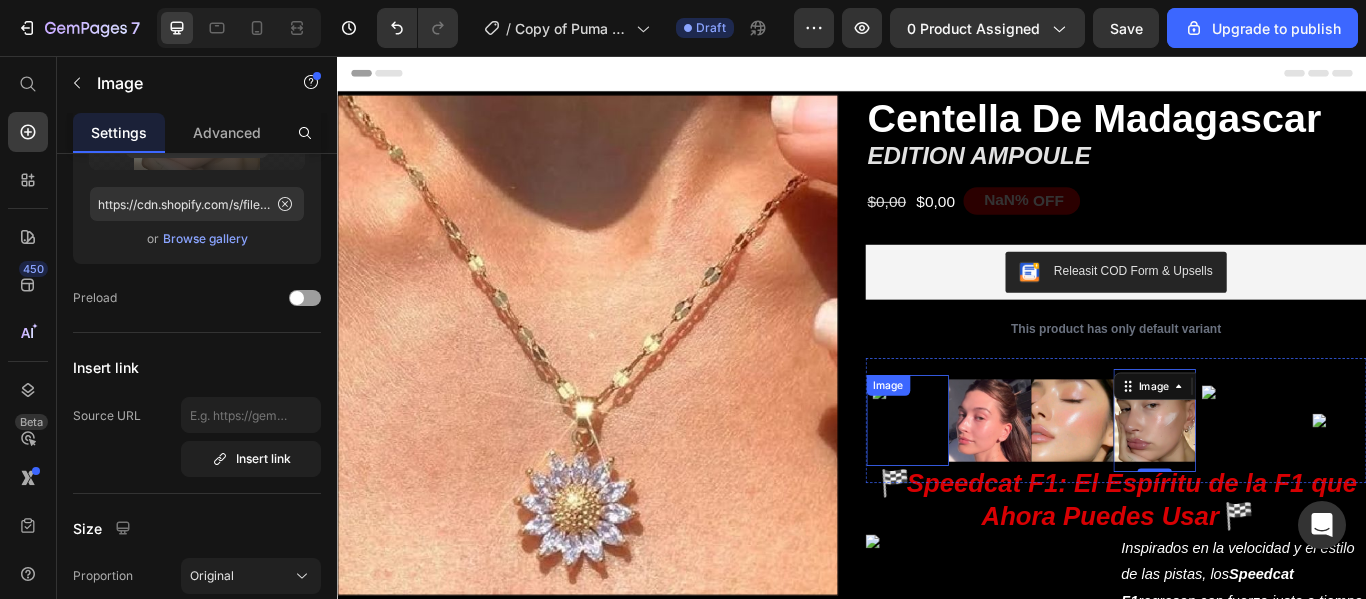click at bounding box center (1002, 481) 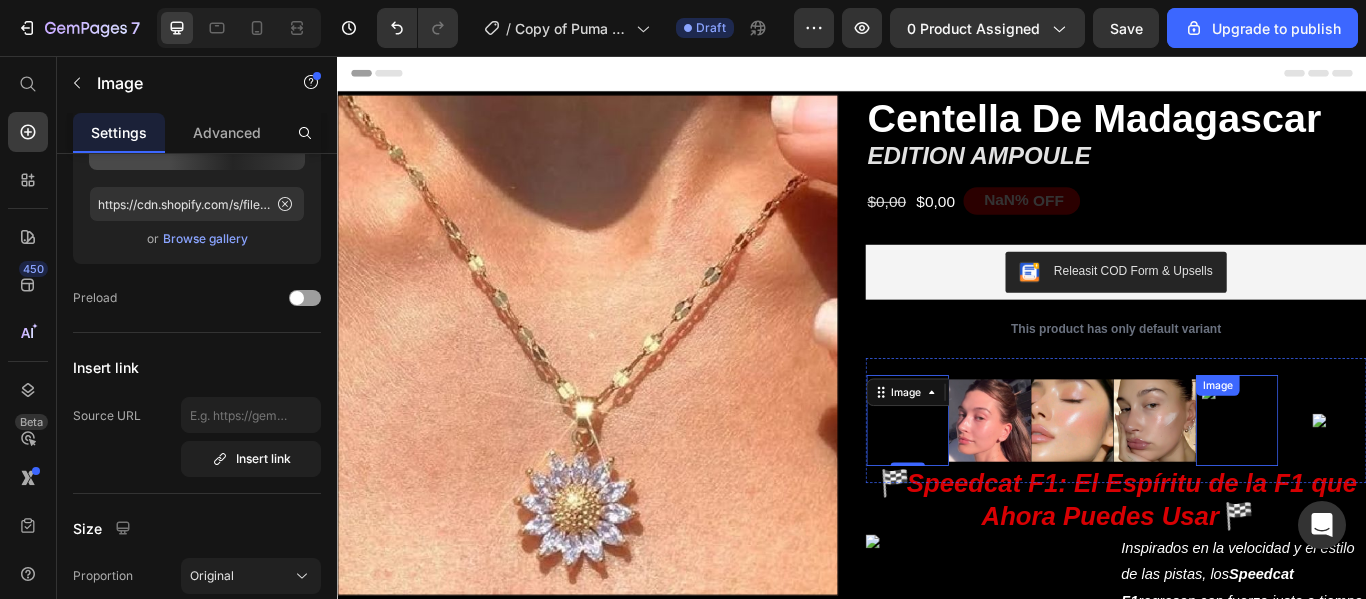 click at bounding box center (1386, 481) 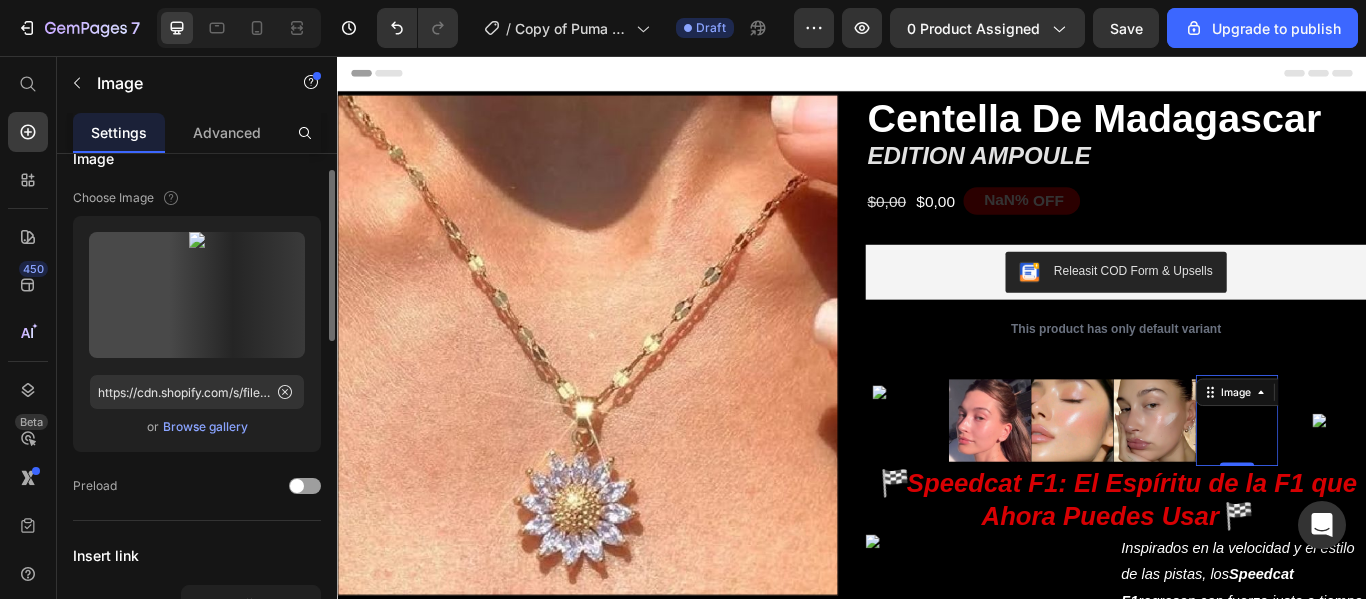 scroll, scrollTop: 29, scrollLeft: 0, axis: vertical 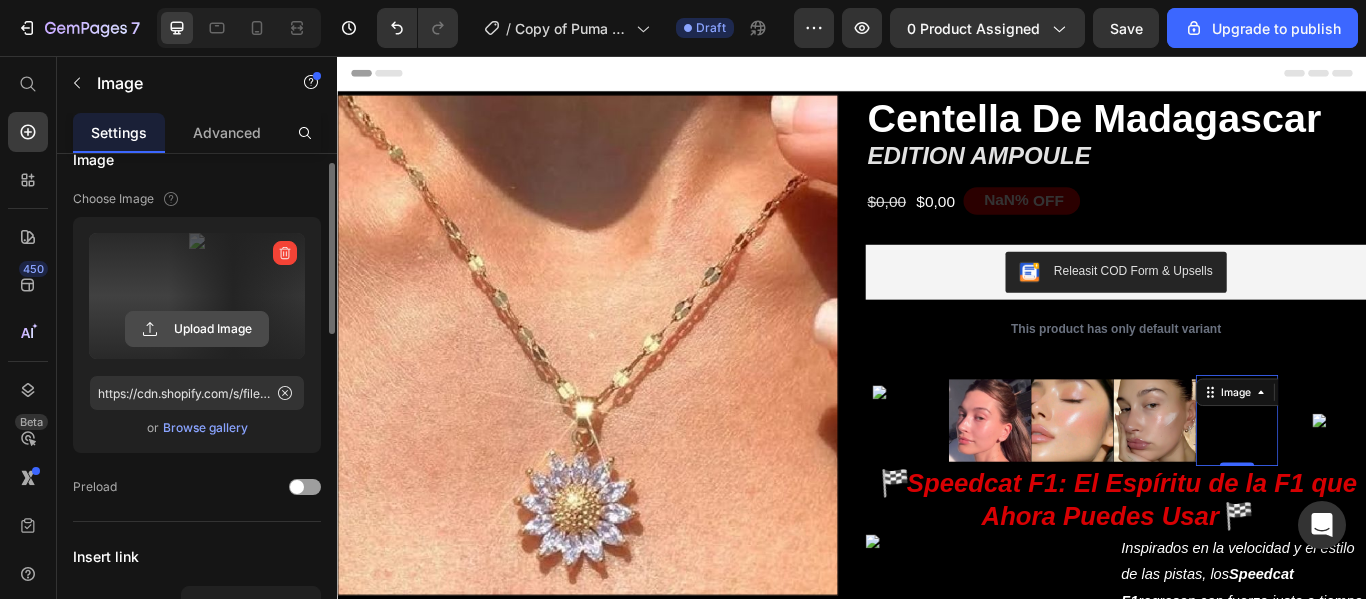 click 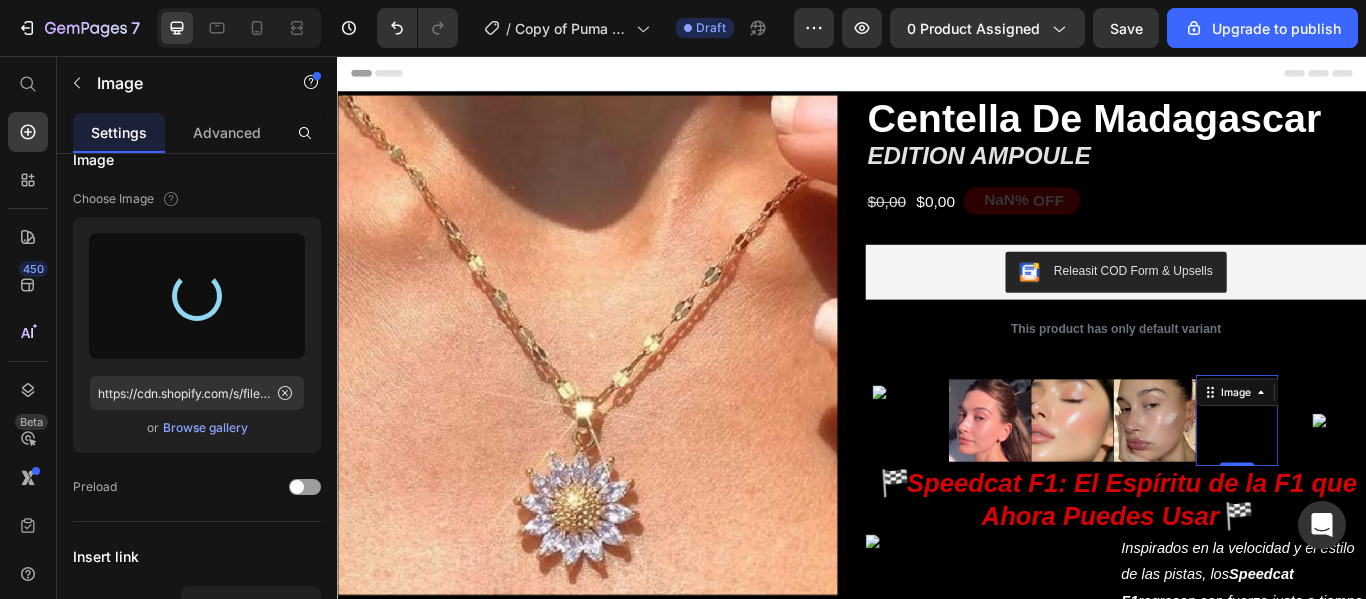 type on "https://cdn.shopify.com/s/files/1/0864/7930/7073/files/gempages_512711266062566536-41718474-d2ac-4853-9e39-05420db1f639.png" 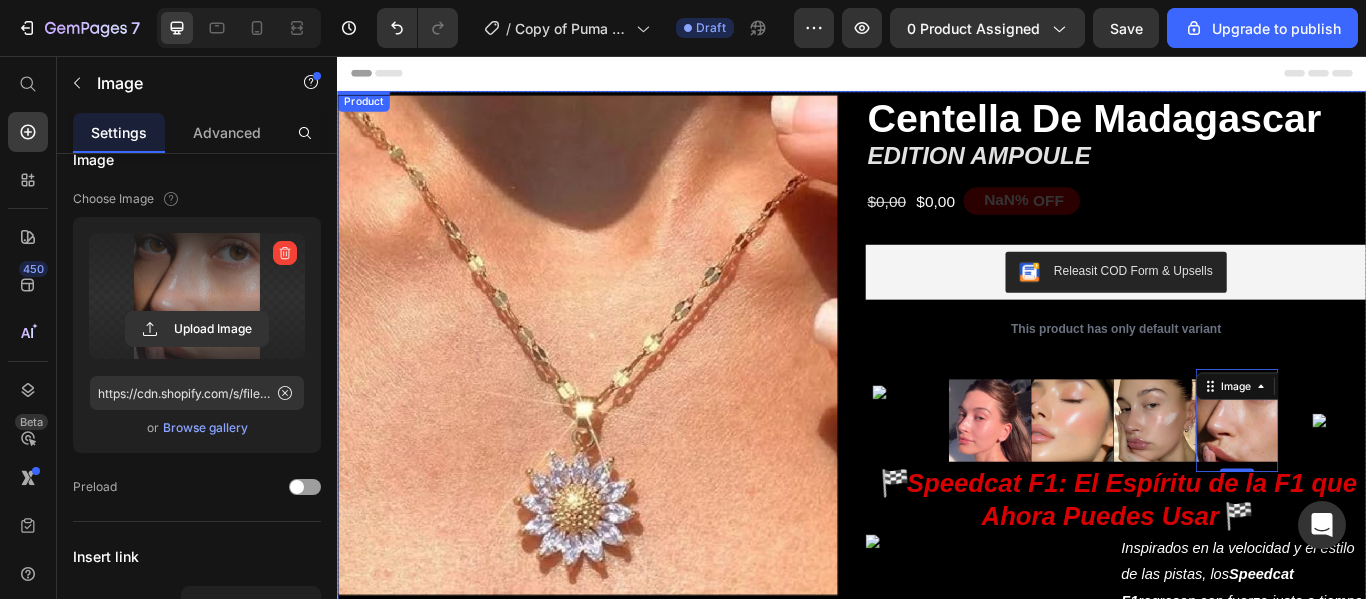 click on "Product Images ⁠⁠⁠⁠⁠⁠⁠ Centella De Madagascar Heading ⁠⁠⁠⁠⁠⁠⁠ EDITION AMPOULE Heading $0,00 Product Price $0,00 Product Price NaN% OFF Discount Tag Row Releasit COD Form & Upsells Releasit COD Form & Upsells This product has only default variant Product Variants & Swatches Image Image Image Image Image 0 Image Image Image Image Image Image 0 Image Marquee 🏁 Speedcat F1: El Espíritu de la F1 que Ahora Puedes Usar 🏁 Heading Image Inspirados en la velocidad y el estilo de las pistas, los Speedcat F1 regresan con fuerza justo a tiempo para el estreno de la esperada película de Fórmula 1. Con su diseño bajo, silueta aerodinámica y estética directamente sacada del paddock, este icónico modelo combina el legado del automovilismo con el streetwear actual. Ideales para los fanáticos de la F1 que quieren llevar su pasión a cada paso. 🏁👟 Text Block Row Releasit COD Form & Upsells Releasit COD Form & Upsells Image Comparison 👟 🏎️ Heading Los Row" at bounding box center (937, 1135) 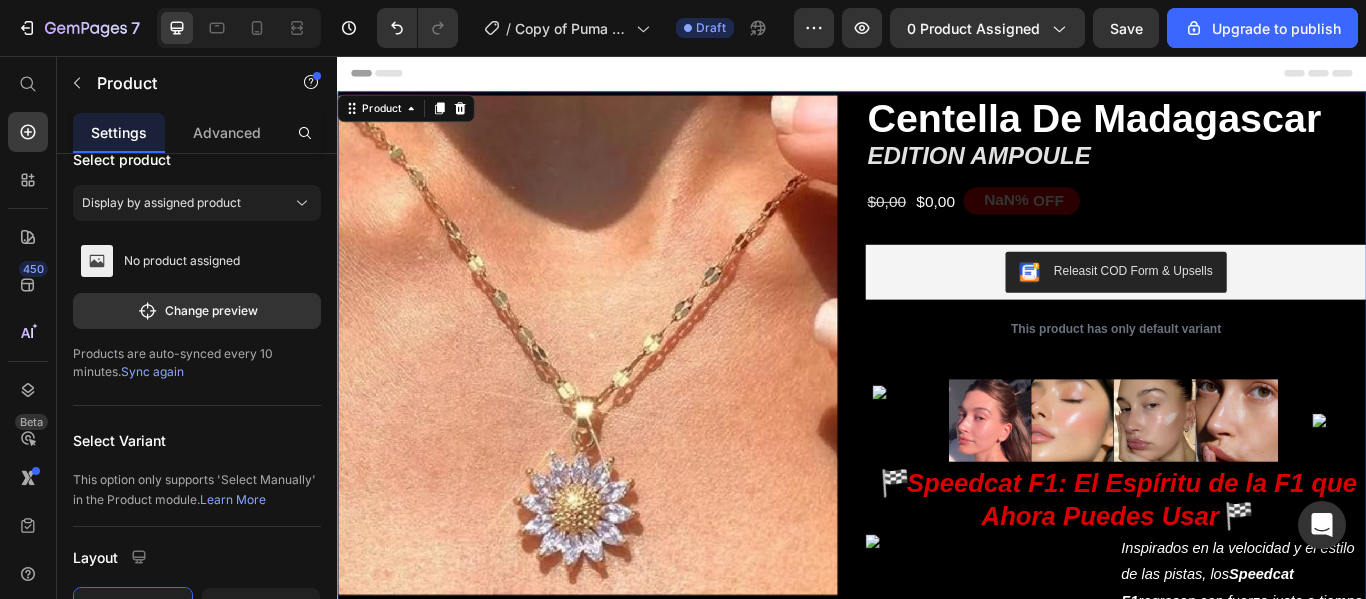 scroll, scrollTop: 0, scrollLeft: 0, axis: both 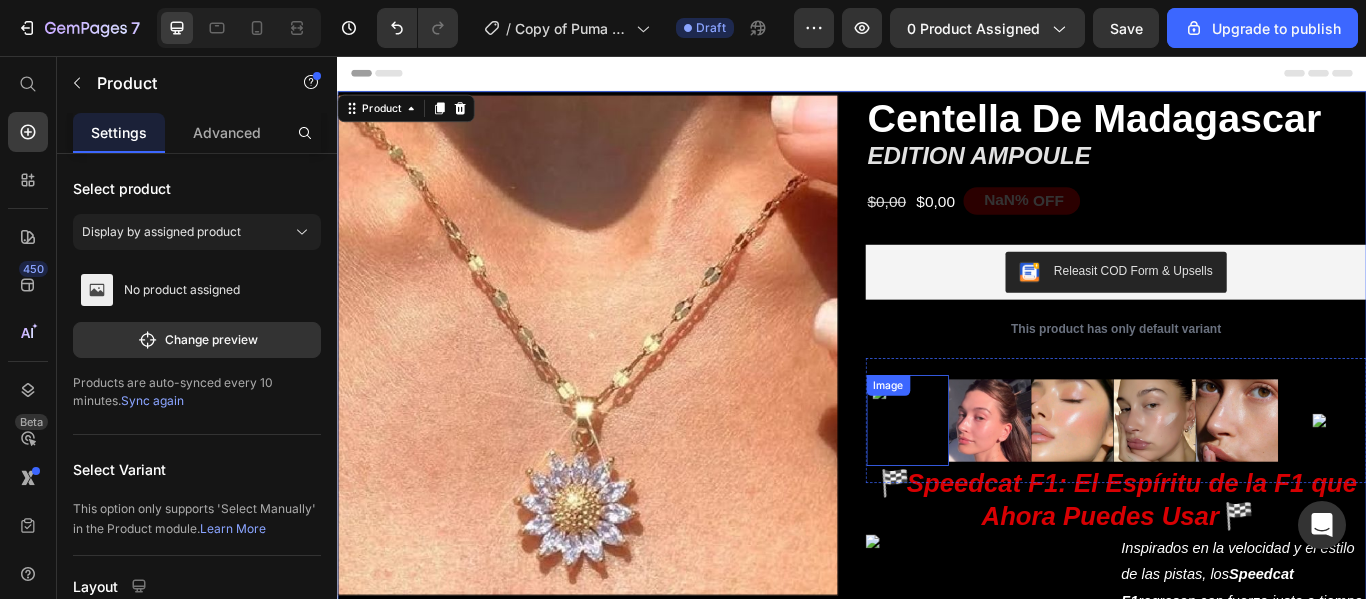 click at bounding box center [1002, 481] 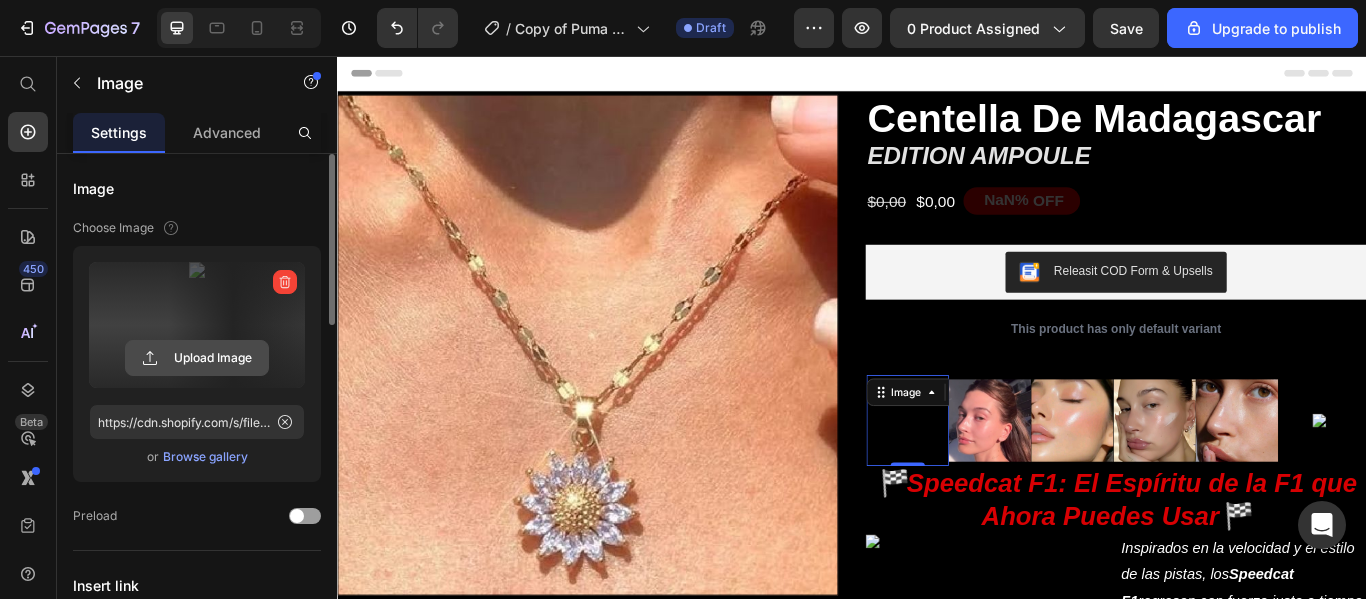 click 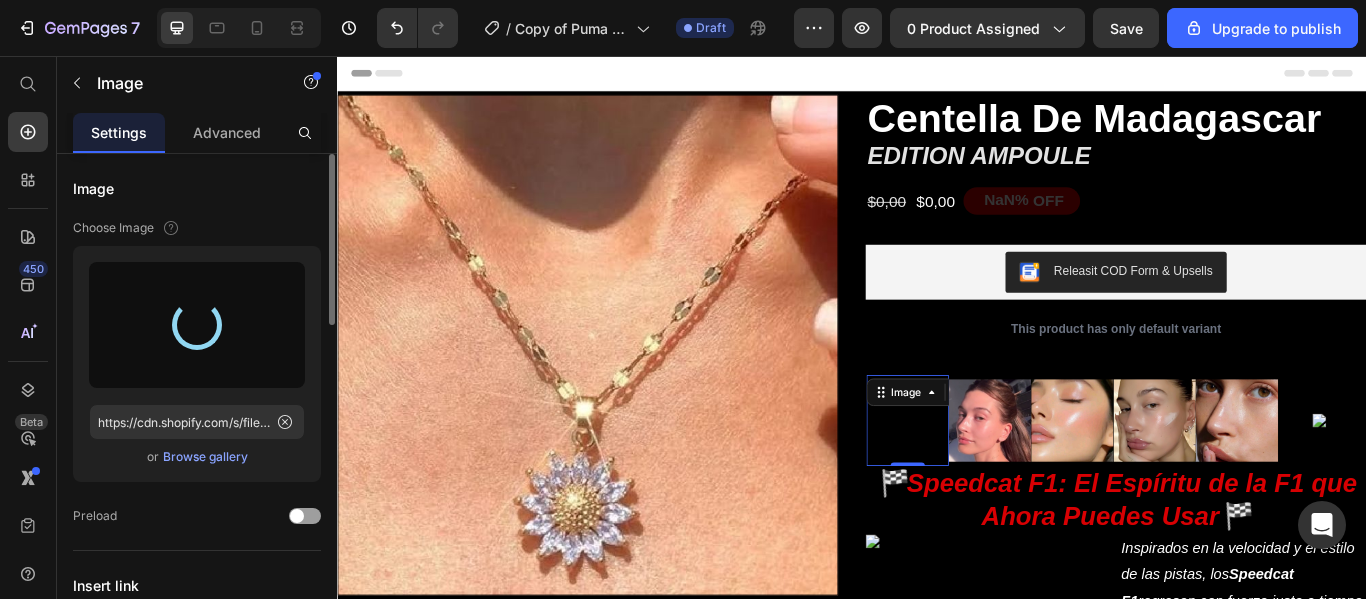 type on "https://cdn.shopify.com/s/files/1/0864/7930/7073/files/gempages_512711266062566536-8aa45210-1ff6-4e64-adb4-b471fa62126f.png" 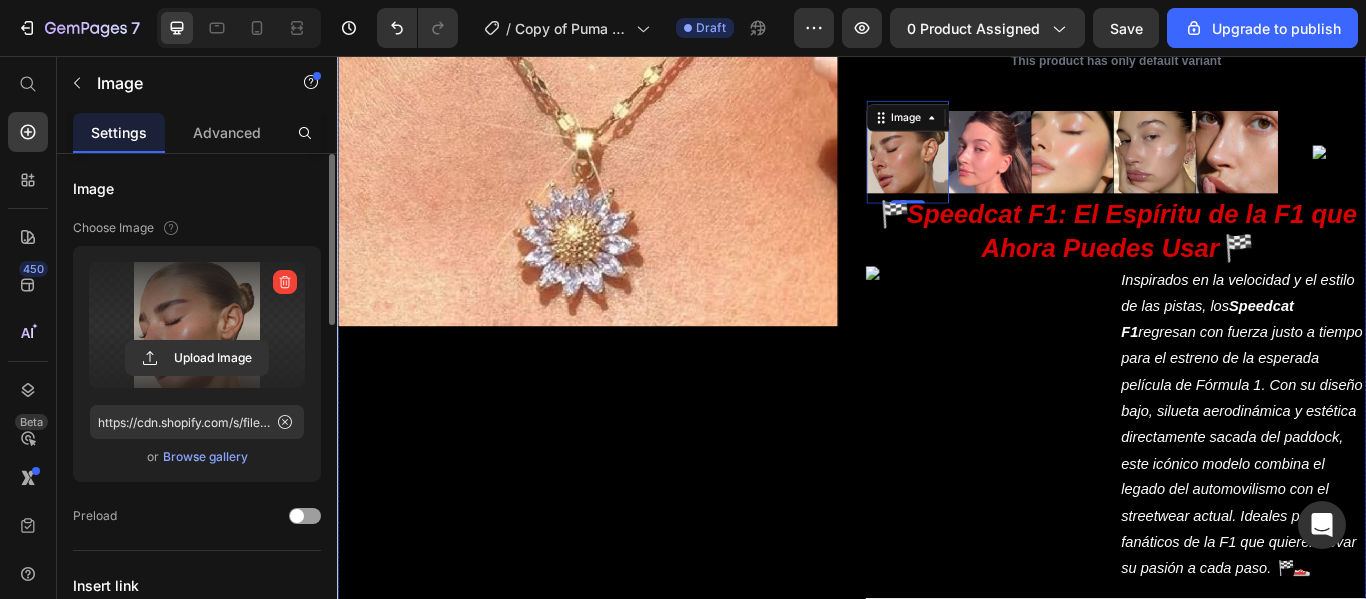 scroll, scrollTop: 0, scrollLeft: 0, axis: both 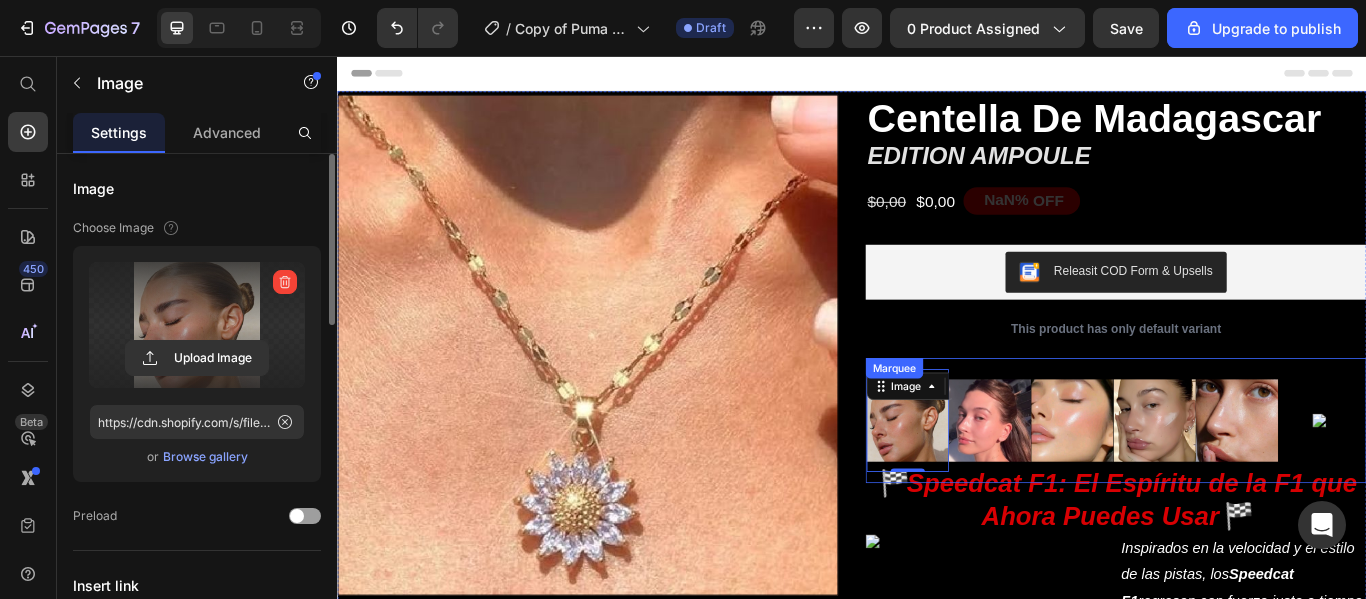 click on "Image   0 Image Image Image Image Image" at bounding box center (1242, 481) 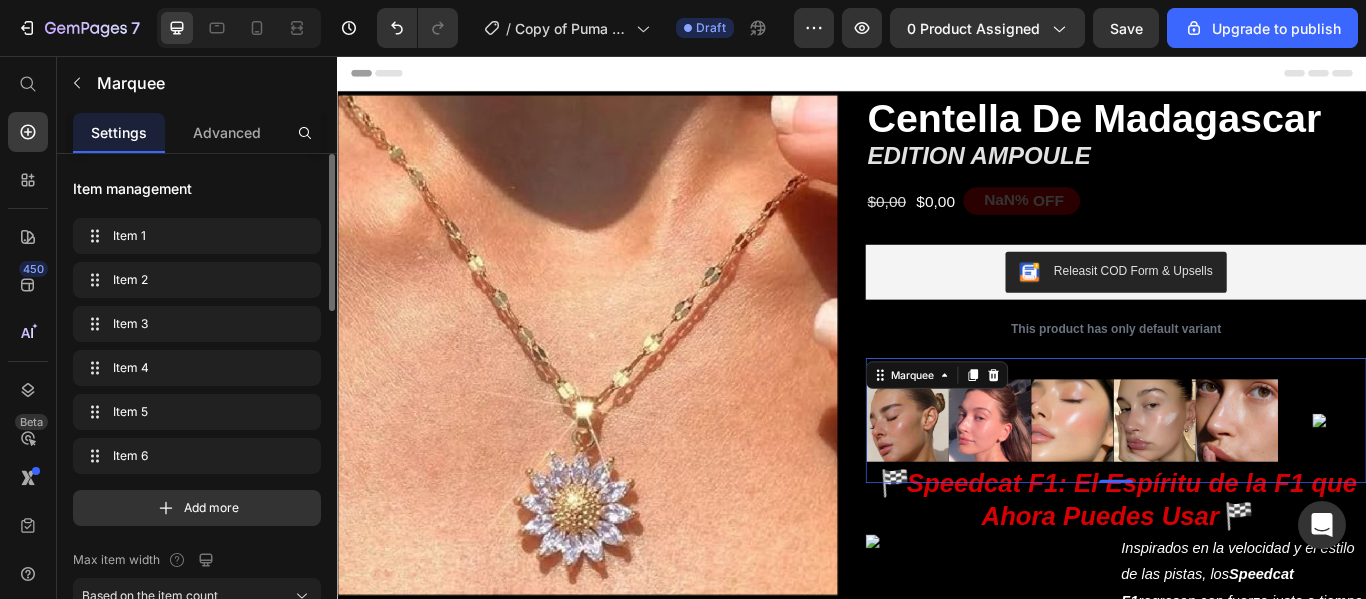 click at bounding box center [1482, 481] 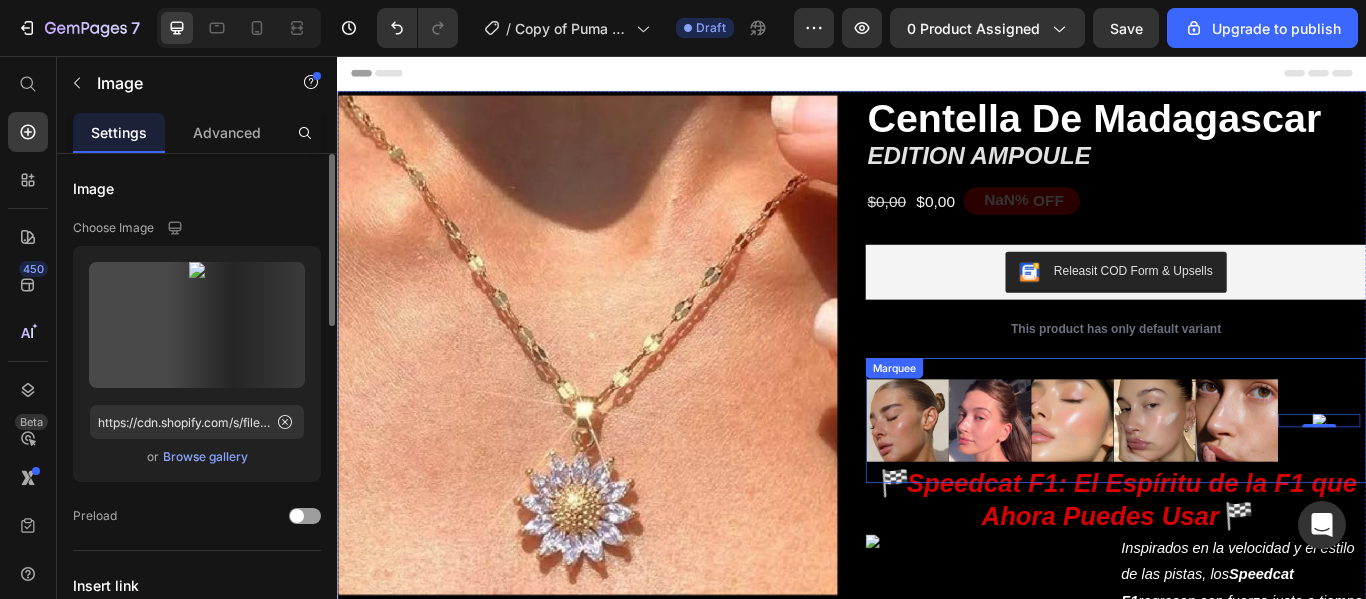 click on "Image Image Image Image Image Image   0" at bounding box center [1242, 481] 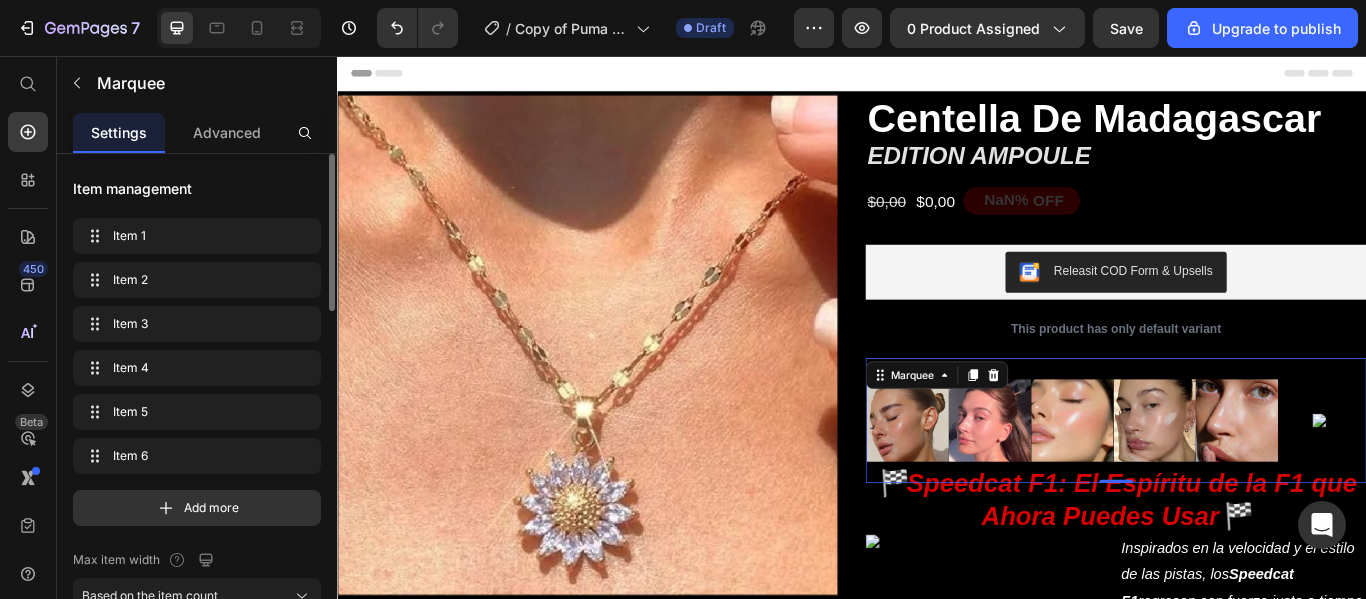 click at bounding box center (1482, 481) 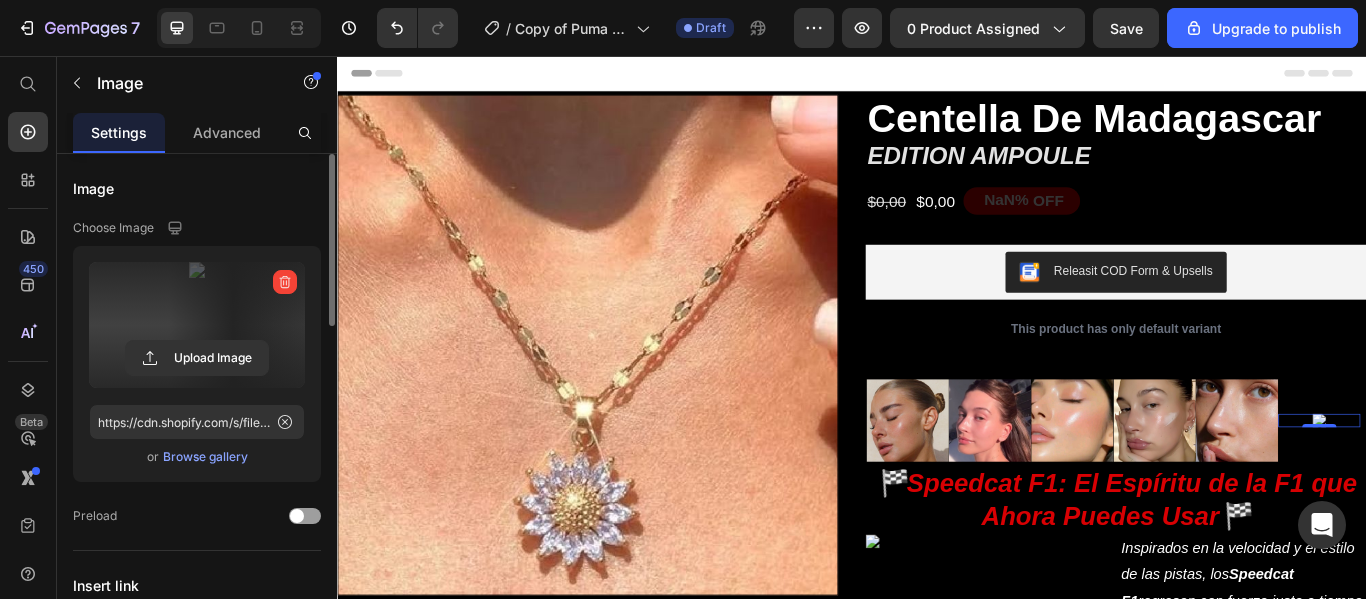 click at bounding box center [197, 325] 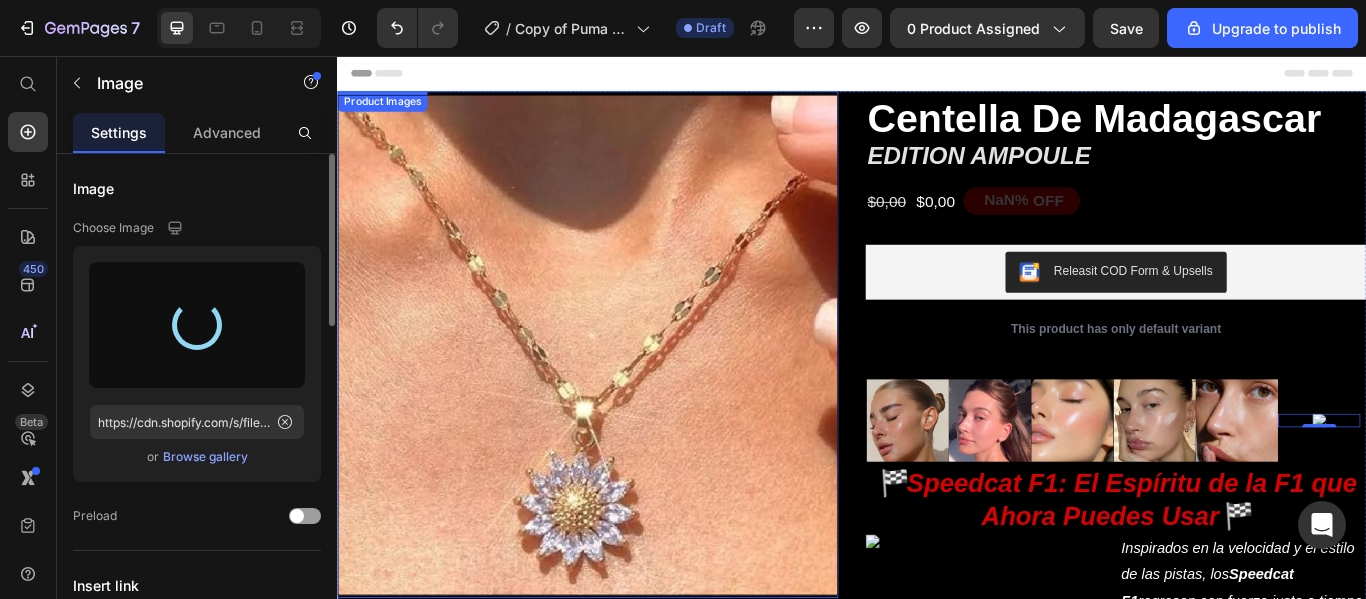 type on "https://cdn.shopify.com/s/files/1/0864/7930/7073/files/gempages_512711266062566536-2b6ce181-d275-4dc0-b59b-afabc533dbef.png" 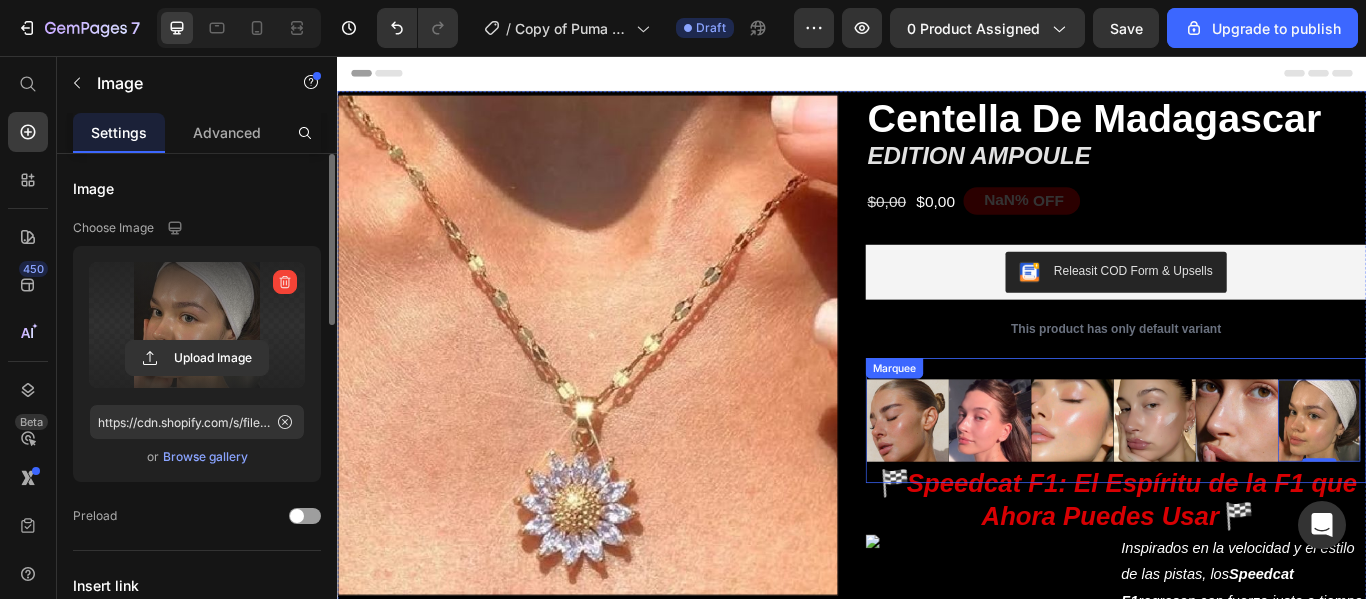 click on "Image Image Image Image Image Image 0 Image Image Image Image Image Image 0 Marquee" at bounding box center (1245, 480) 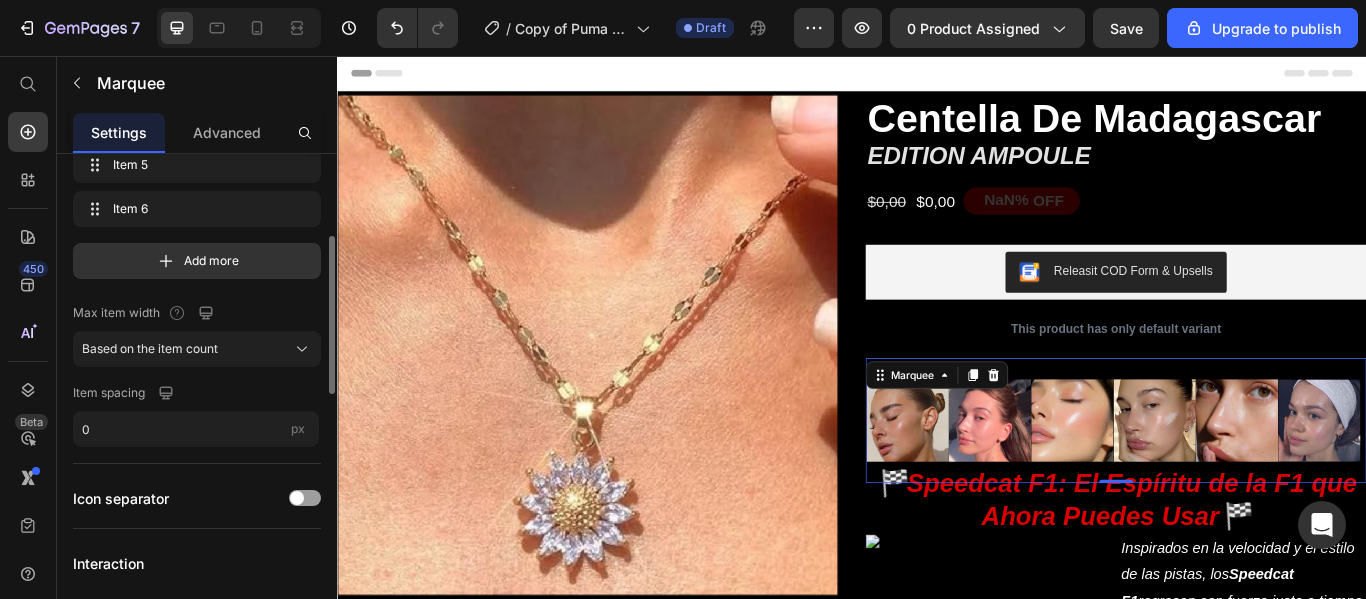 scroll, scrollTop: 251, scrollLeft: 0, axis: vertical 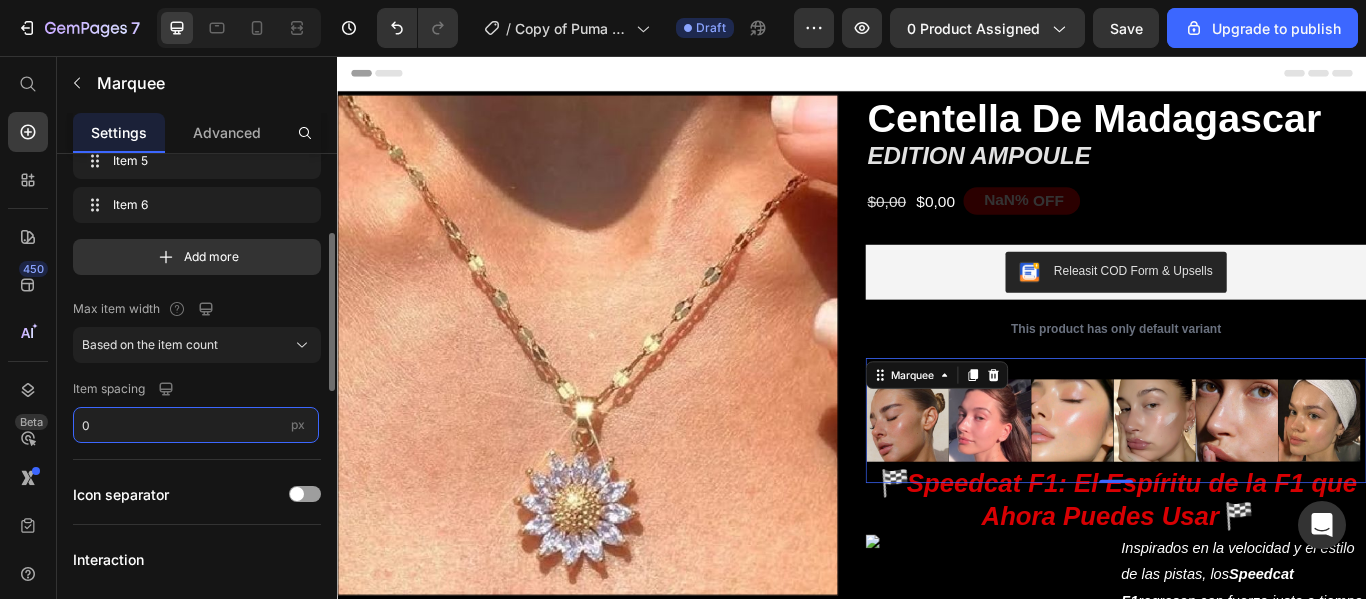 click on "0" at bounding box center (196, 425) 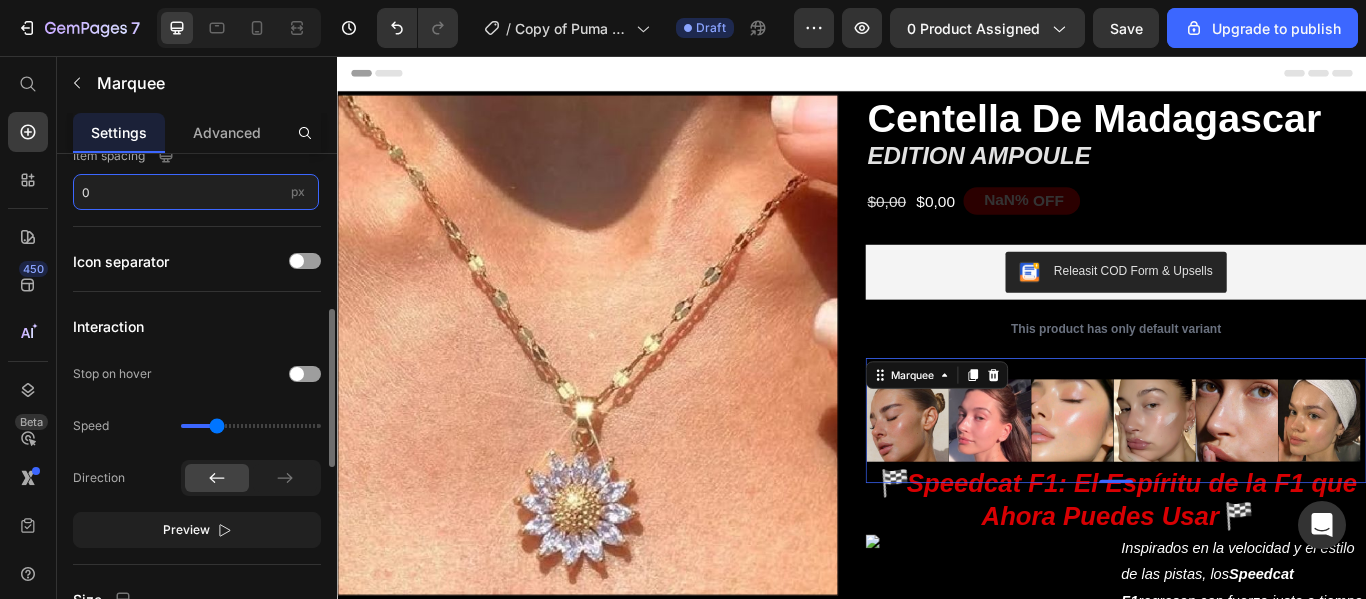 scroll, scrollTop: 485, scrollLeft: 0, axis: vertical 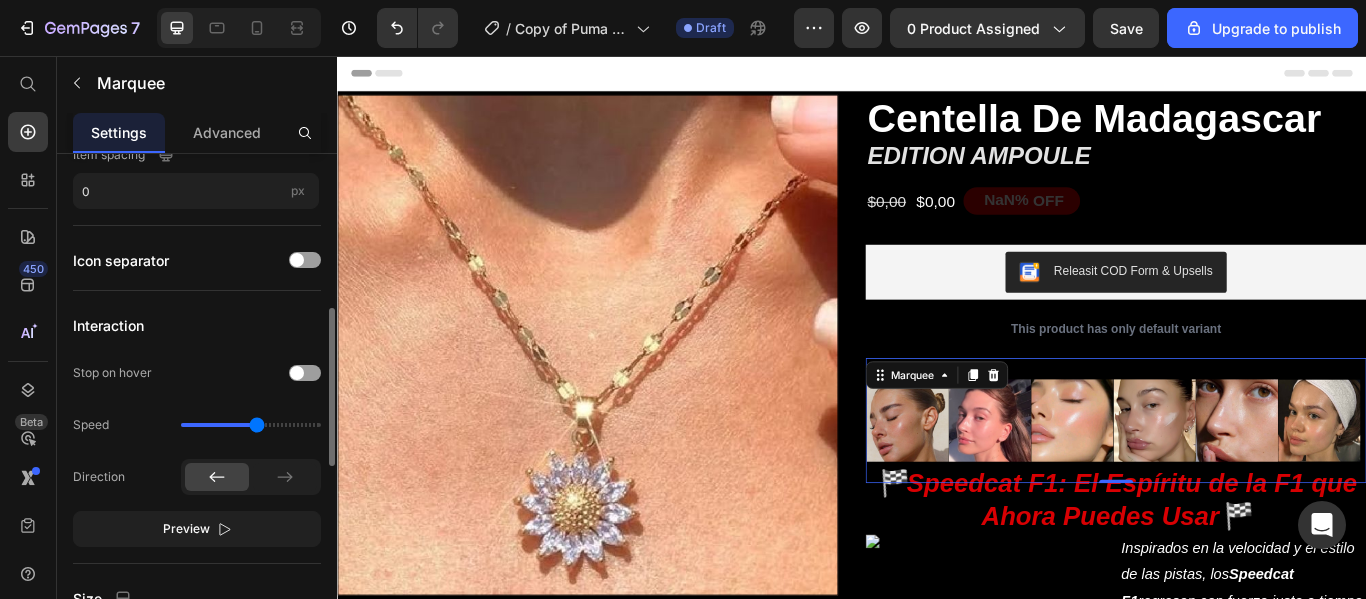 drag, startPoint x: 215, startPoint y: 425, endPoint x: 257, endPoint y: 427, distance: 42.047592 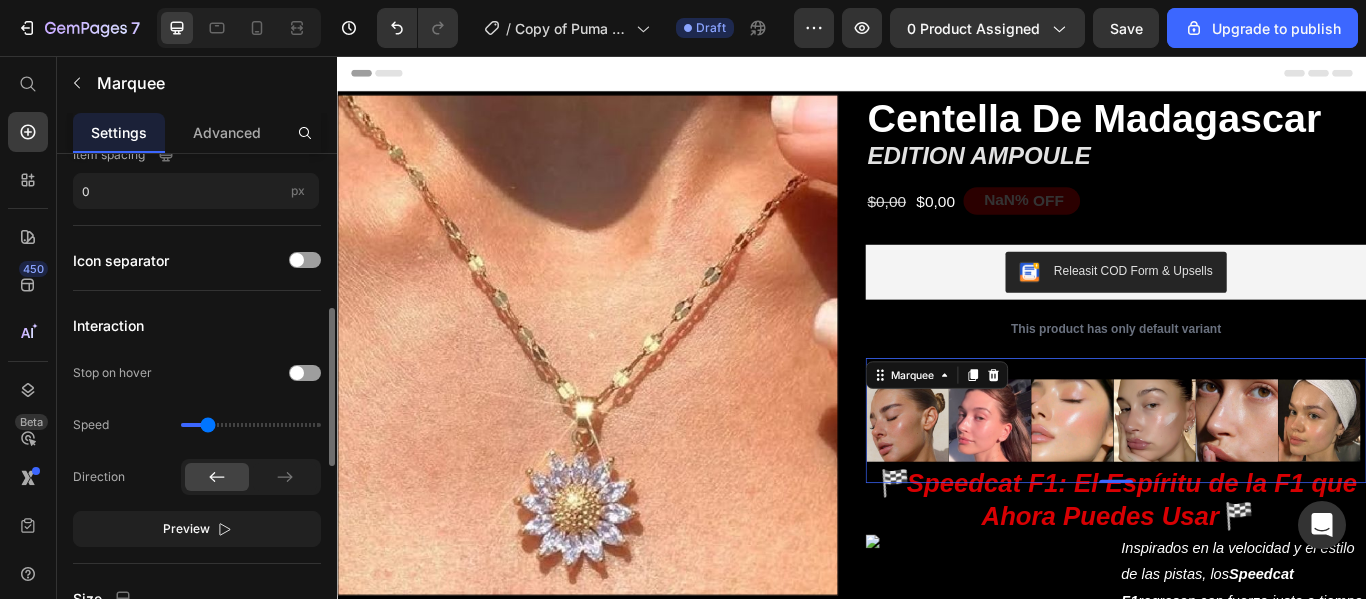 drag, startPoint x: 253, startPoint y: 427, endPoint x: 208, endPoint y: 431, distance: 45.17743 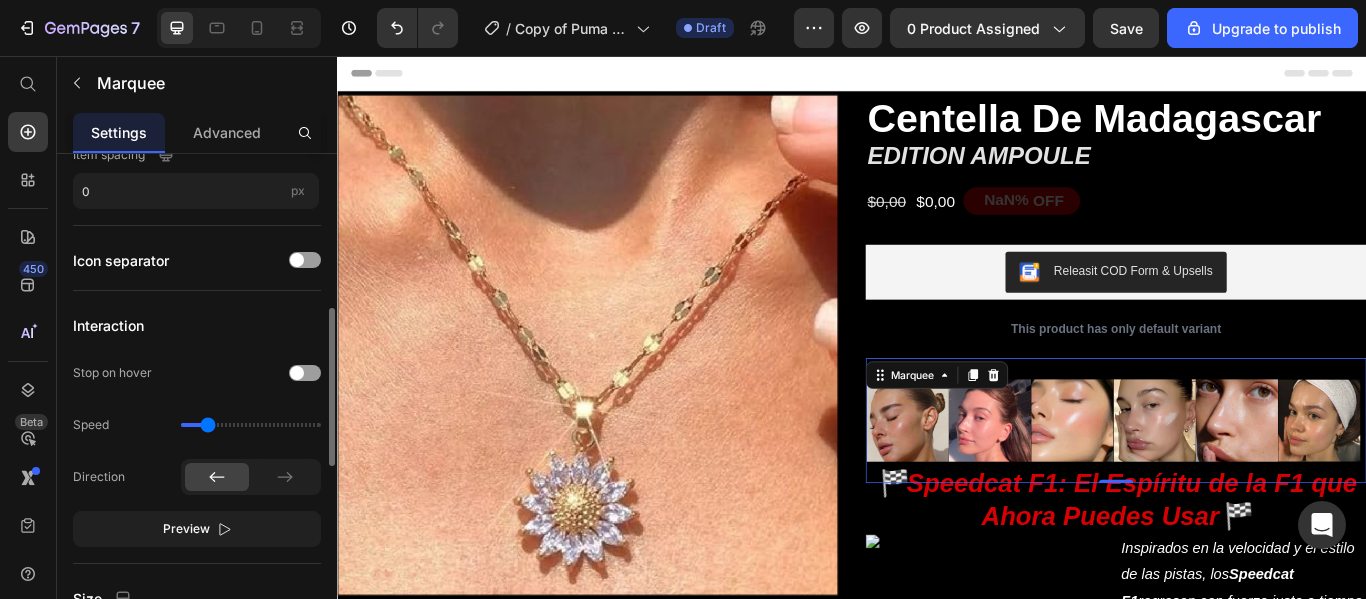 click at bounding box center [251, 425] 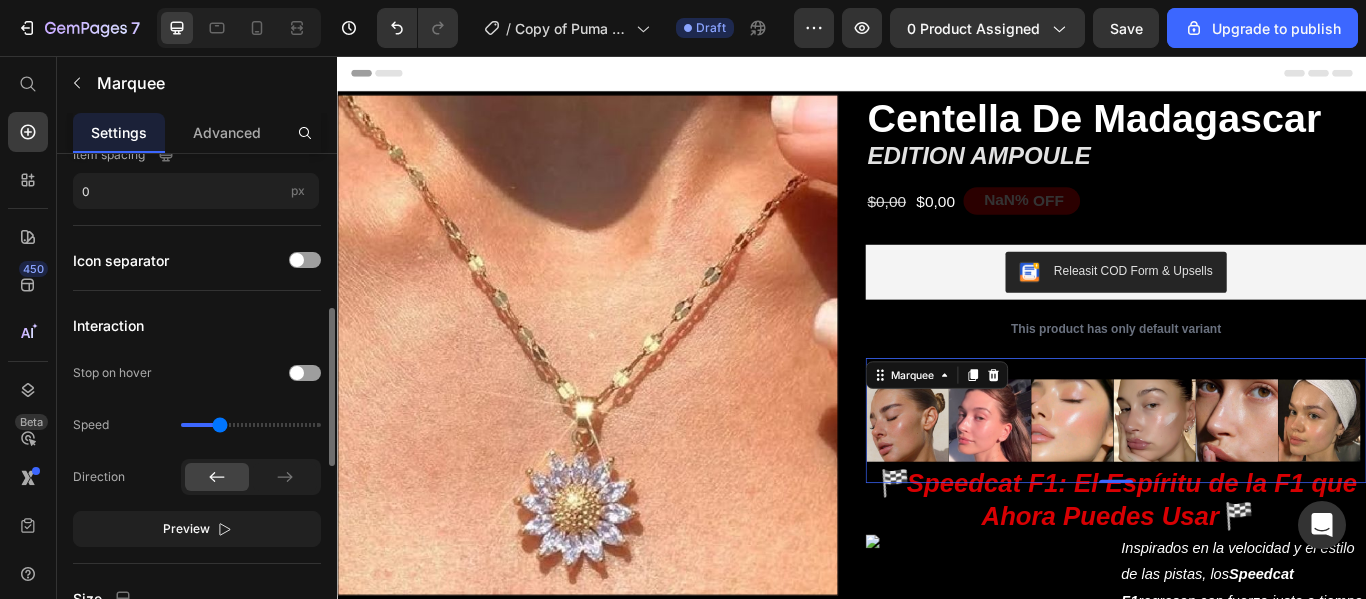 type on "1" 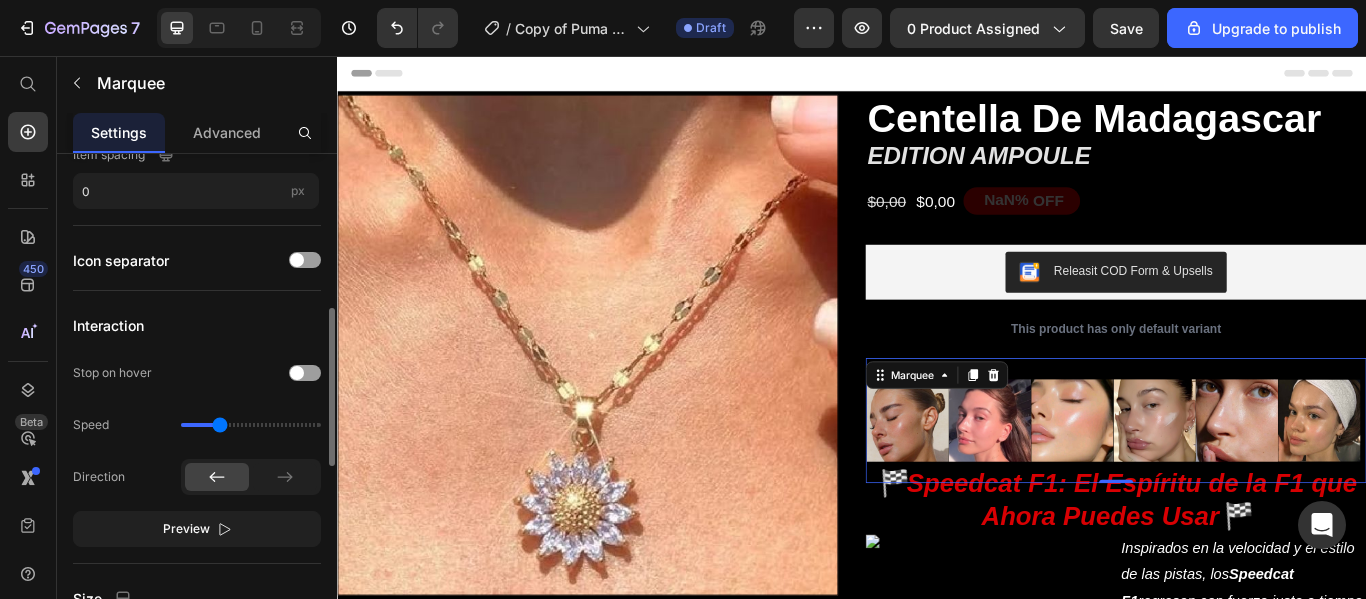 click at bounding box center (251, 425) 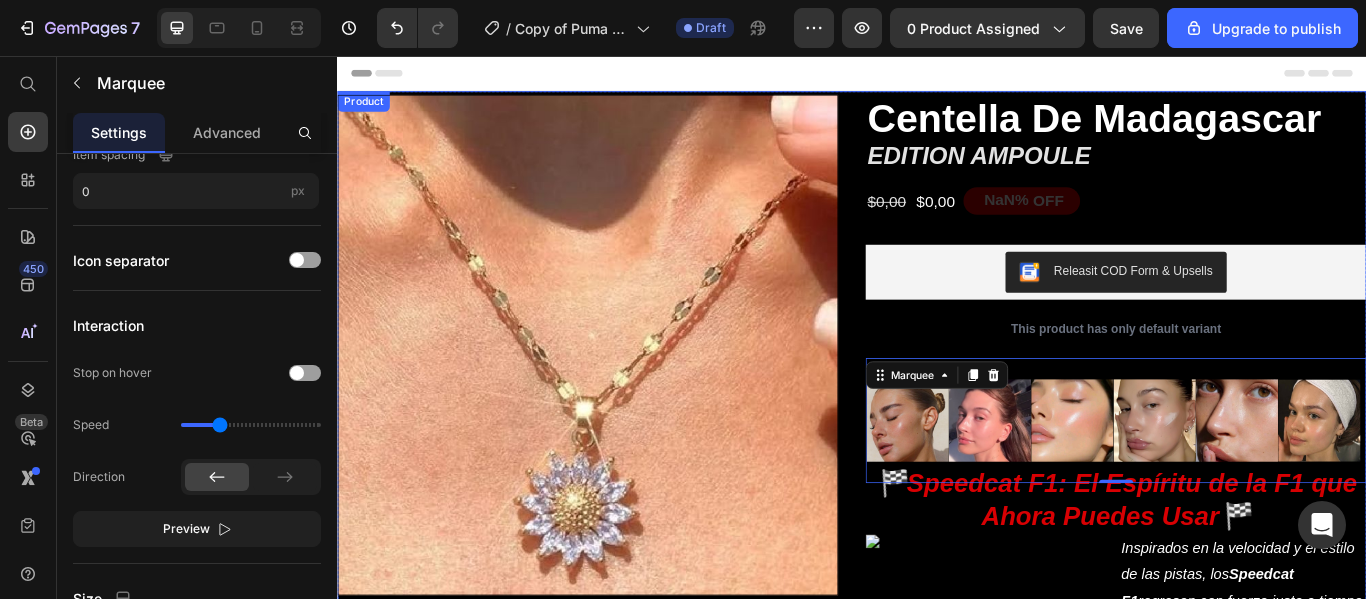click on "Product Images ⁠⁠⁠⁠⁠⁠⁠  Centella De Madagascar Heading ⁠⁠⁠⁠⁠⁠⁠  EDITION AMPOULE Heading $0,00 Product Price $0,00 Product Price NaN% OFF Discount Tag Row Releasit COD Form & Upsells Releasit COD Form & Upsells This product has only default variant Product Variants & Swatches Image Image Image Image Image Image Image Image Image Image Image Image Marquee   0 🏁  Speedcat  F1: El Espíritu de la F1 que Ahora Puedes Usar  🏁 Heading Image Inspirados en la velocidad y el estilo de las pistas, los   Speedcat F1  regresan con fuerza justo a tiempo para el estreno de la esperada película de Fórmula 1. Con su diseño bajo, silueta aerodinámica y estética directamente sacada del paddock, este icónico modelo combina el legado del automovilismo con el streetwear actual. Ideales para los fanáticos de la F1 que quieren llevar su pasión a cada paso. 🏁👟 Text Block Row Releasit COD Form & Upsells Releasit COD Form & Upsells Image Comparison 👟  Un Estilo que No Tiene Género" at bounding box center (937, 1135) 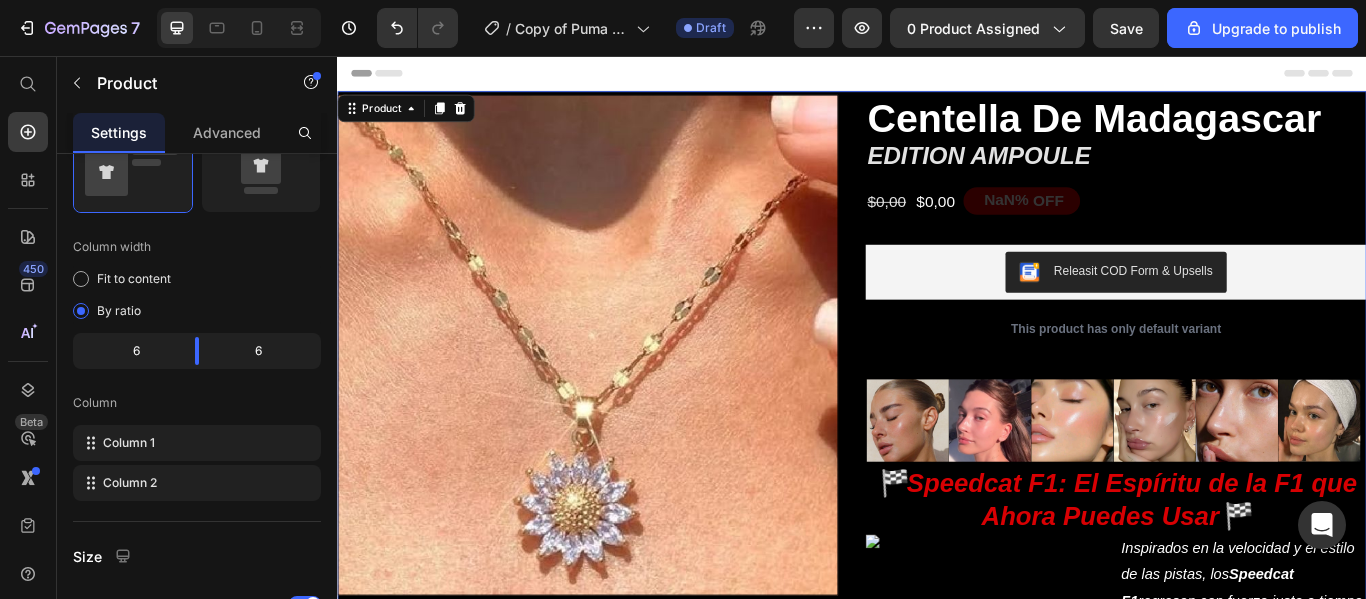 scroll, scrollTop: 0, scrollLeft: 0, axis: both 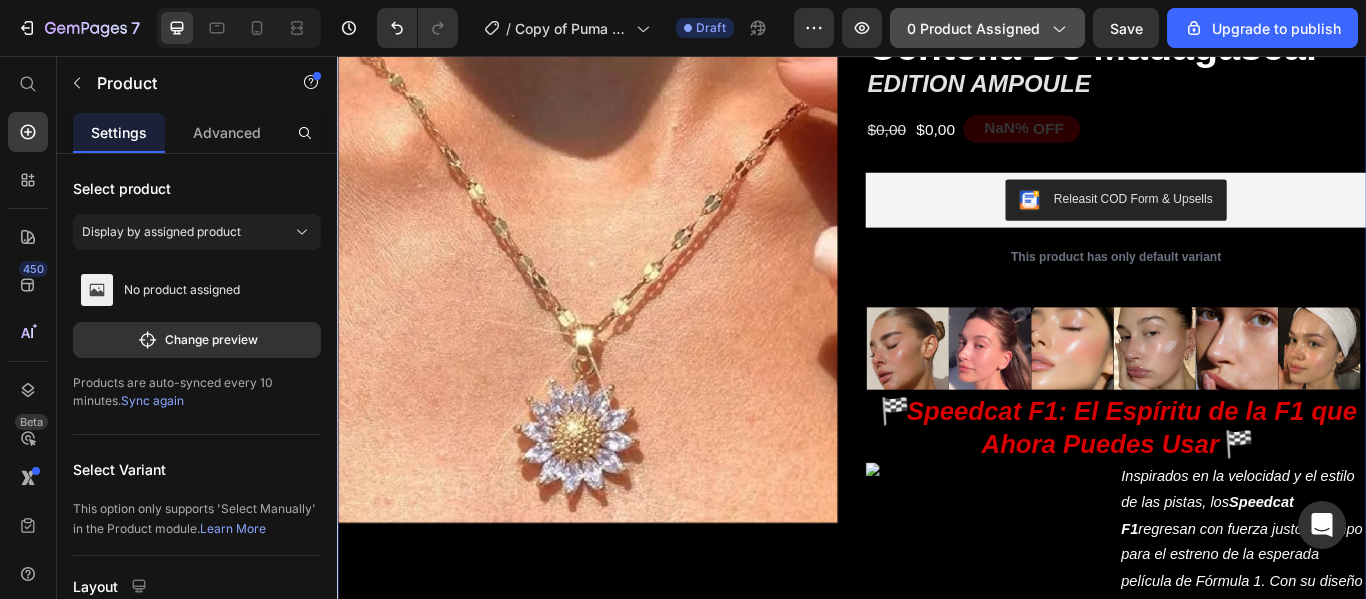 click on "0 product assigned" 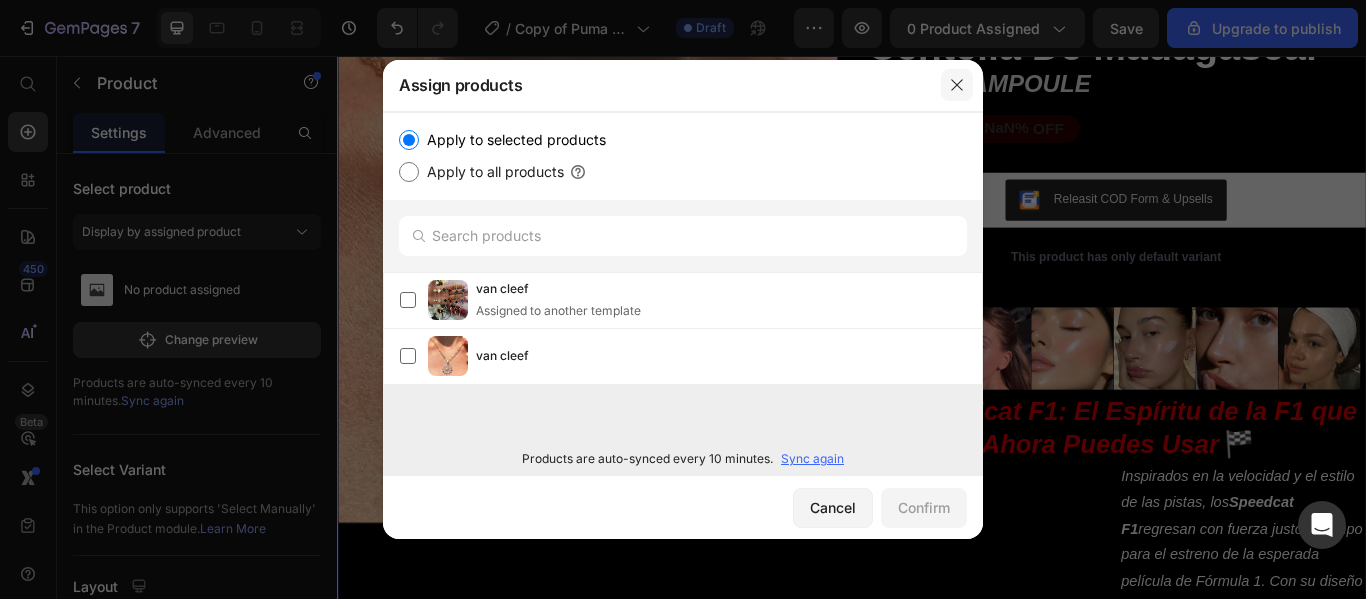 click at bounding box center (957, 85) 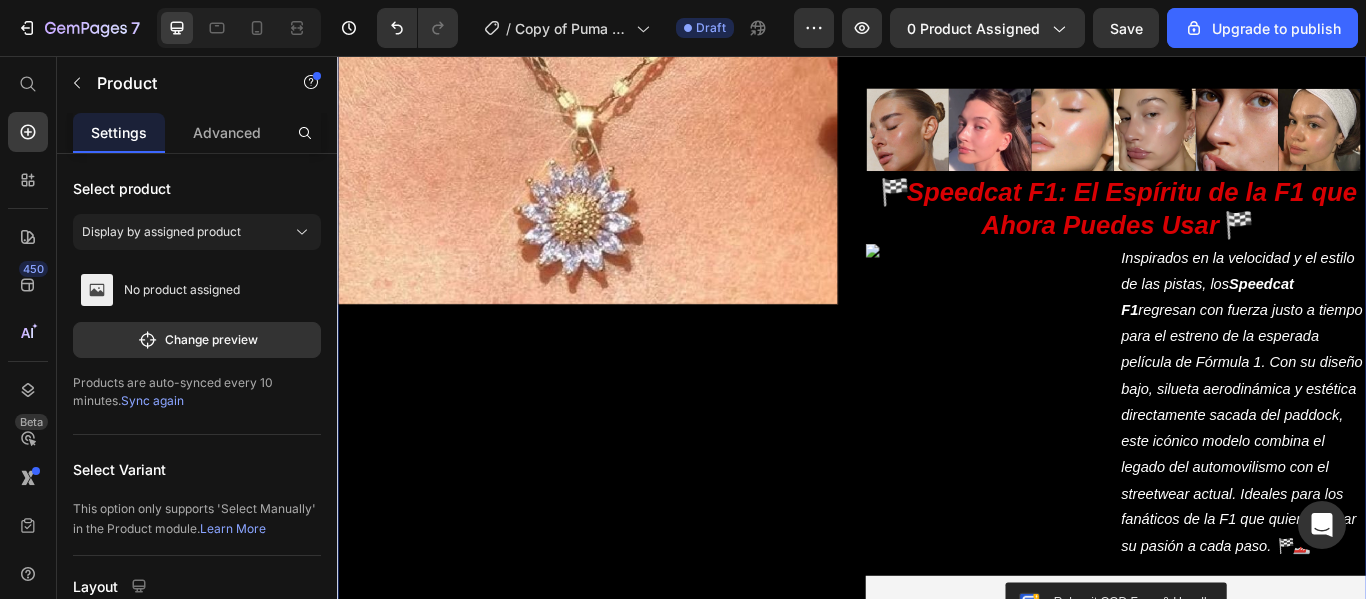 scroll, scrollTop: 340, scrollLeft: 0, axis: vertical 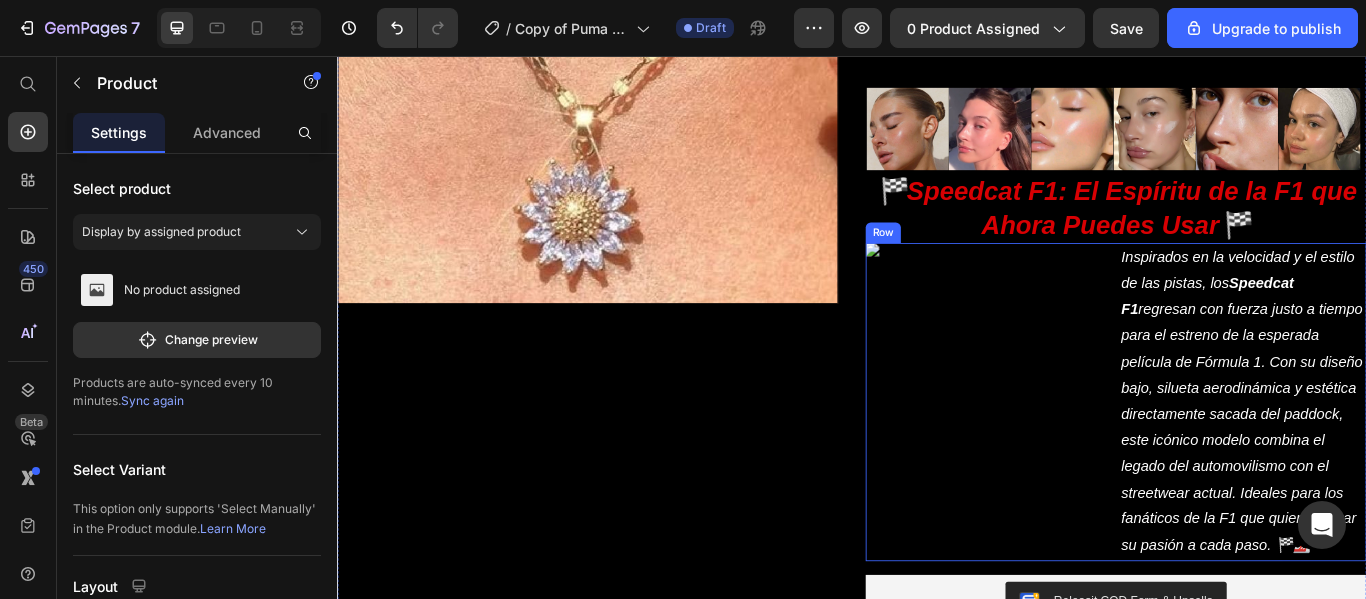 click on "Image" at bounding box center (1097, 459) 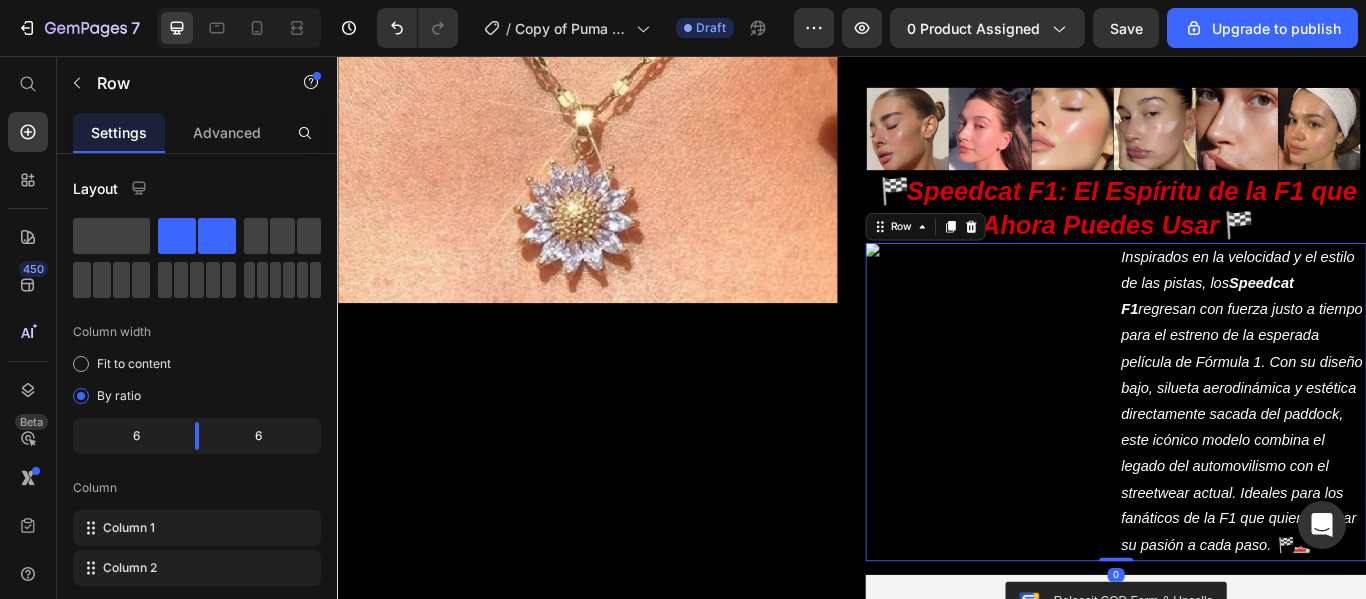 click on "Image" at bounding box center (1097, 459) 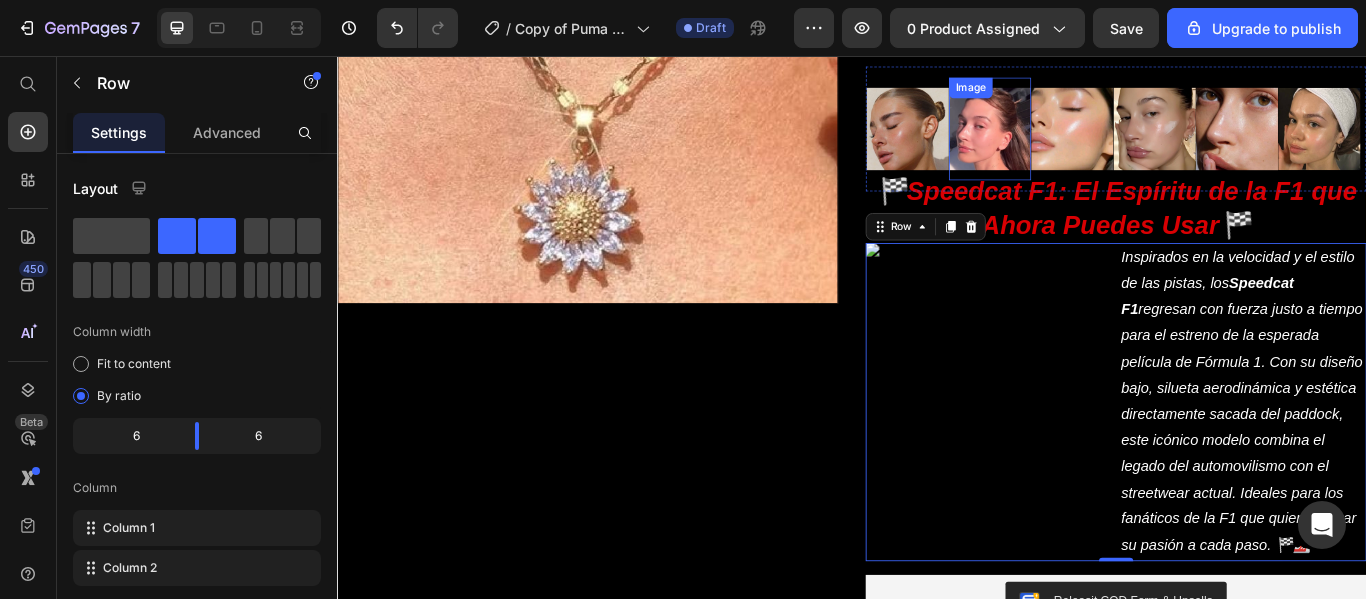 click at bounding box center (1094, 141) 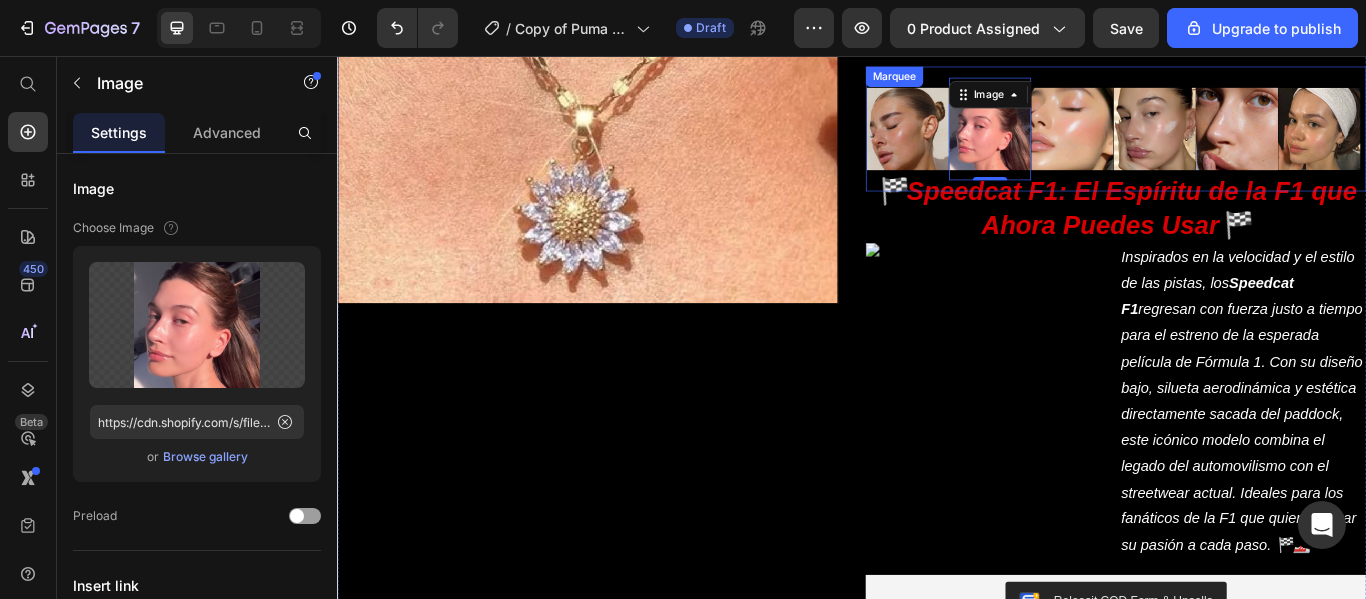 click on "Image Image   0 Image Image Image Image Image Image   0 Image Image Image Image Marquee" at bounding box center (1245, 140) 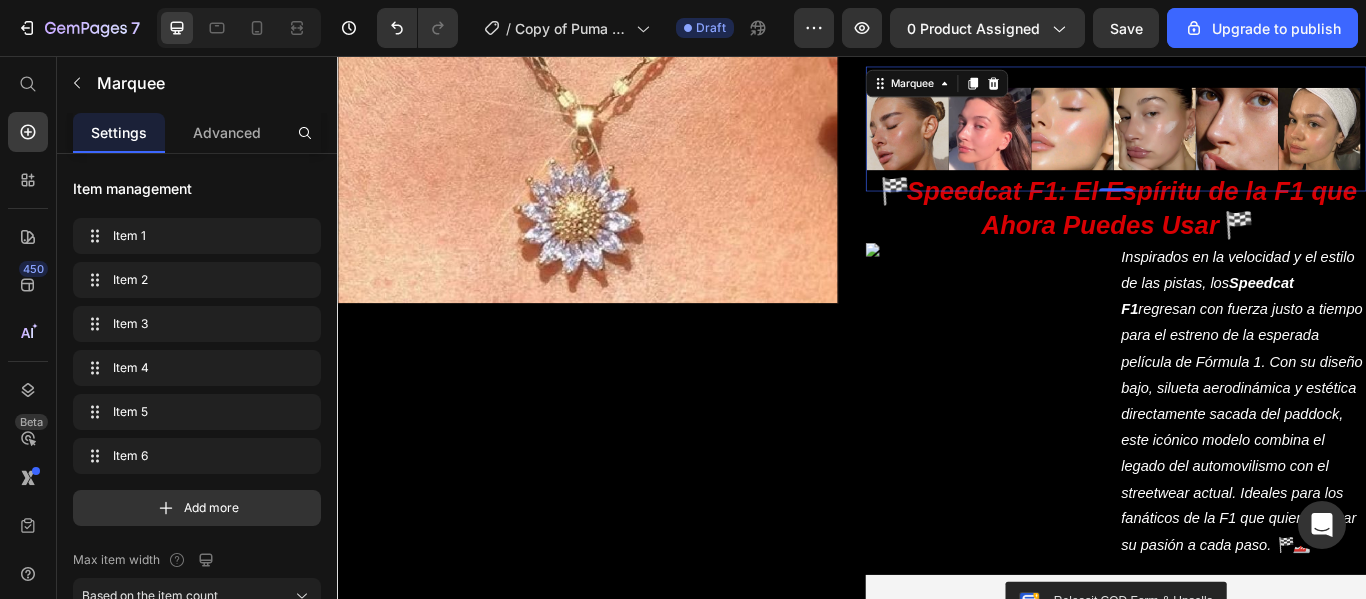 click on "Image Image Image Image Image Image Image Image Image Image Image Image Marquee   0" at bounding box center (1245, 140) 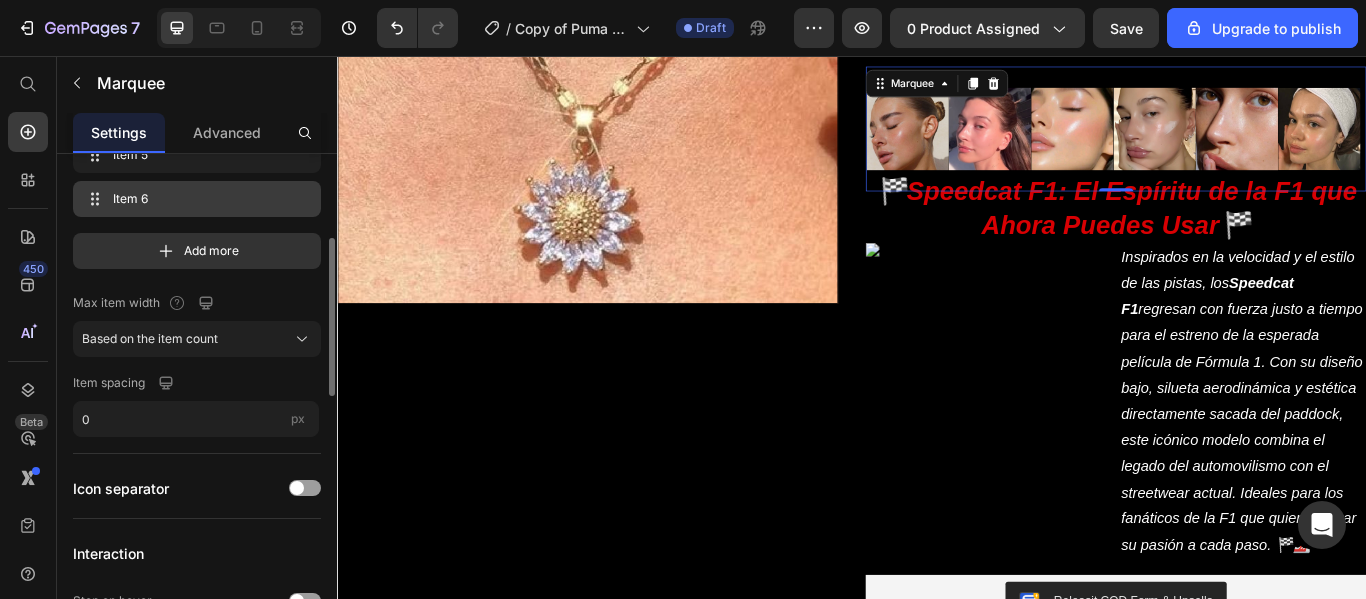 scroll, scrollTop: 259, scrollLeft: 0, axis: vertical 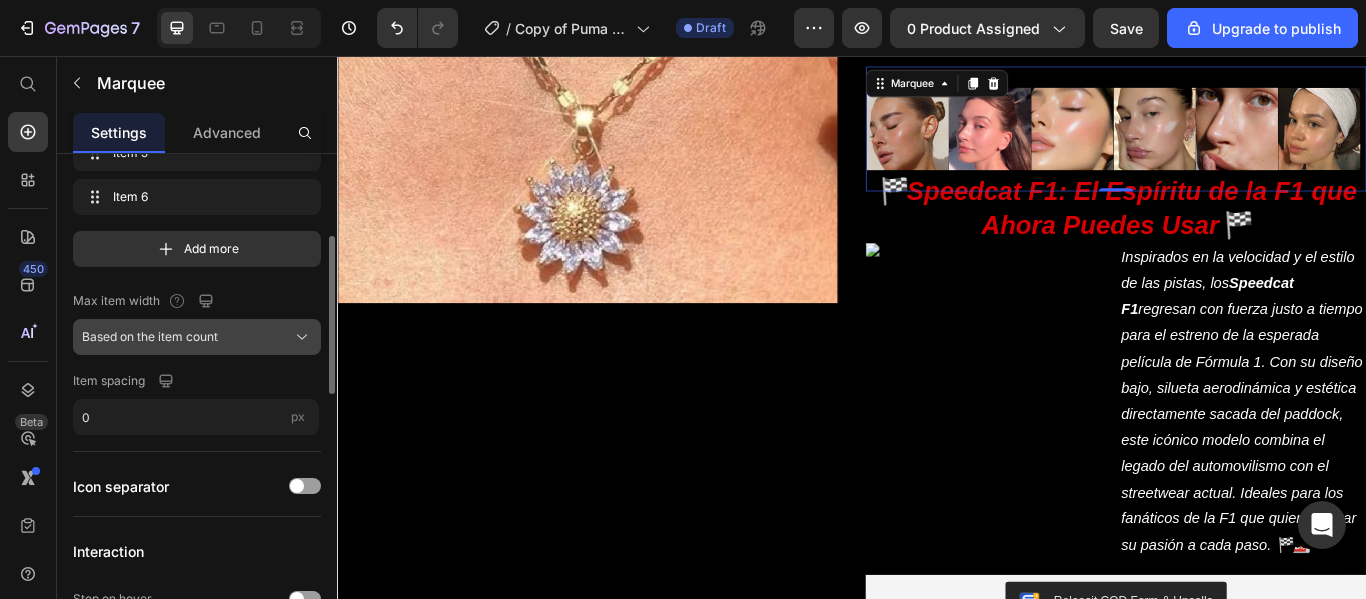 click on "Based on the item count" 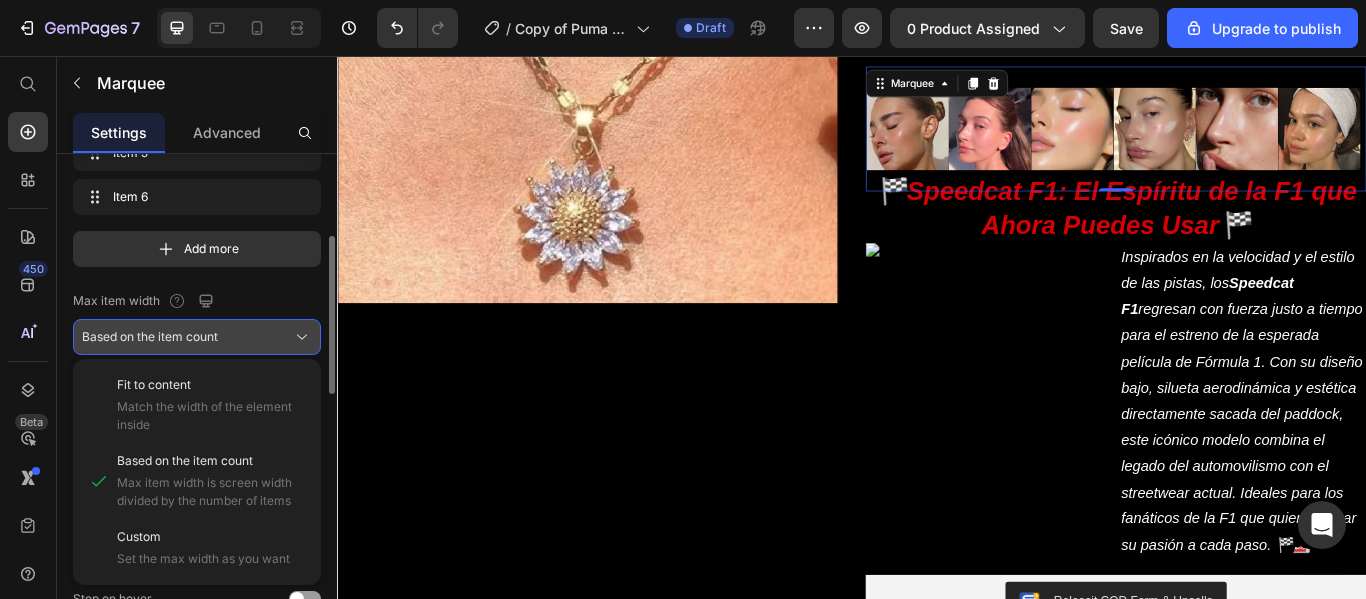 click on "Based on the item count" 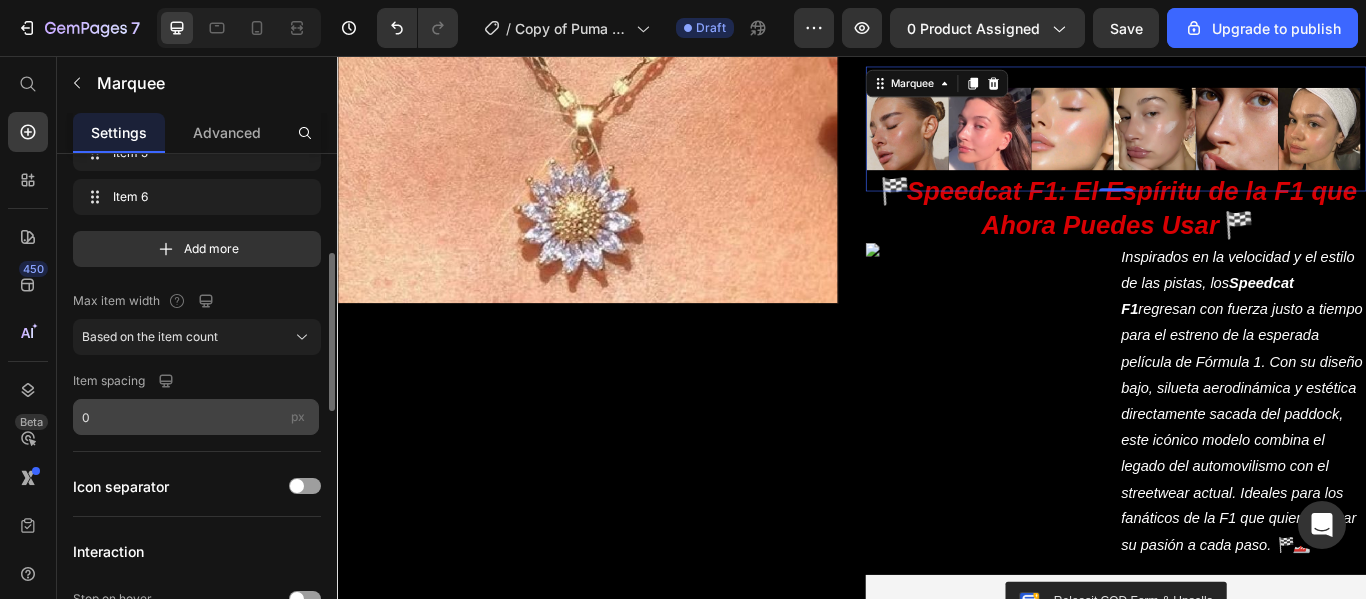 scroll, scrollTop: 323, scrollLeft: 0, axis: vertical 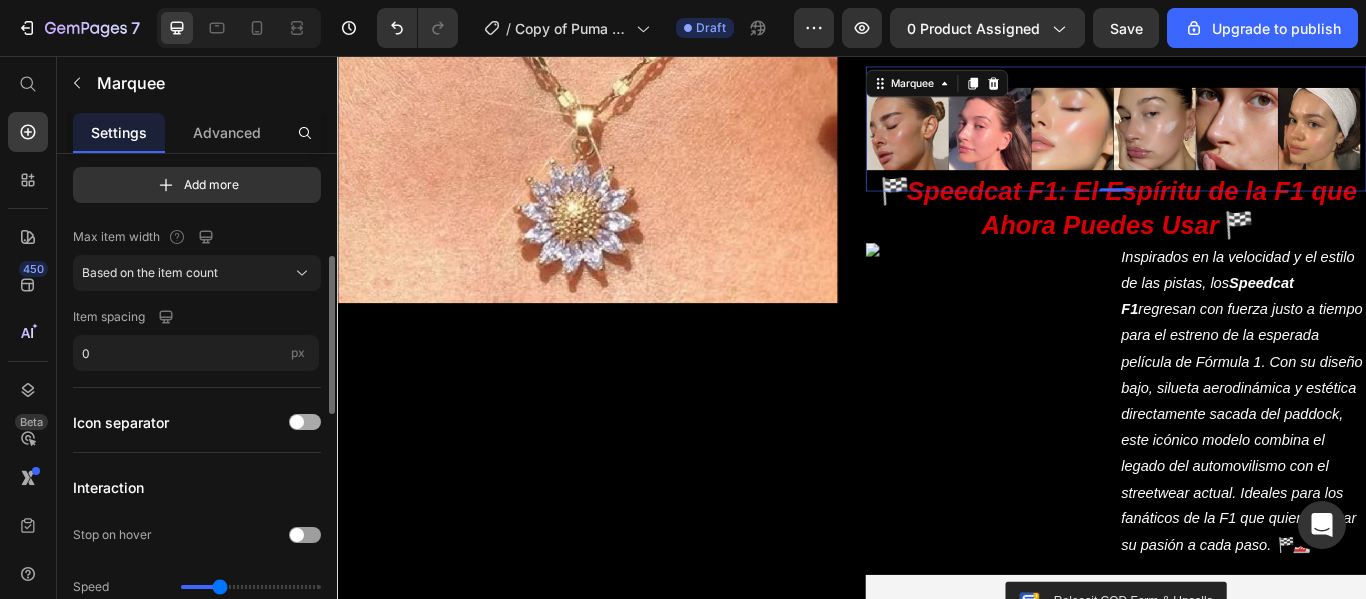 click at bounding box center [297, 422] 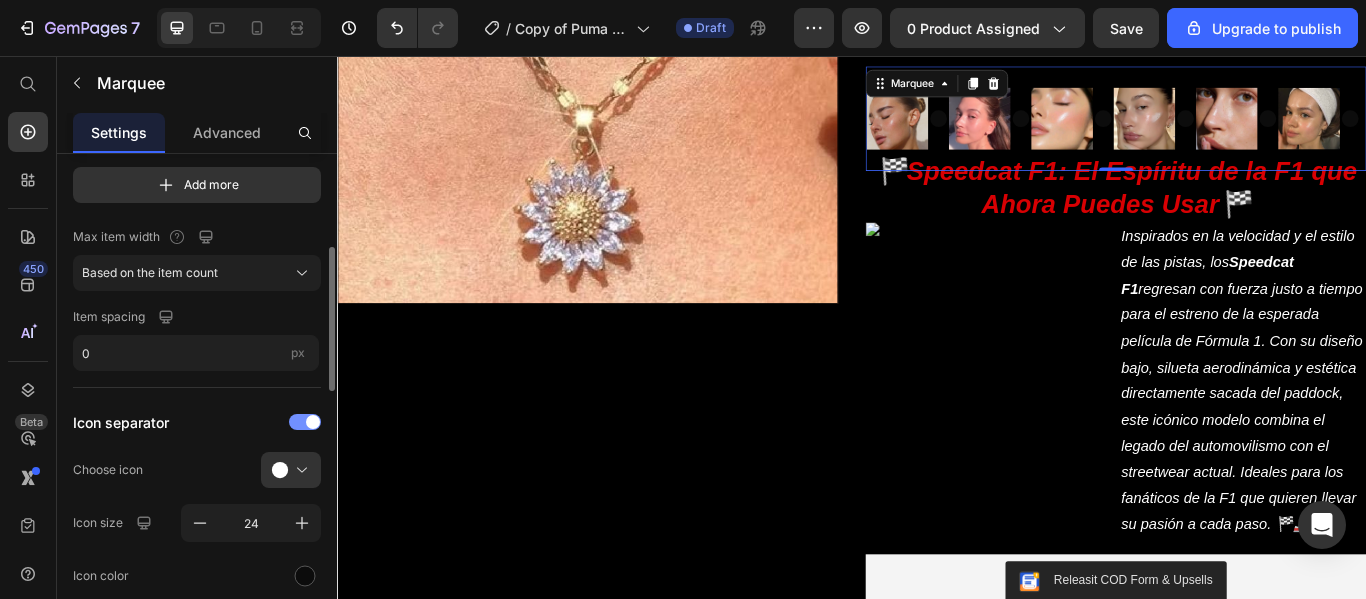 click at bounding box center [305, 422] 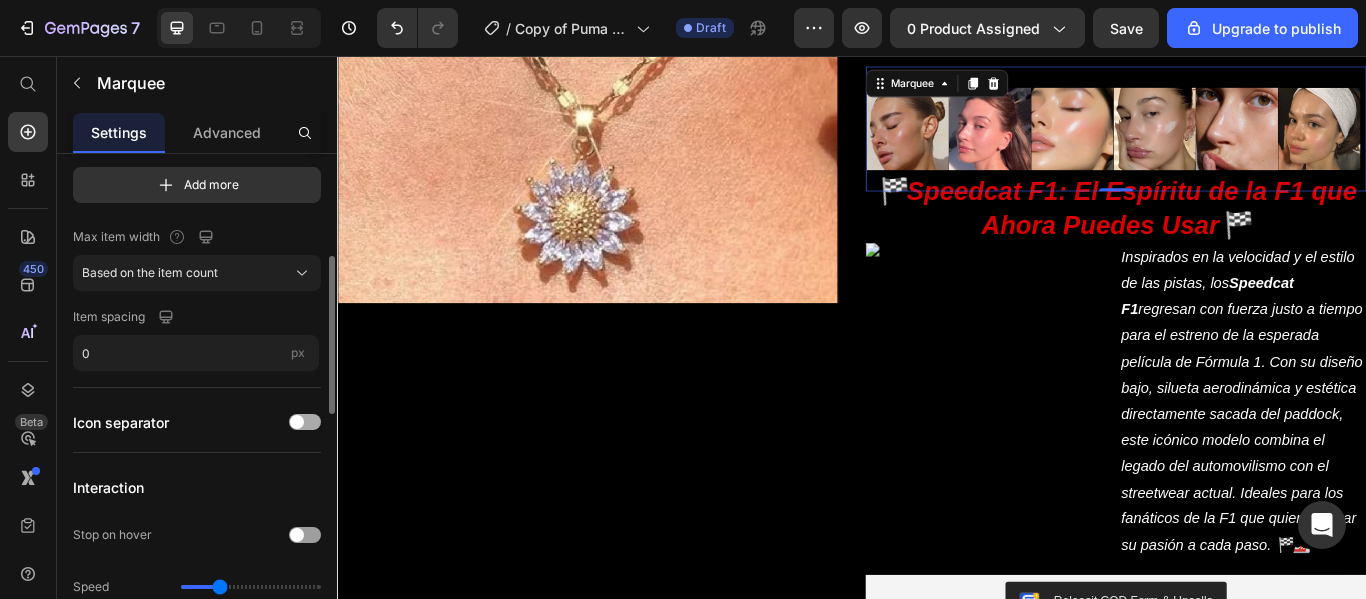 click at bounding box center [297, 422] 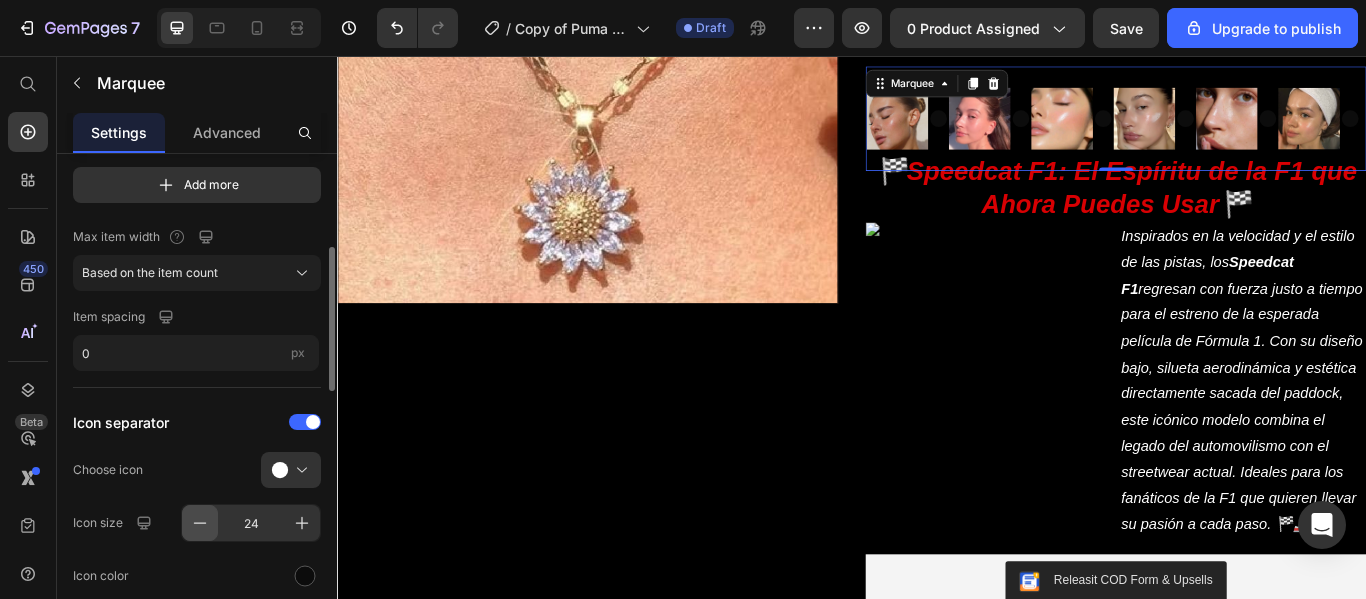 click 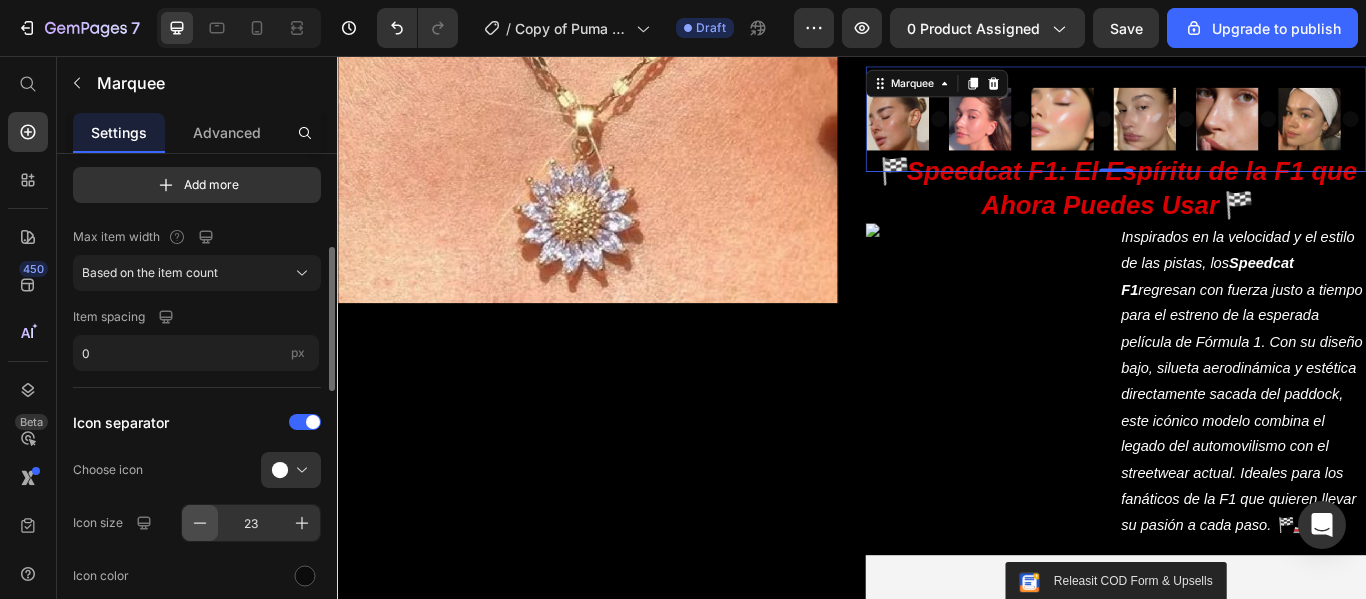 click 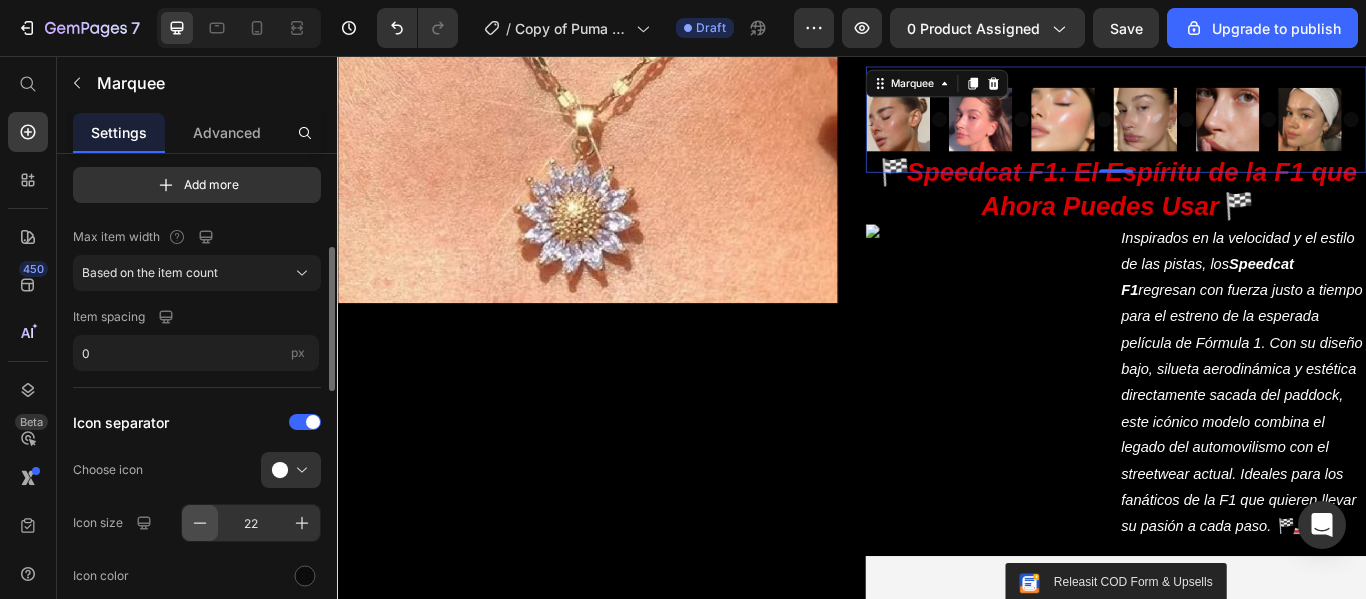 click 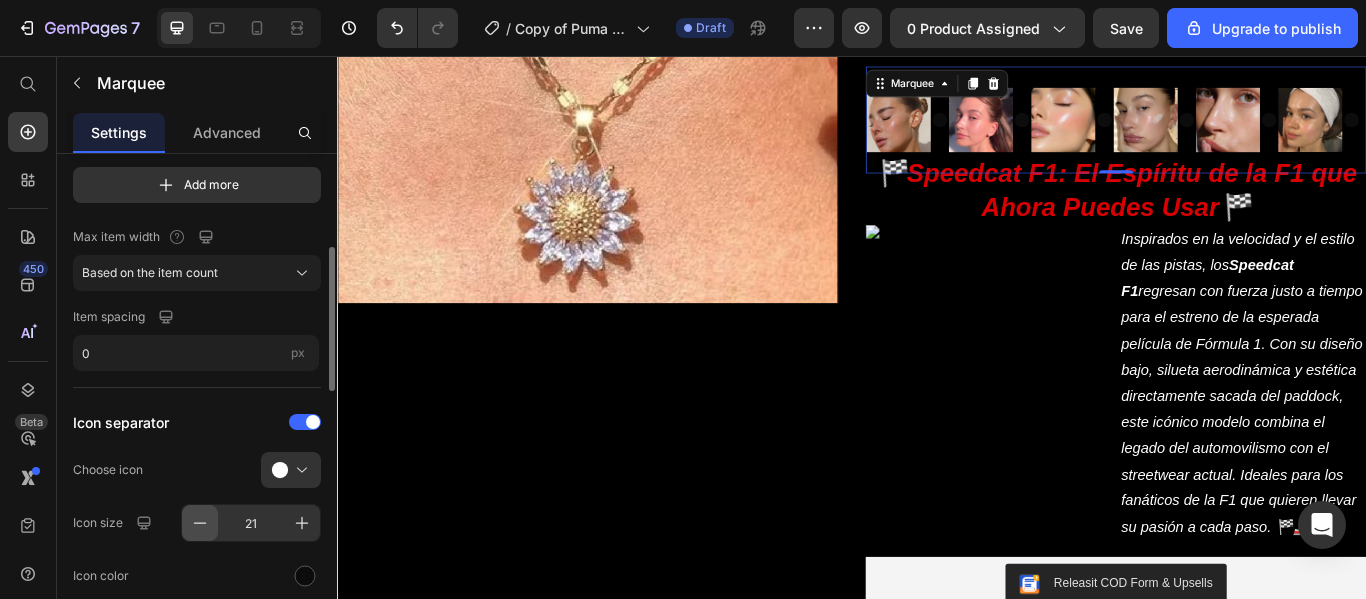 click 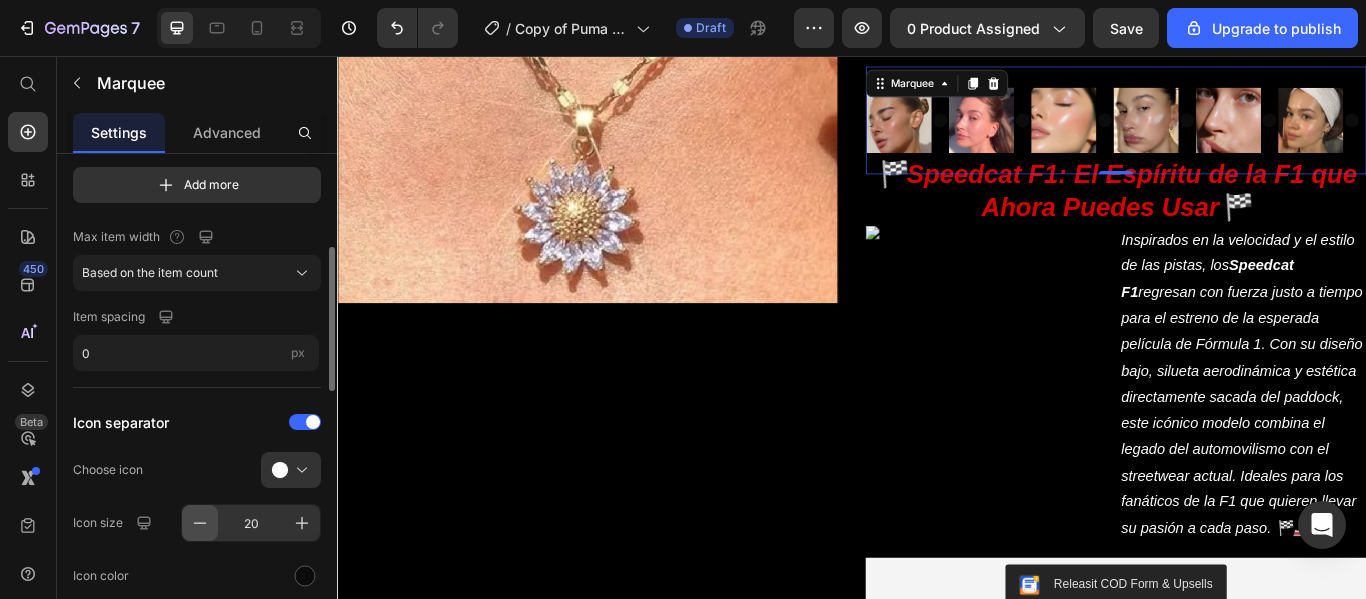 click 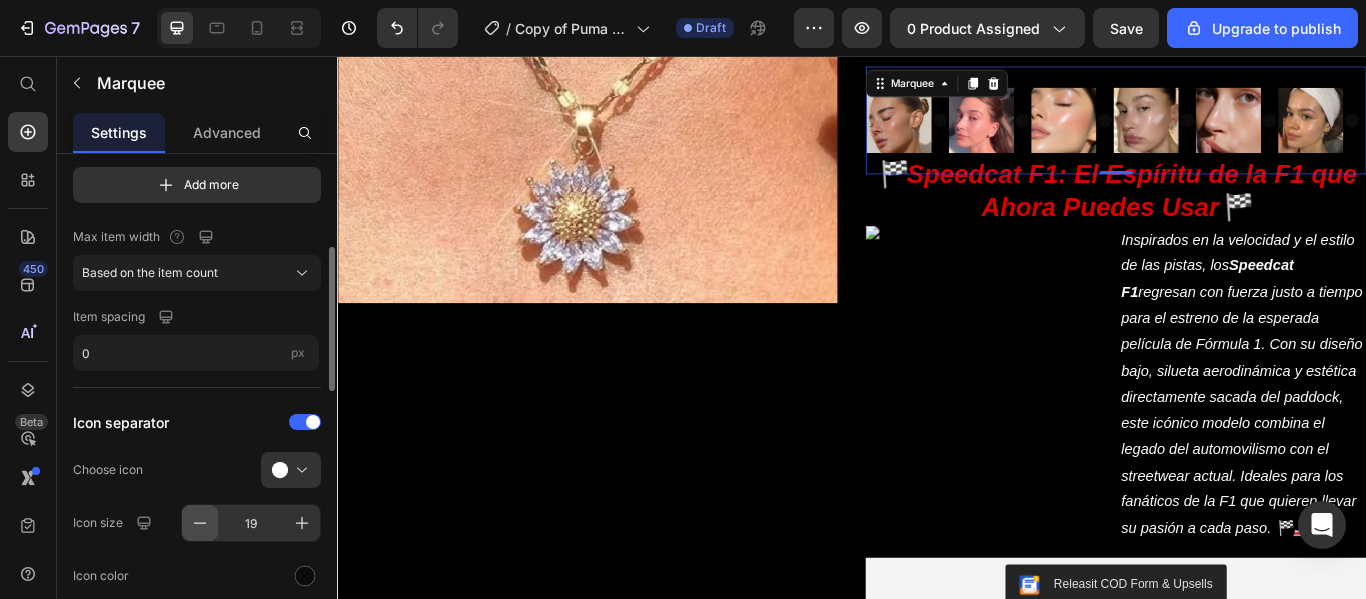 click 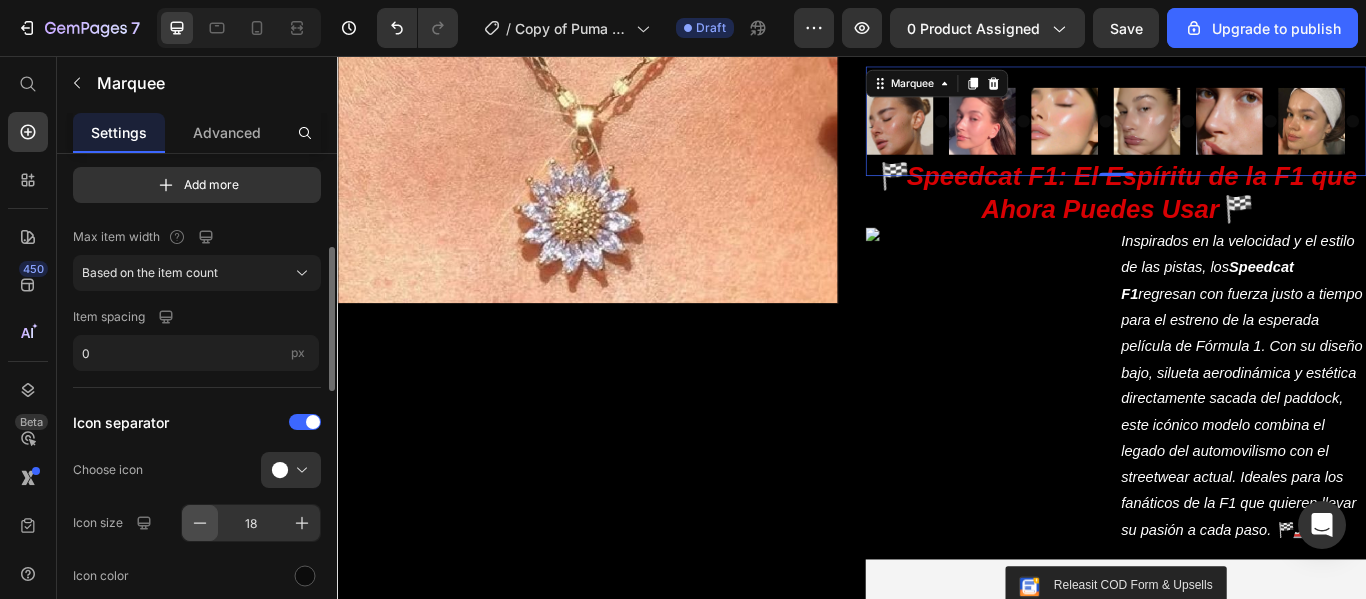 click 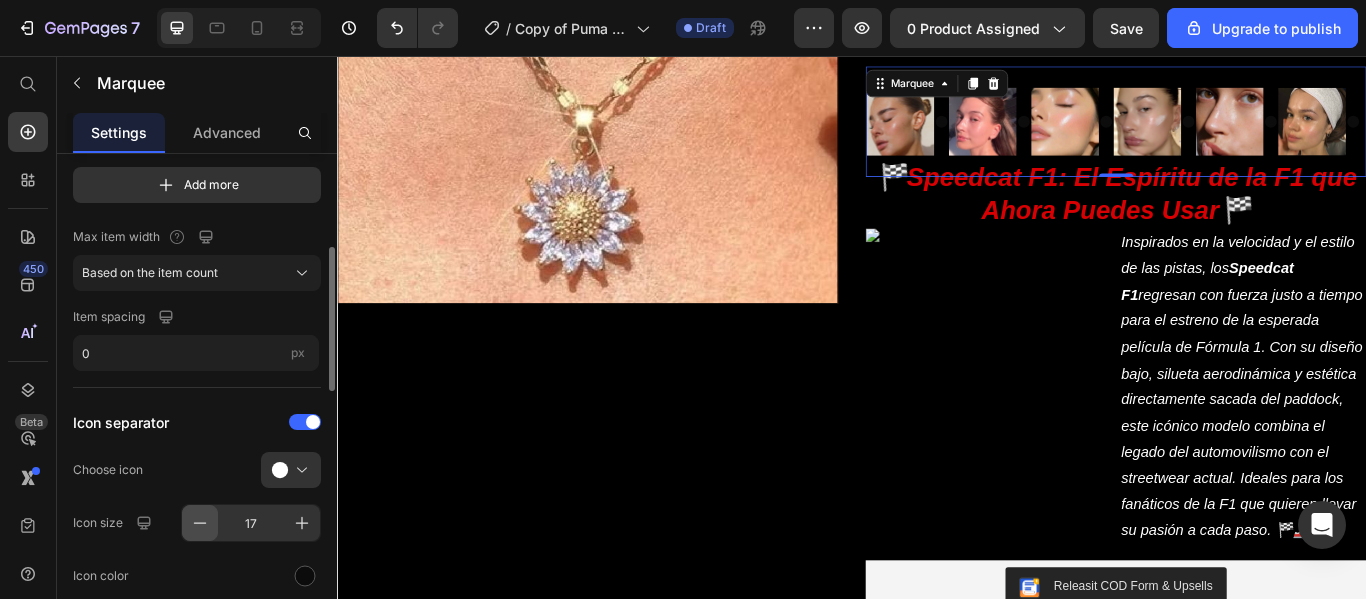 click 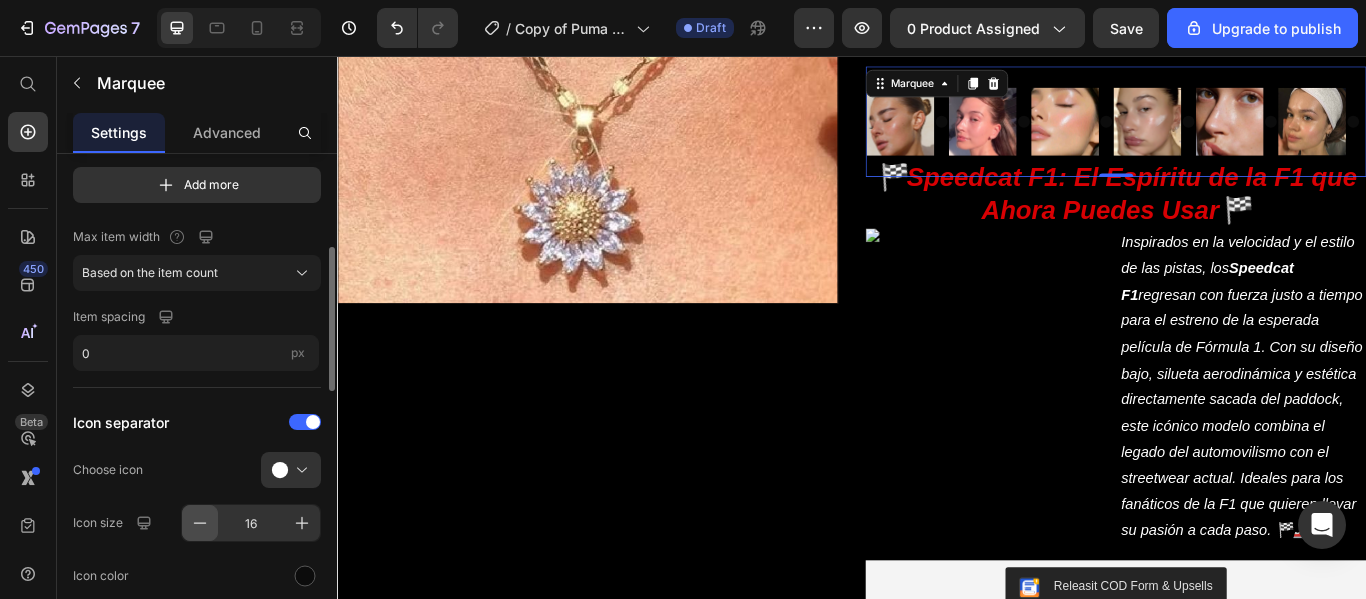 click 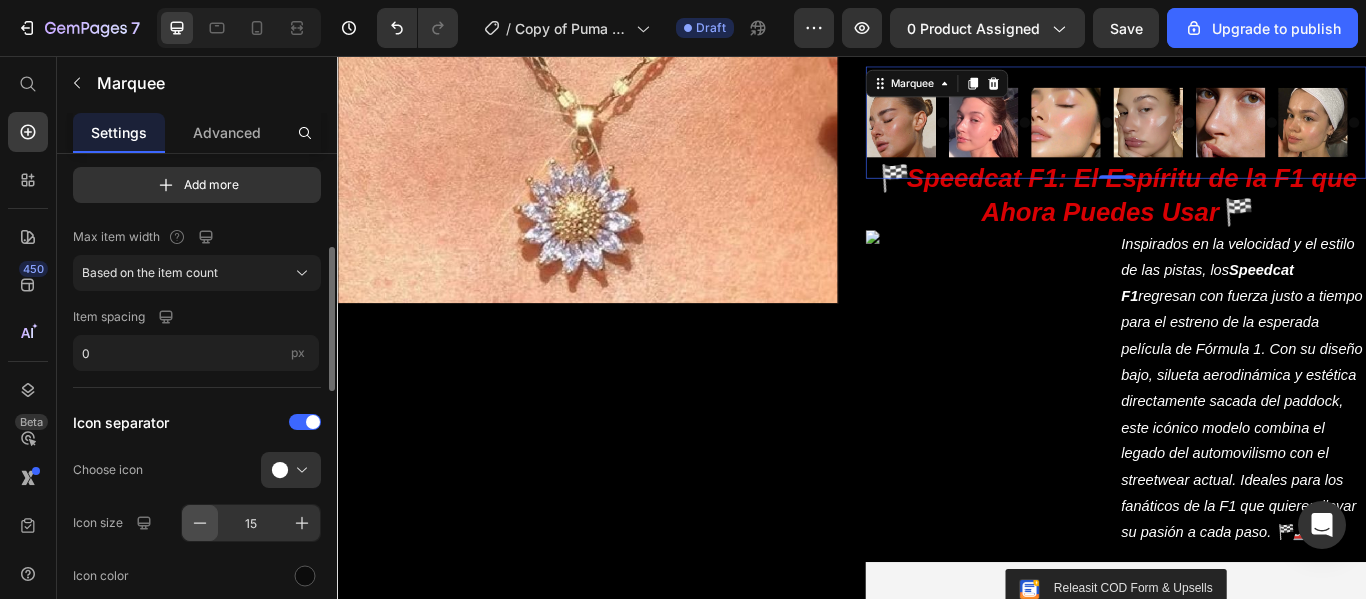 click 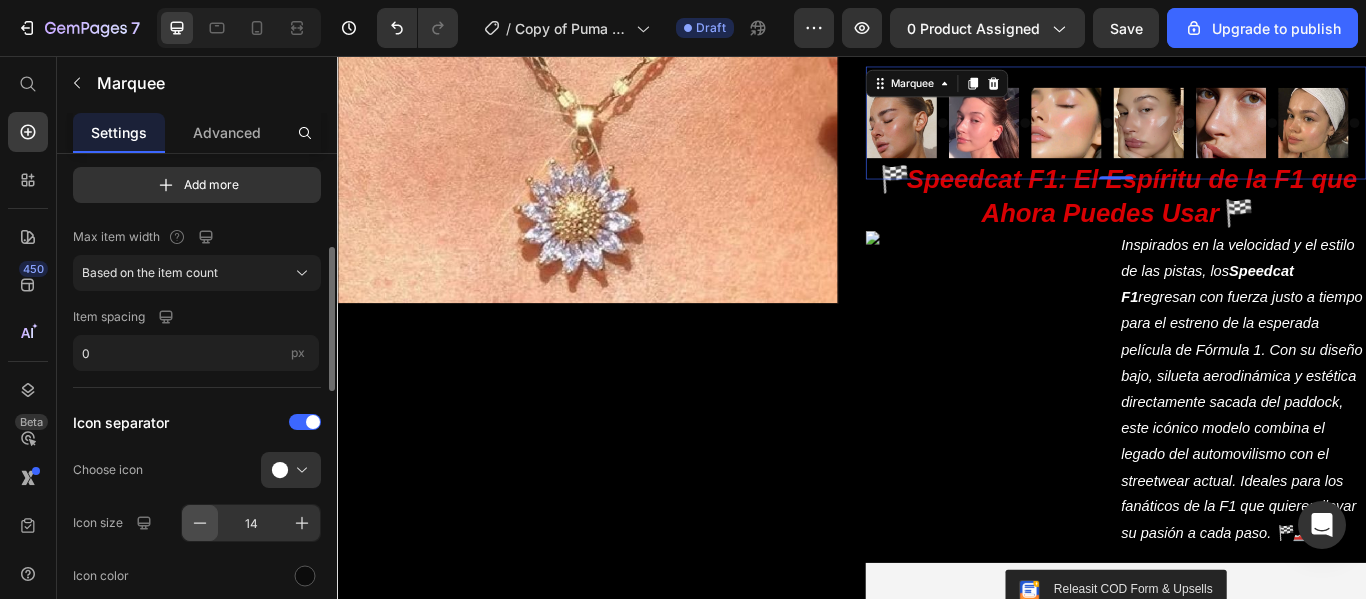 click 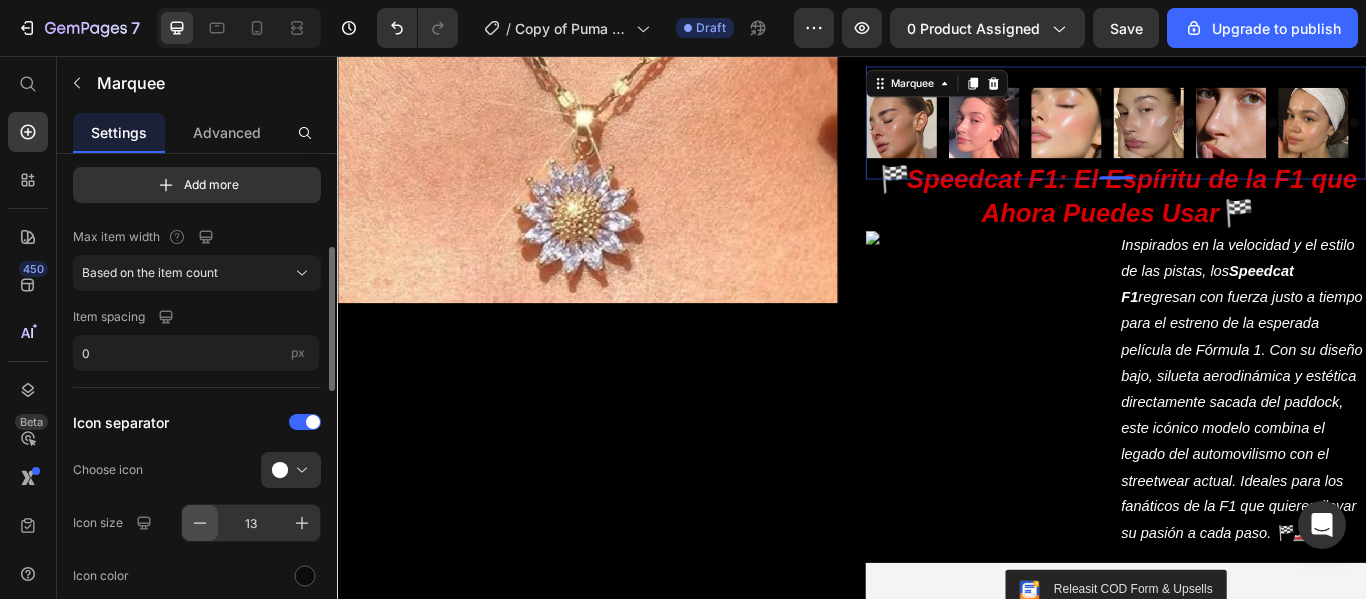 click 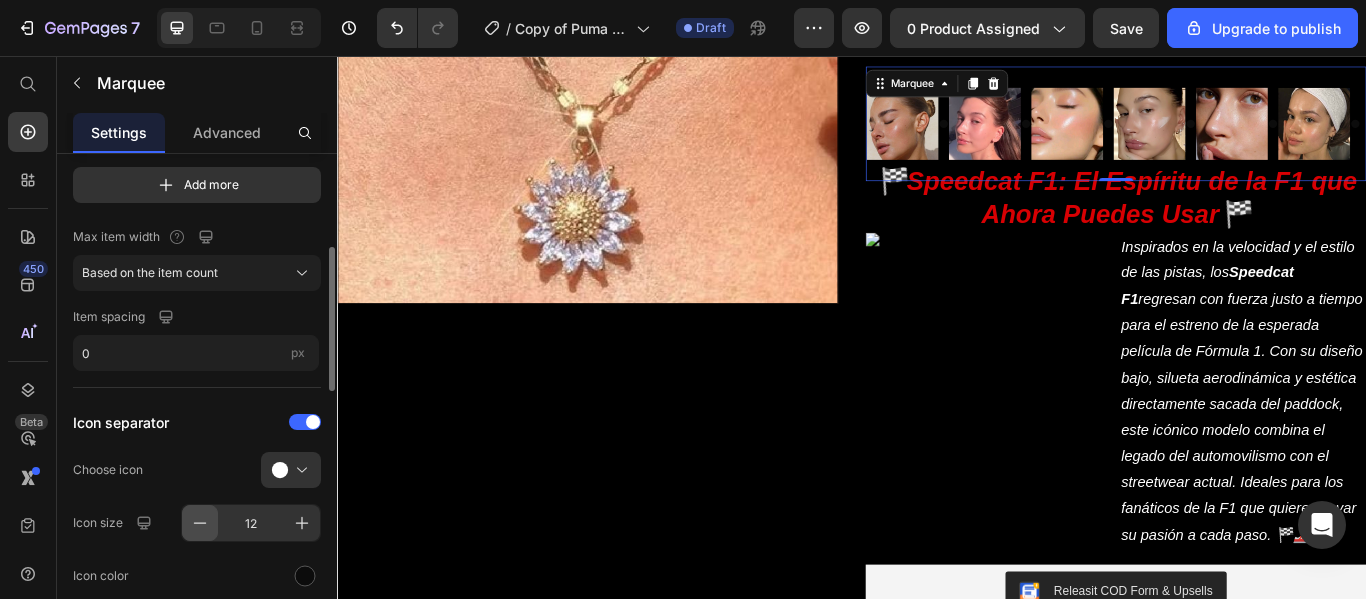 click 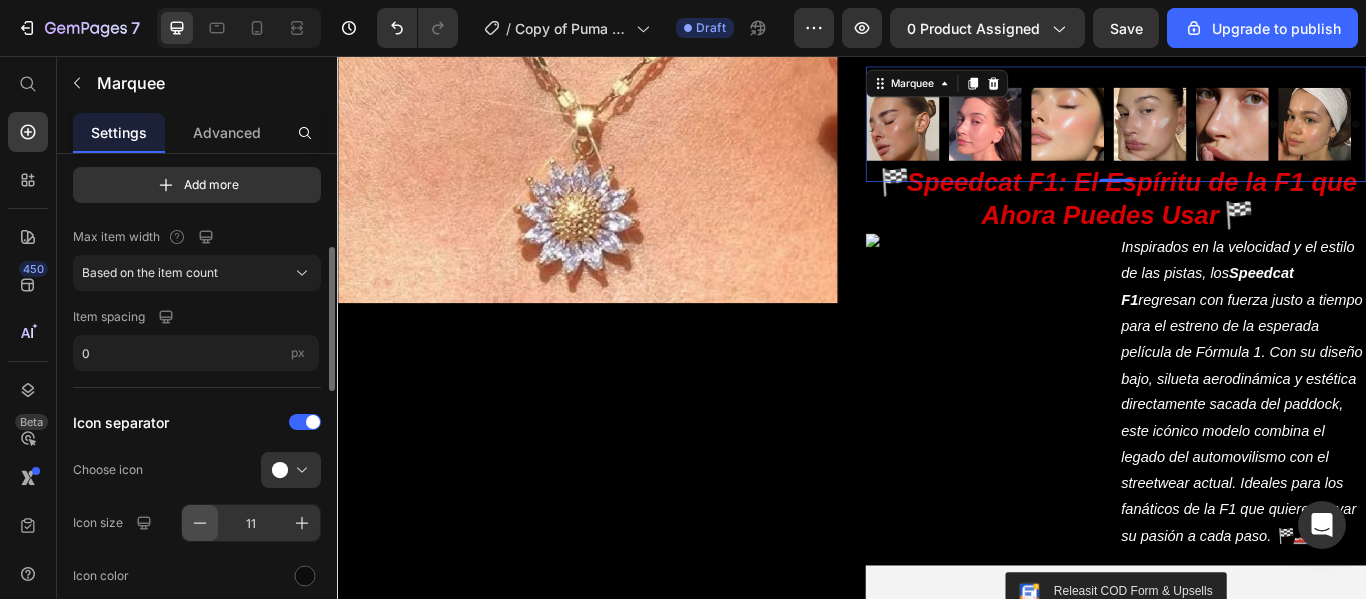 click 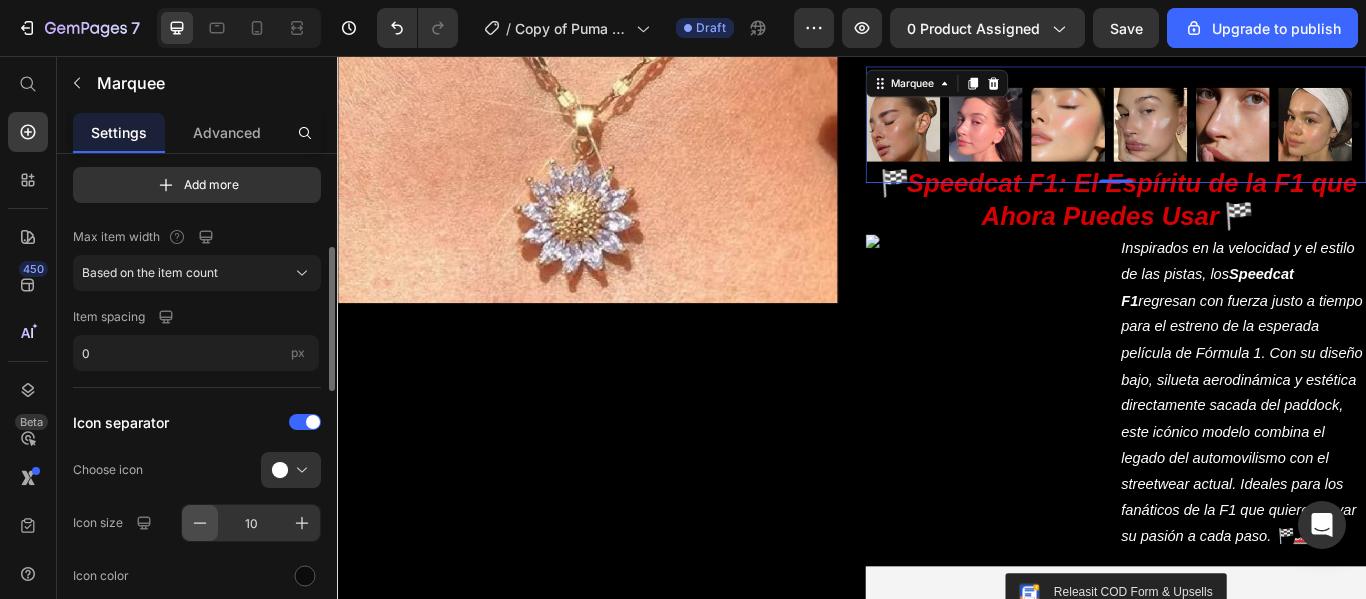 click 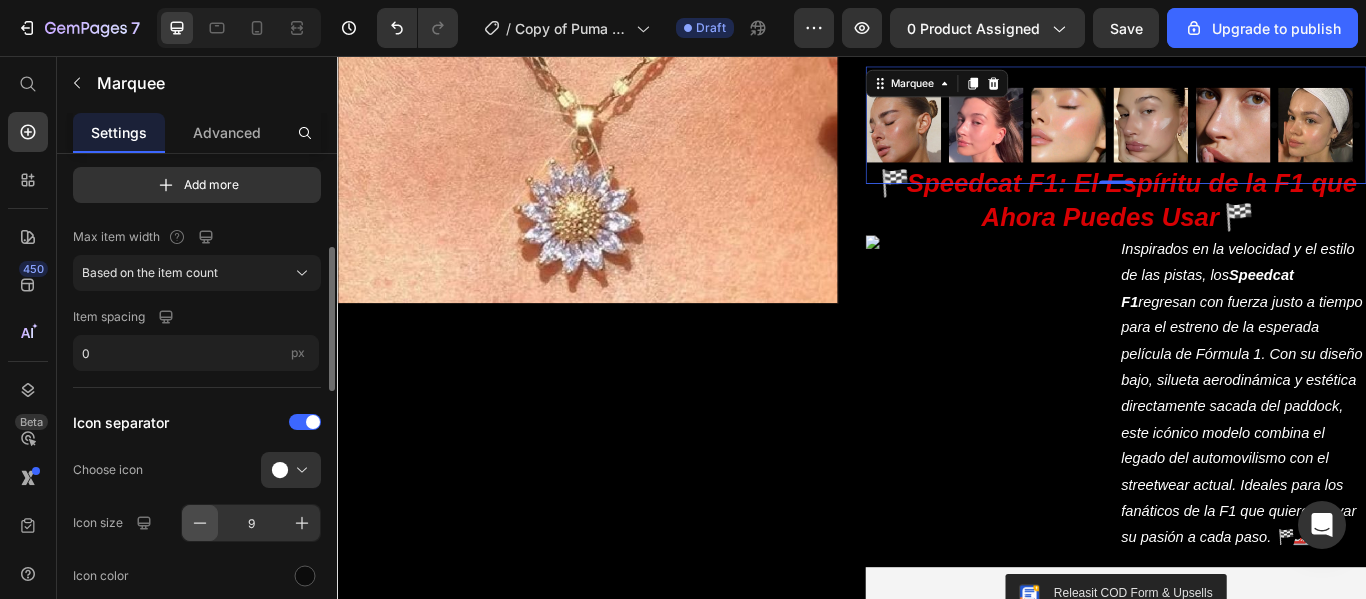click 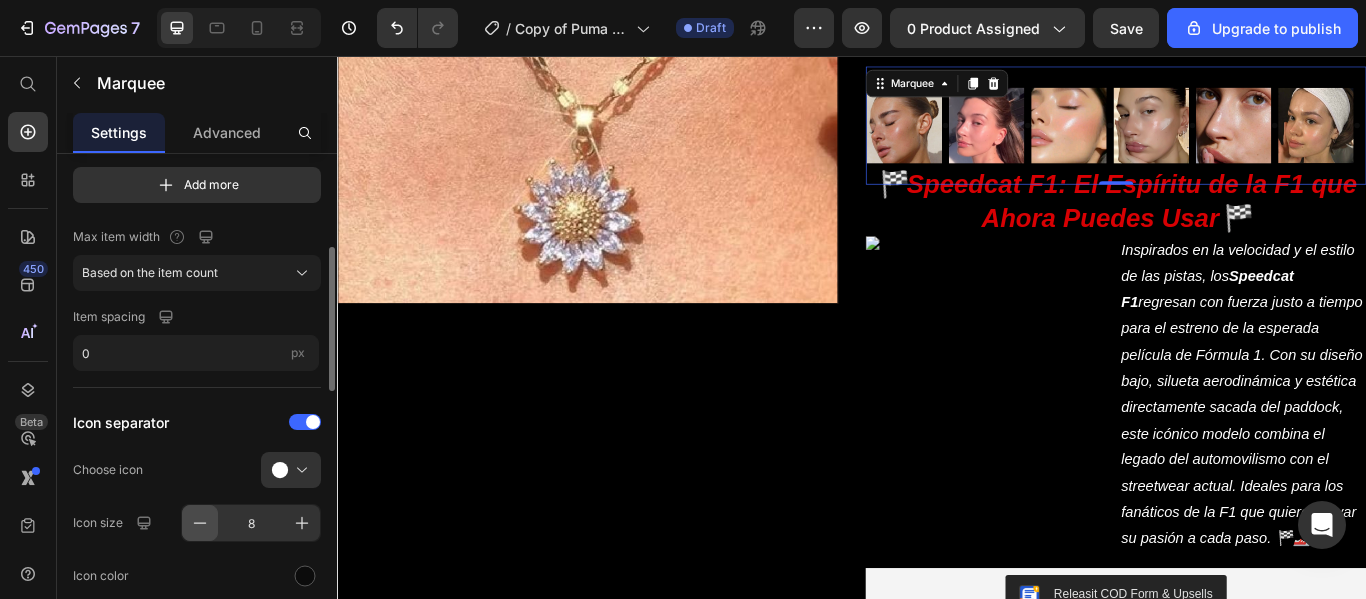 click 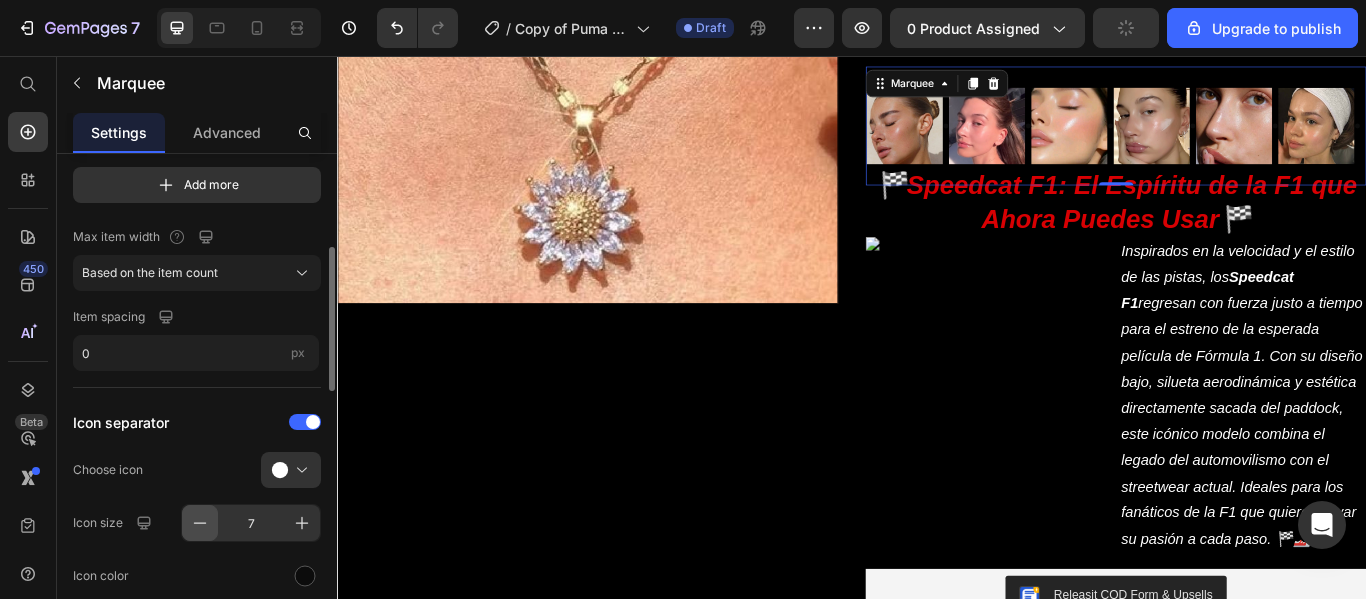 click 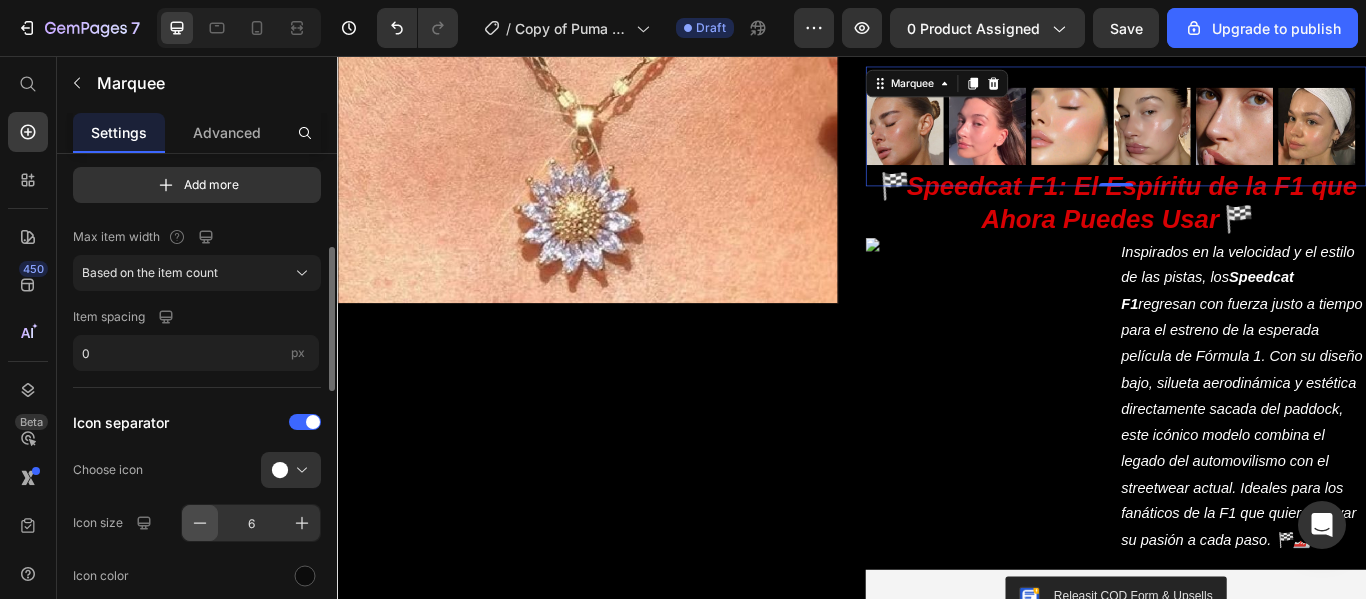 click 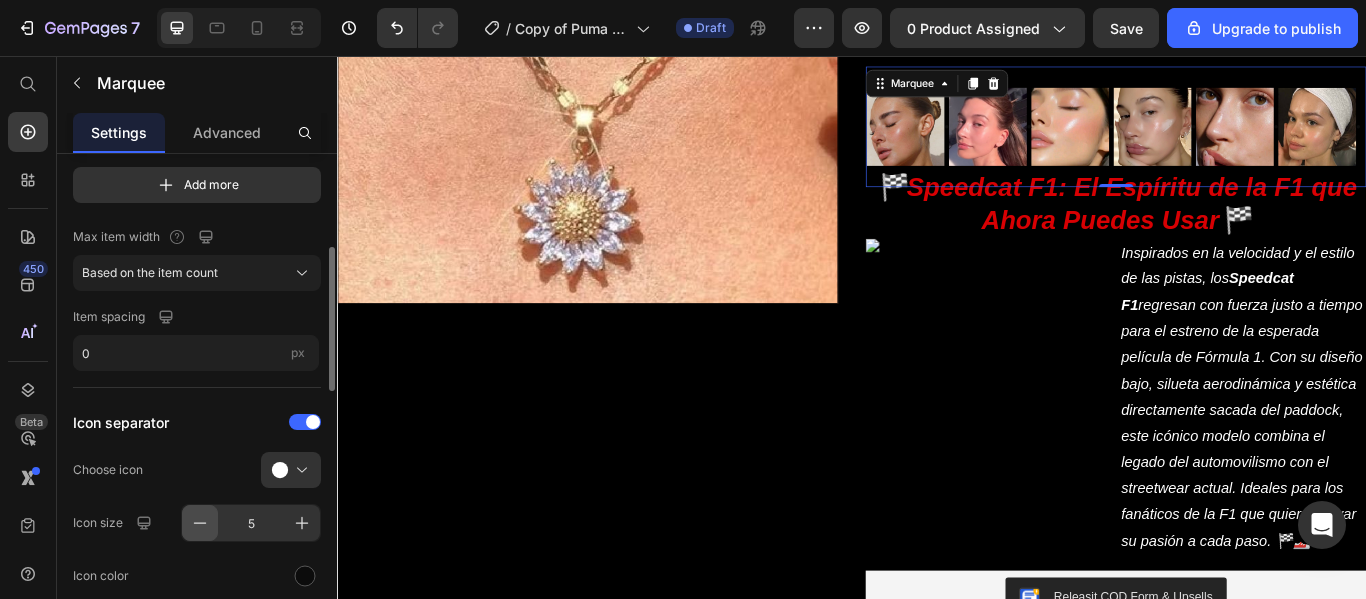 click 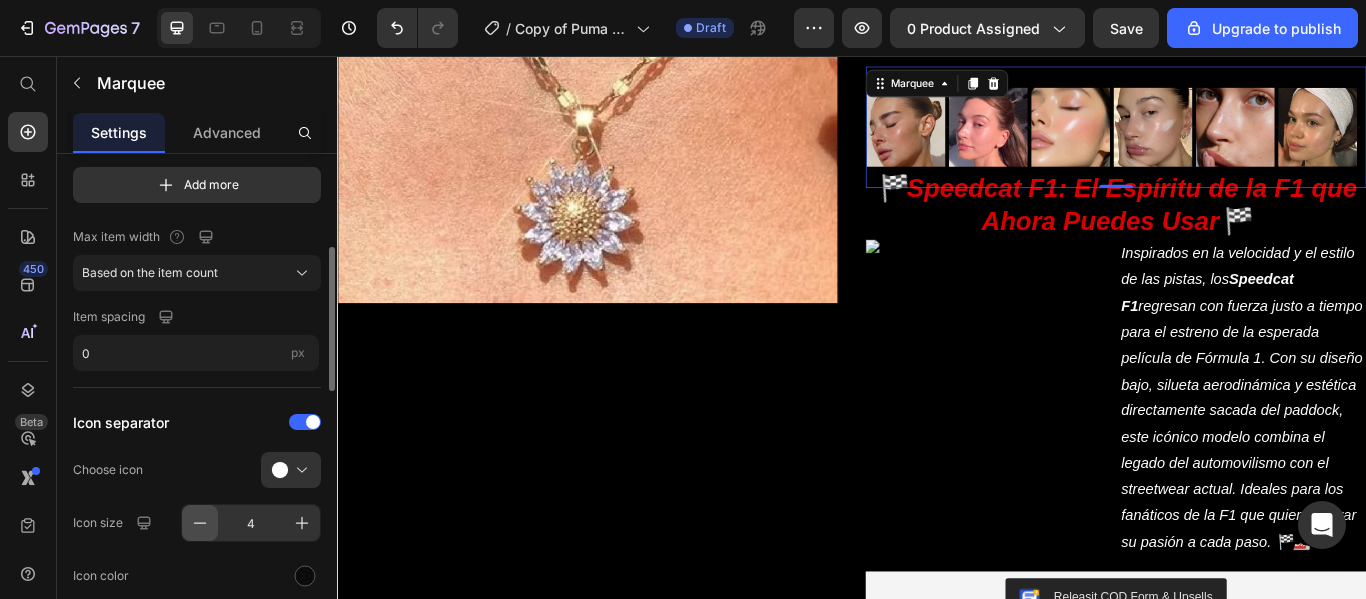 click 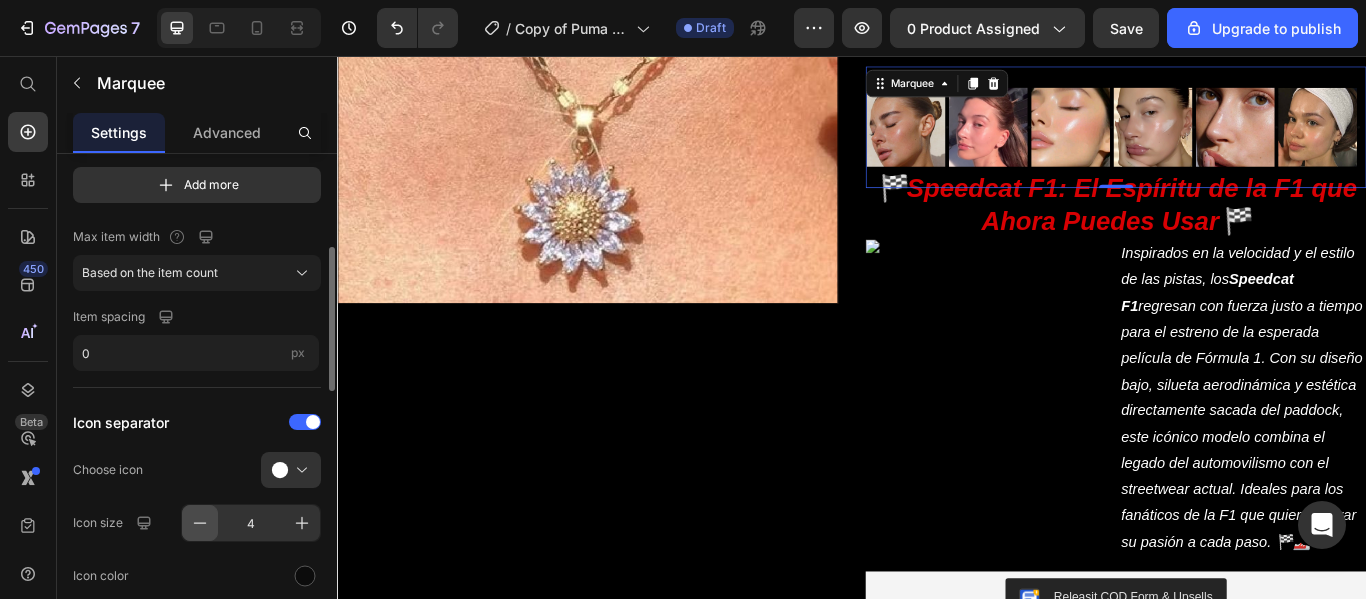 type on "3" 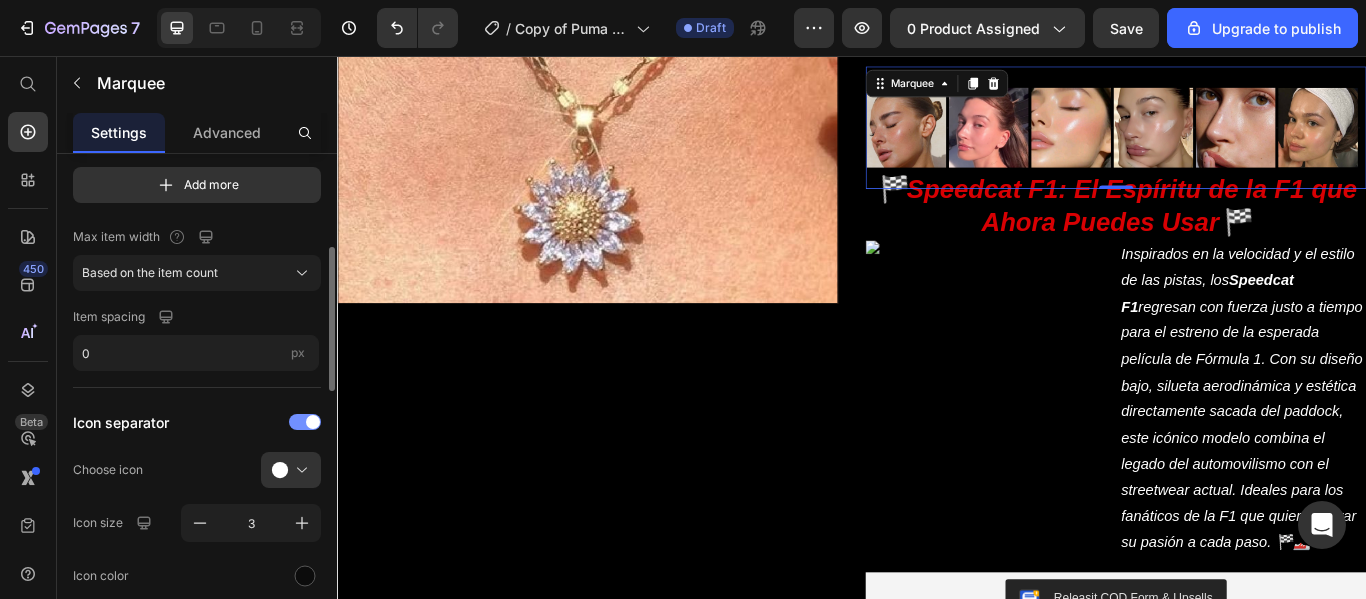 click on "Icon separator" 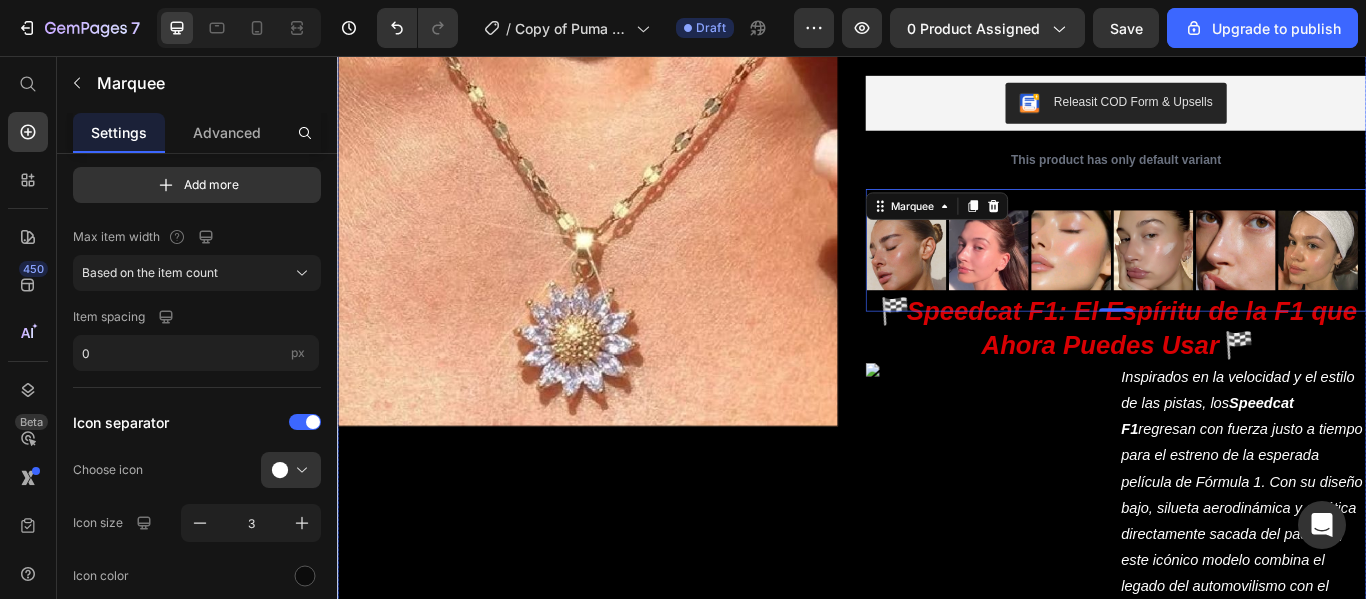 scroll, scrollTop: 194, scrollLeft: 0, axis: vertical 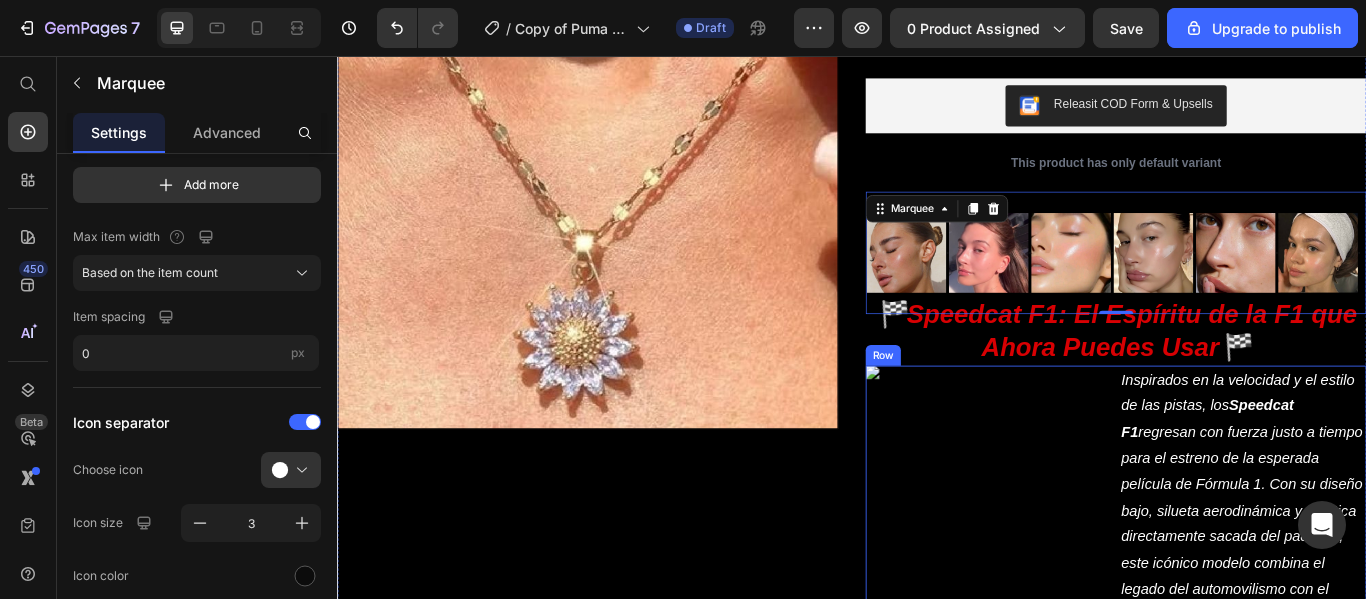 click on "Image" at bounding box center (1097, 602) 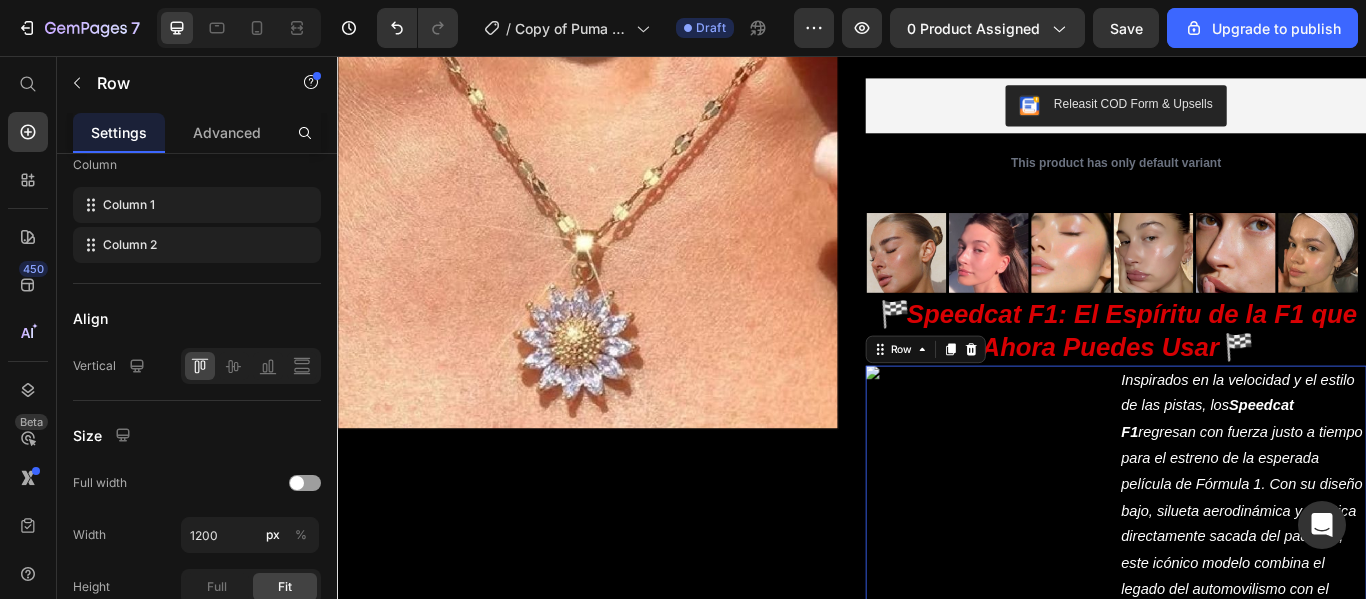 scroll, scrollTop: 0, scrollLeft: 0, axis: both 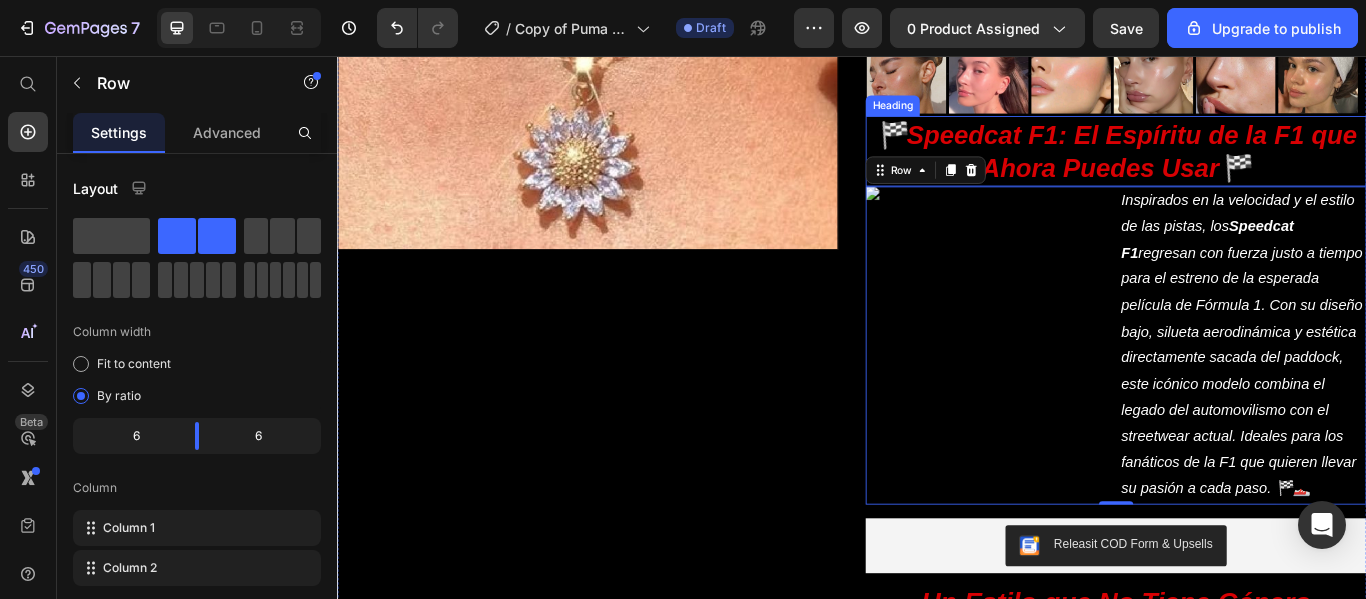 click on "Speedcat F1: El Espíritu de la F1 que Ahora Puedes Usar" at bounding box center (1263, 167) 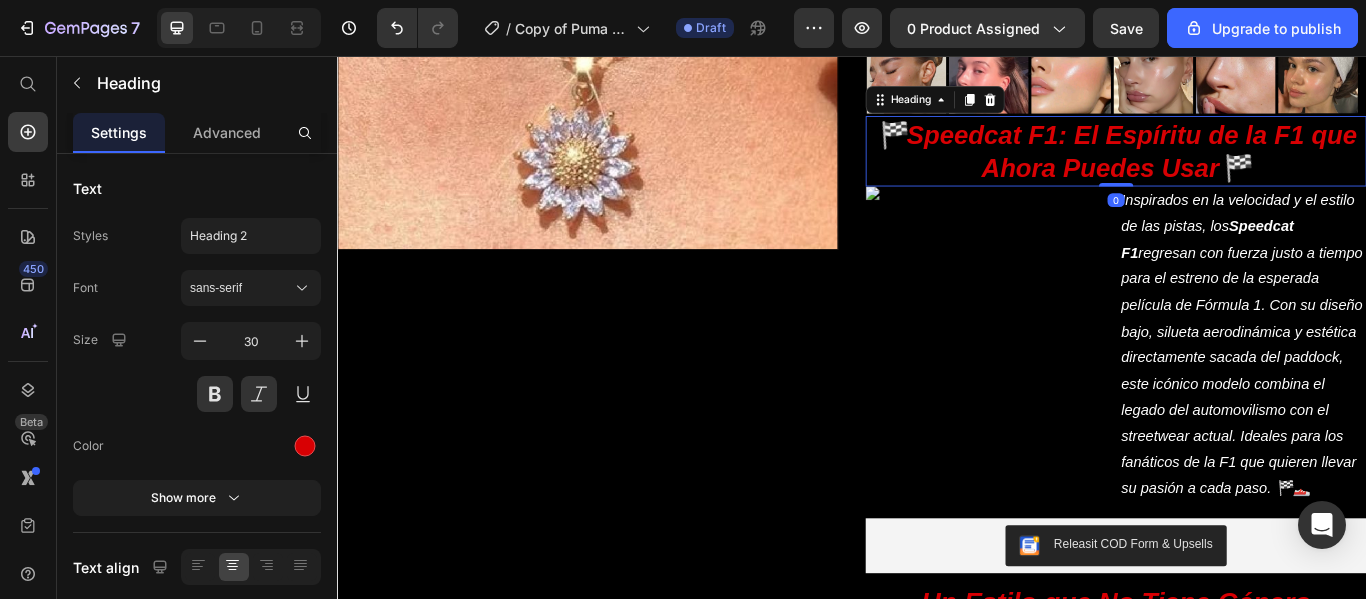 click on "🏁  Speedcat  F1: El Espíritu de la F1 que Ahora Puedes Usar  🏁" at bounding box center (1245, 167) 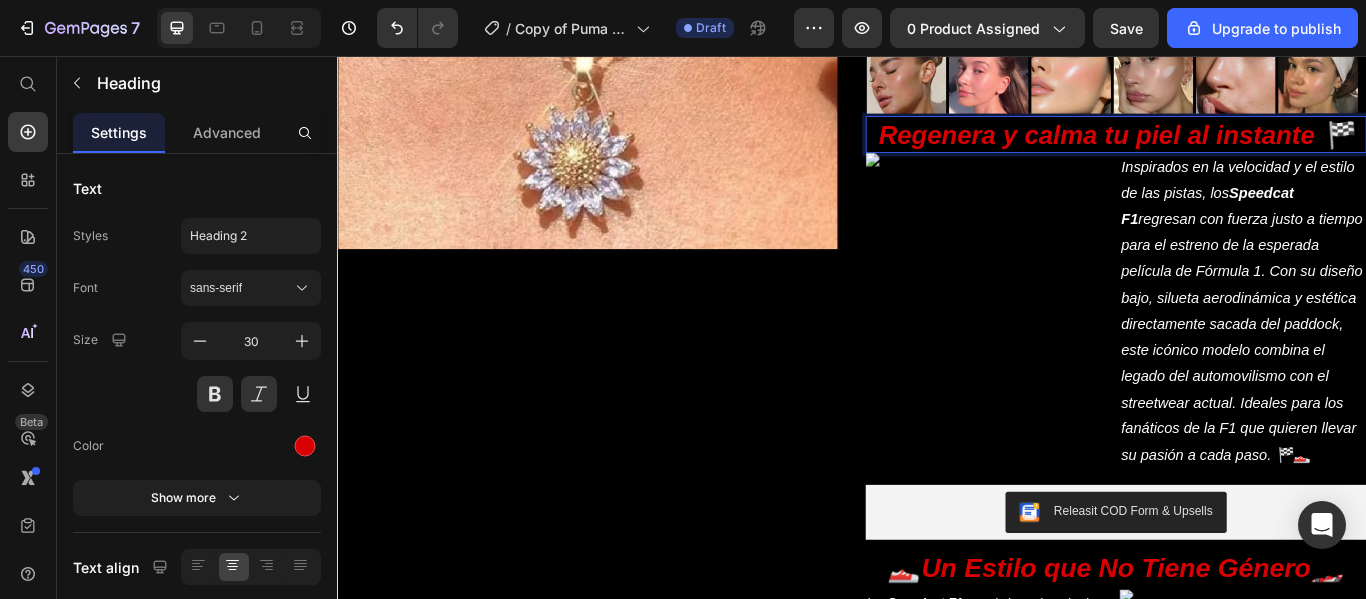click on "Regenera y calma tu piel al instante 🏁" at bounding box center (1245, 147) 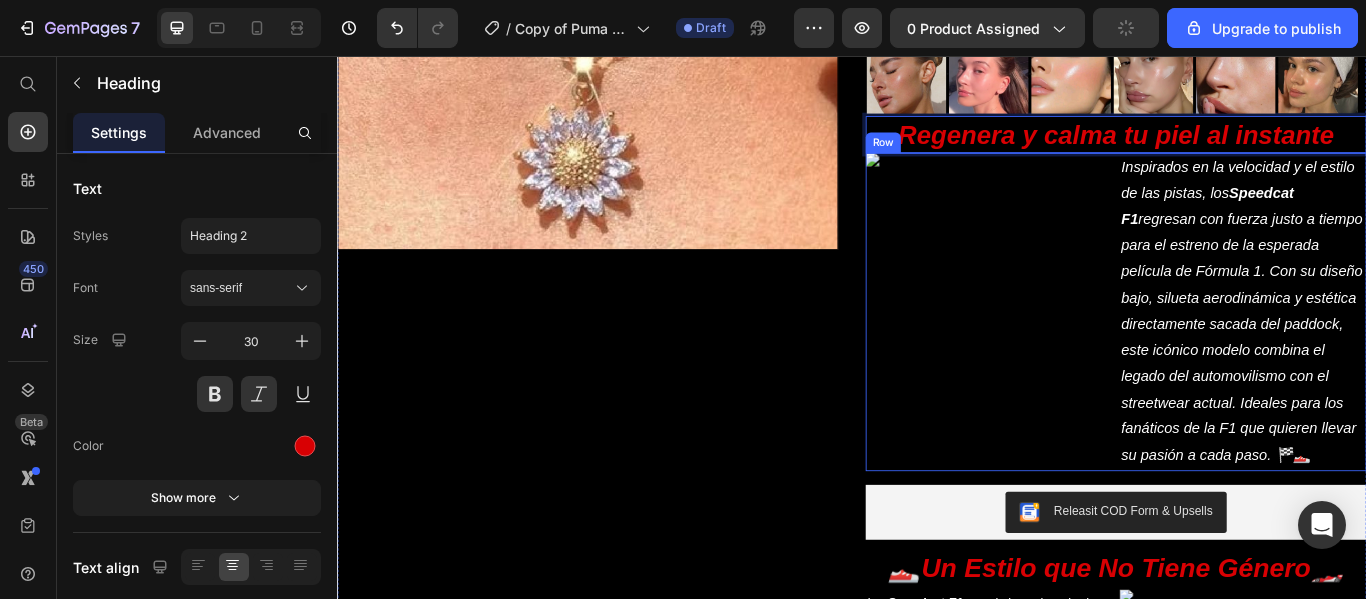 click on "Image" at bounding box center (1097, 354) 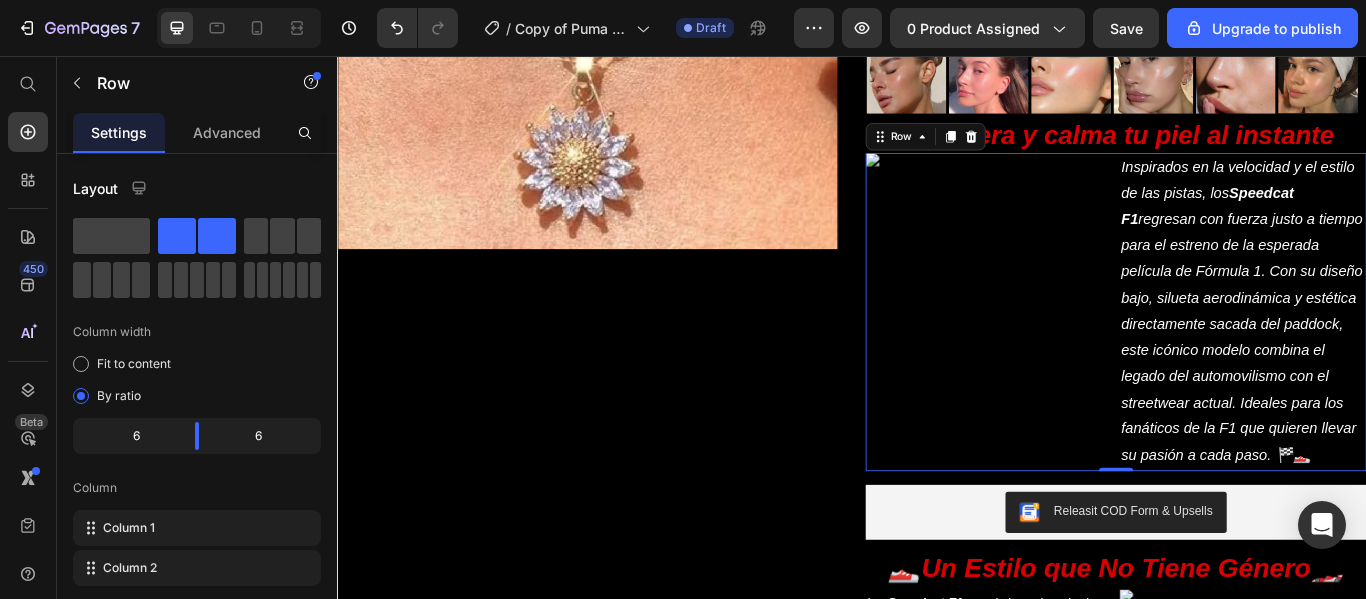 click on "Image" at bounding box center [1097, 354] 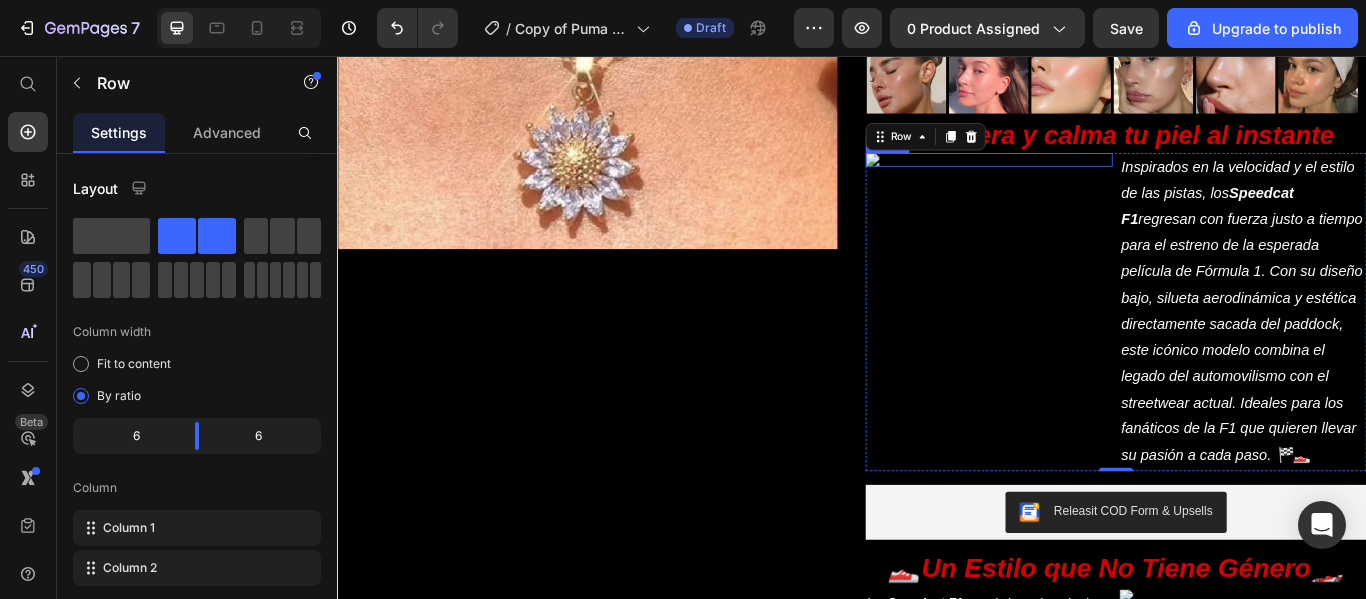 click at bounding box center (1097, 177) 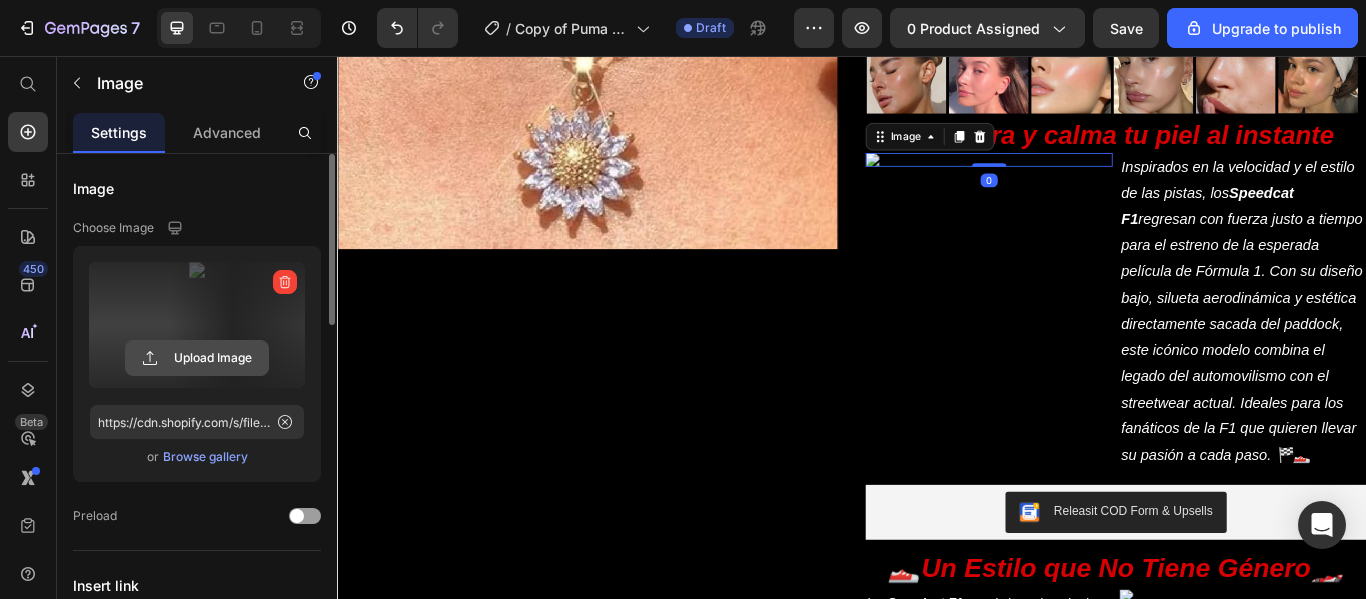 click 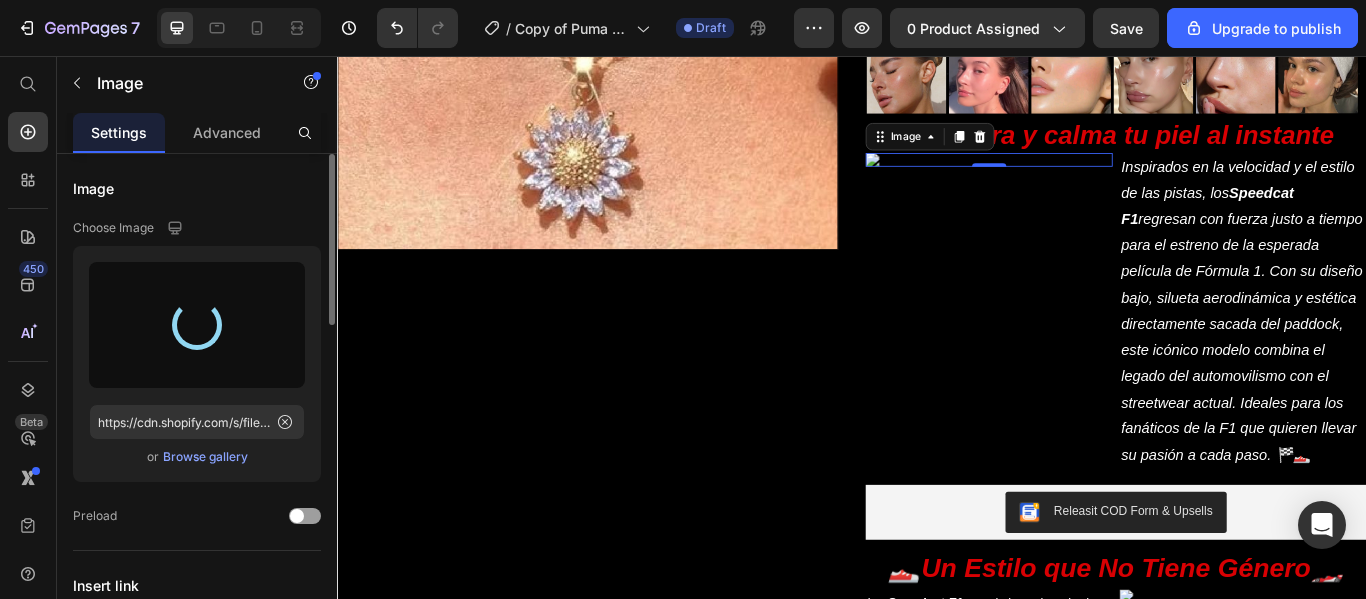 type on "https://cdn.shopify.com/s/files/1/0864/7930/7073/files/gempages_512711266062566536-5e0b26c4-d8dd-490b-9284-a861704d937a.png" 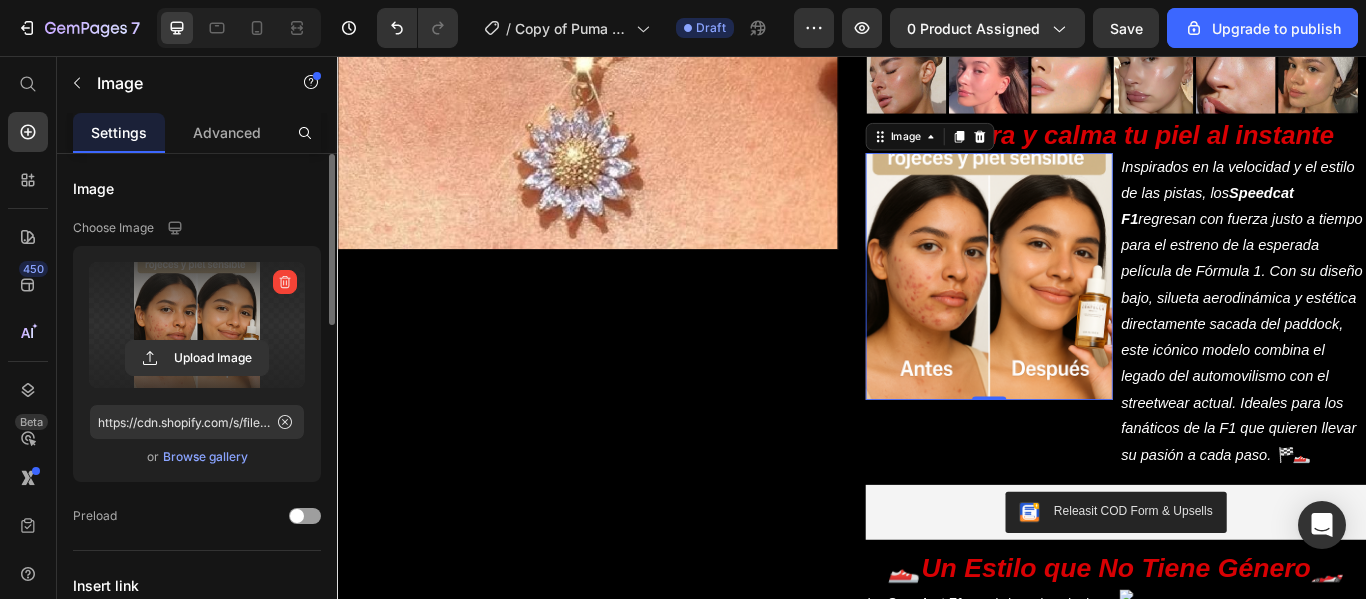 click at bounding box center (1097, 313) 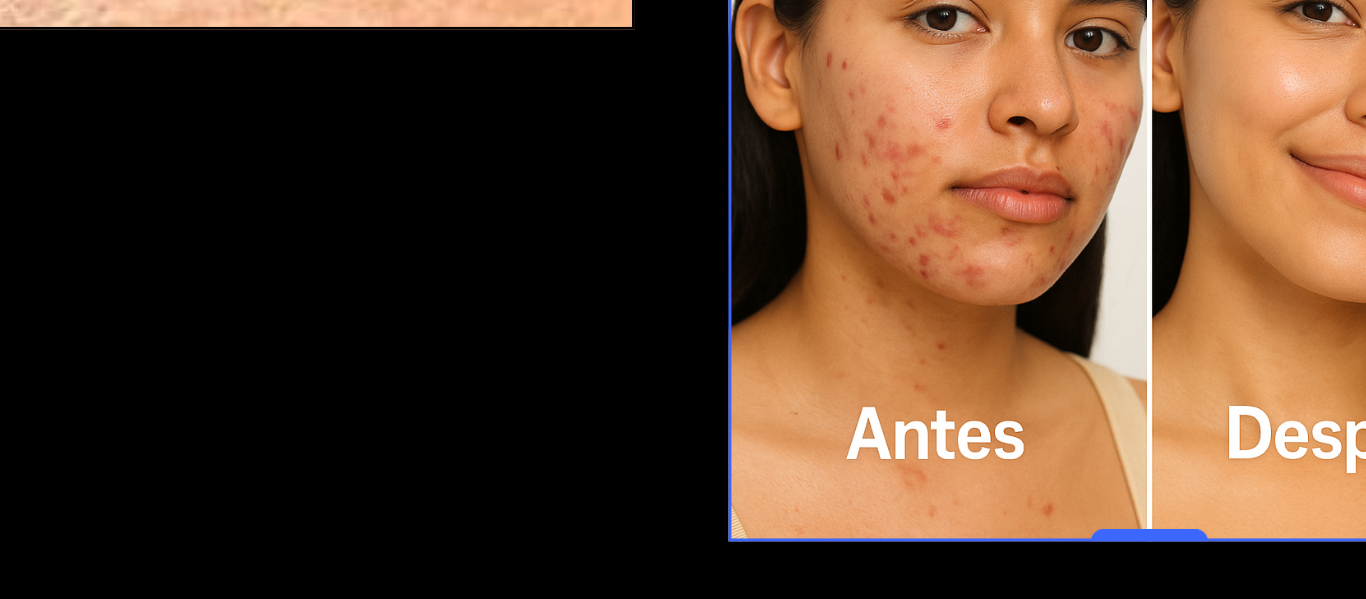 scroll, scrollTop: 427, scrollLeft: 0, axis: vertical 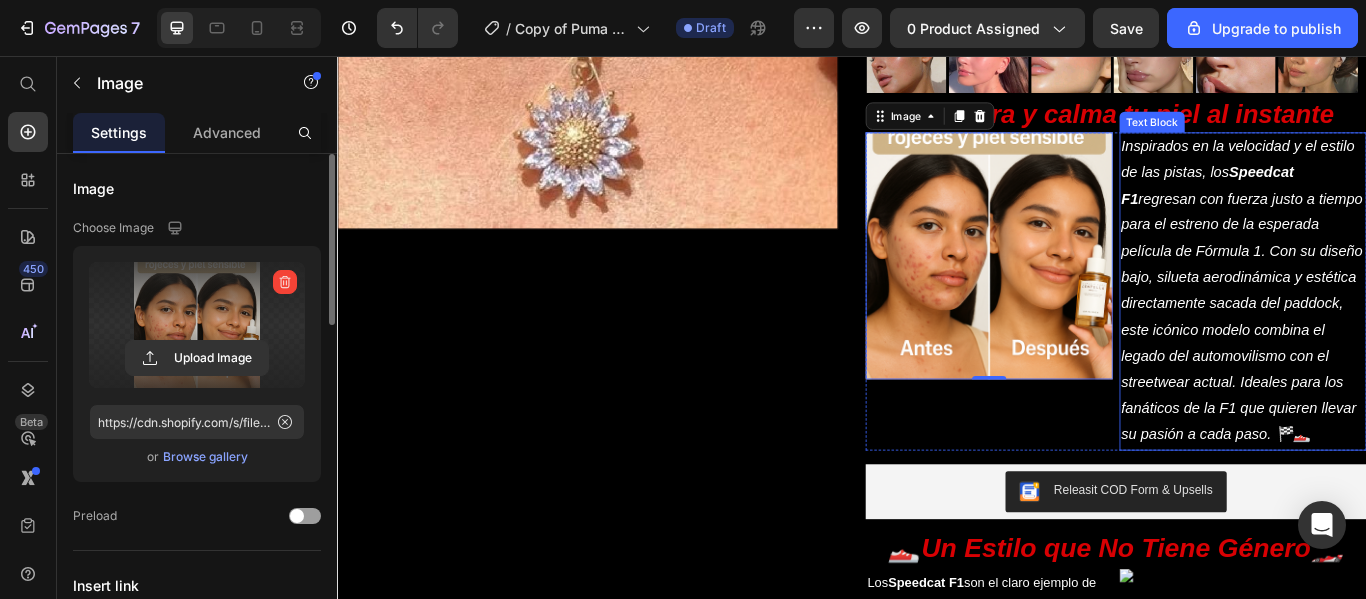 click on "Inspirados en la velocidad y el estilo de las pistas, los Speedcat F1 regresan con fuerza justo a tiempo para el estreno de la esperada película de Fórmula 1. Con su diseño bajo, silueta aerodinámica y estética directamente sacada del paddock, este icónico modelo combina el legado del automovilismo con el streetwear actual. Ideales para los fanáticos de la F1 que quieren llevar su pasión a cada paso. 🏁👟" at bounding box center (1393, 330) 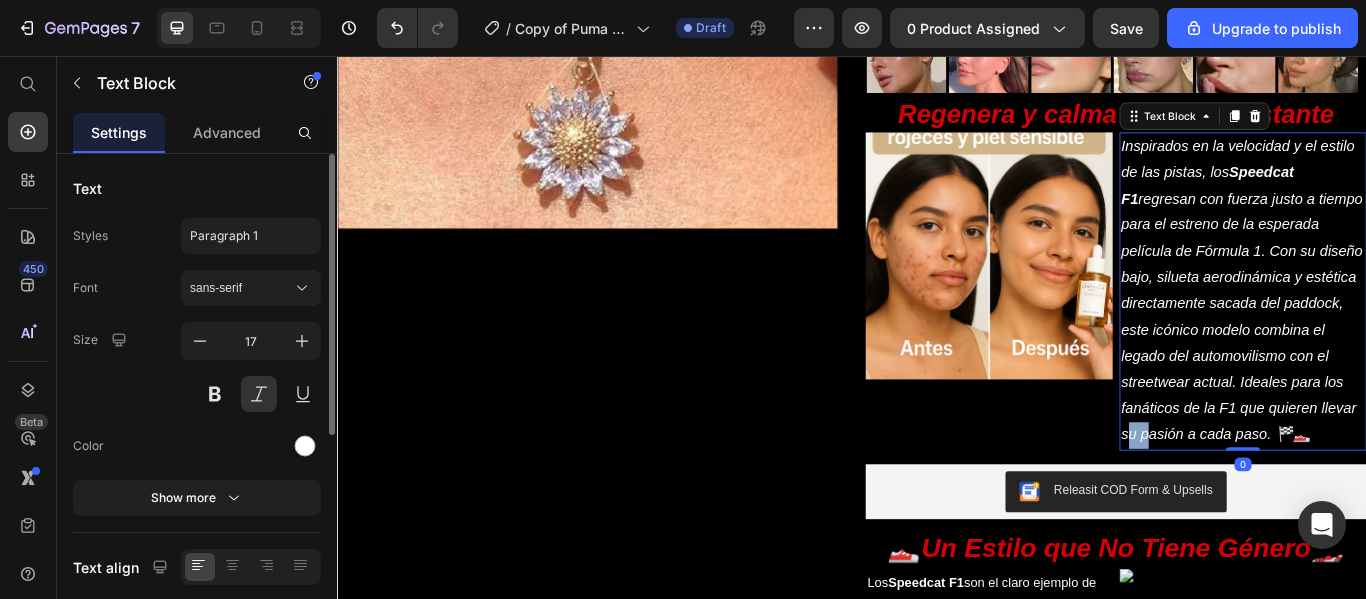click on "Inspirados en la velocidad y el estilo de las pistas, los Speedcat F1 regresan con fuerza justo a tiempo para el estreno de la esperada película de Fórmula 1. Con su diseño bajo, silueta aerodinámica y estética directamente sacada del paddock, este icónico modelo combina el legado del automovilismo con el streetwear actual. Ideales para los fanáticos de la F1 que quieren llevar su pasión a cada paso. 🏁👟" at bounding box center [1393, 330] 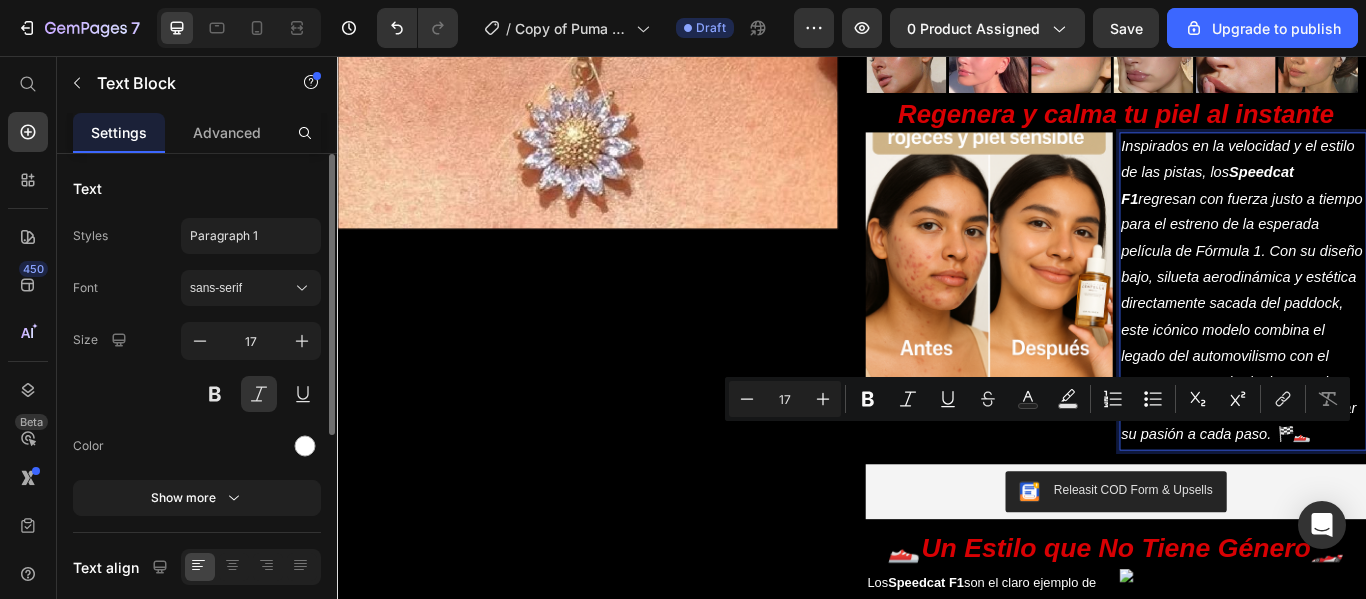 click on "Inspirados en la velocidad y el estilo de las pistas, los Speedcat F1 regresan con fuerza justo a tiempo para el estreno de la esperada película de Fórmula 1. Con su diseño bajo, silueta aerodinámica y estética directamente sacada del paddock, este icónico modelo combina el legado del automovilismo con el streetwear actual. Ideales para los fanáticos de la F1 que quieren llevar su pasión a cada paso. 🏁👟" at bounding box center [1393, 330] 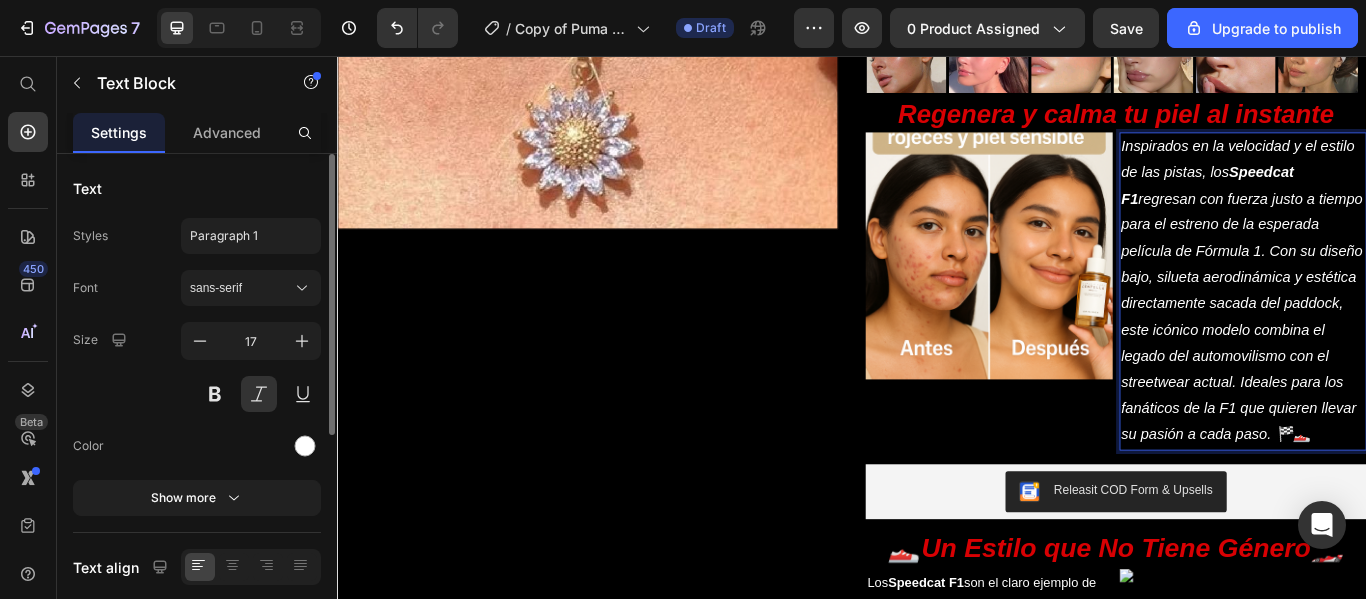 drag, startPoint x: 1339, startPoint y: 521, endPoint x: 1243, endPoint y: 171, distance: 362.927 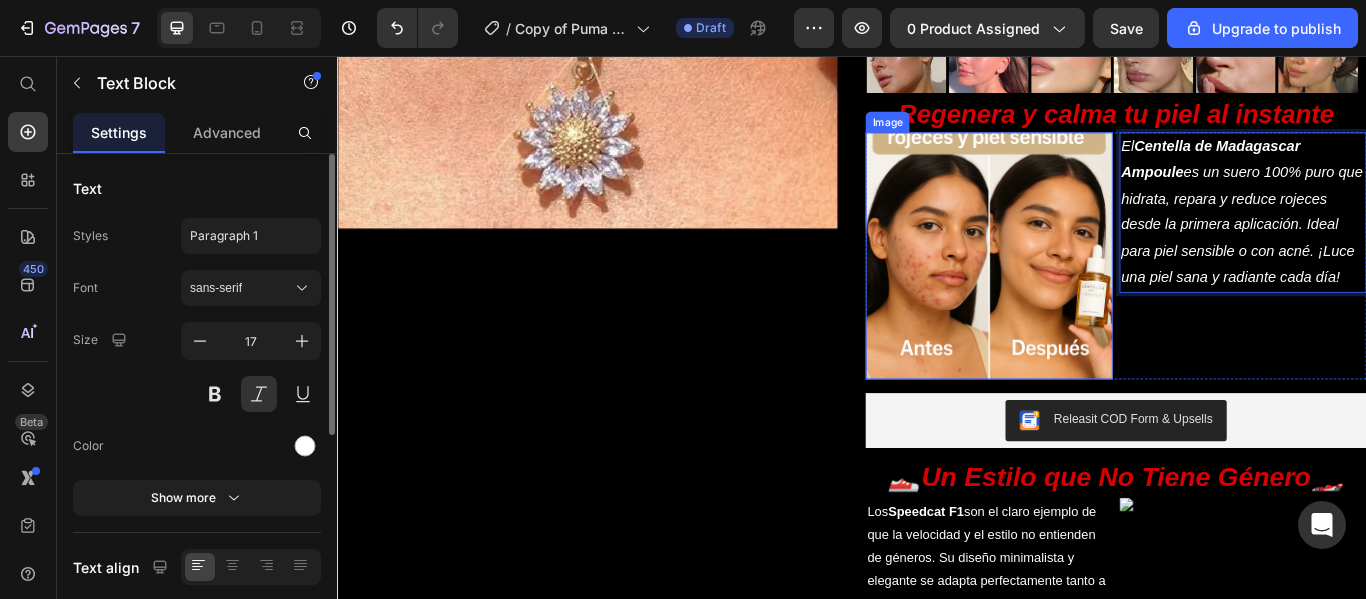click at bounding box center (1097, 289) 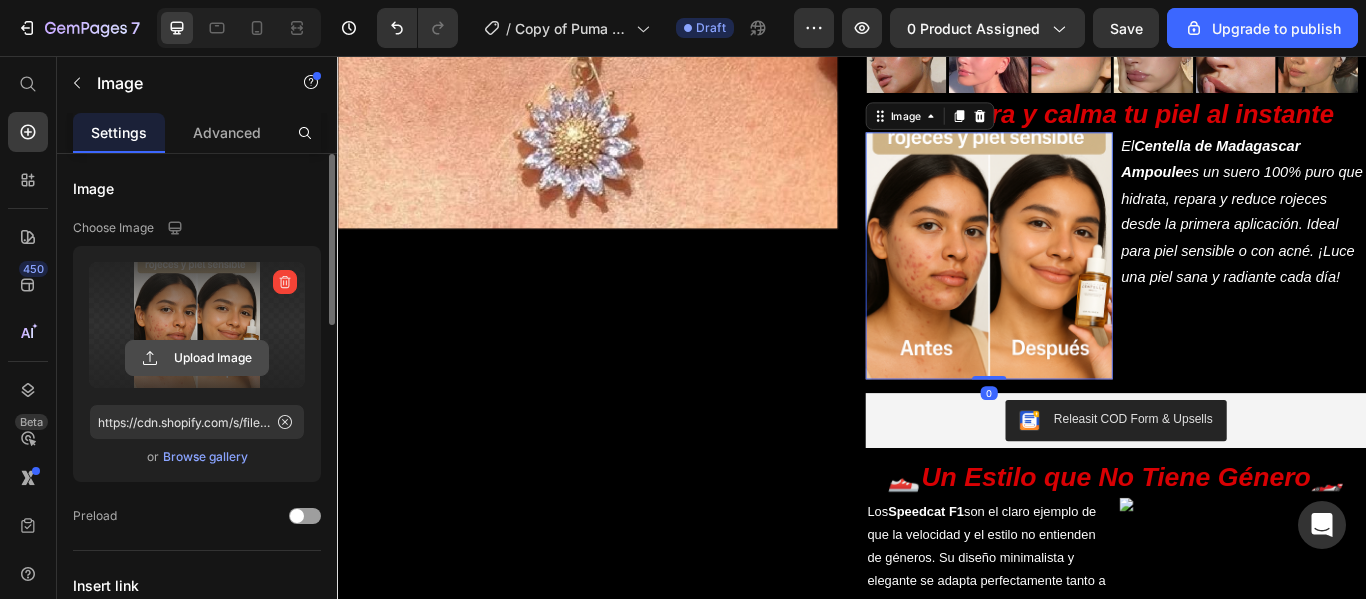 click 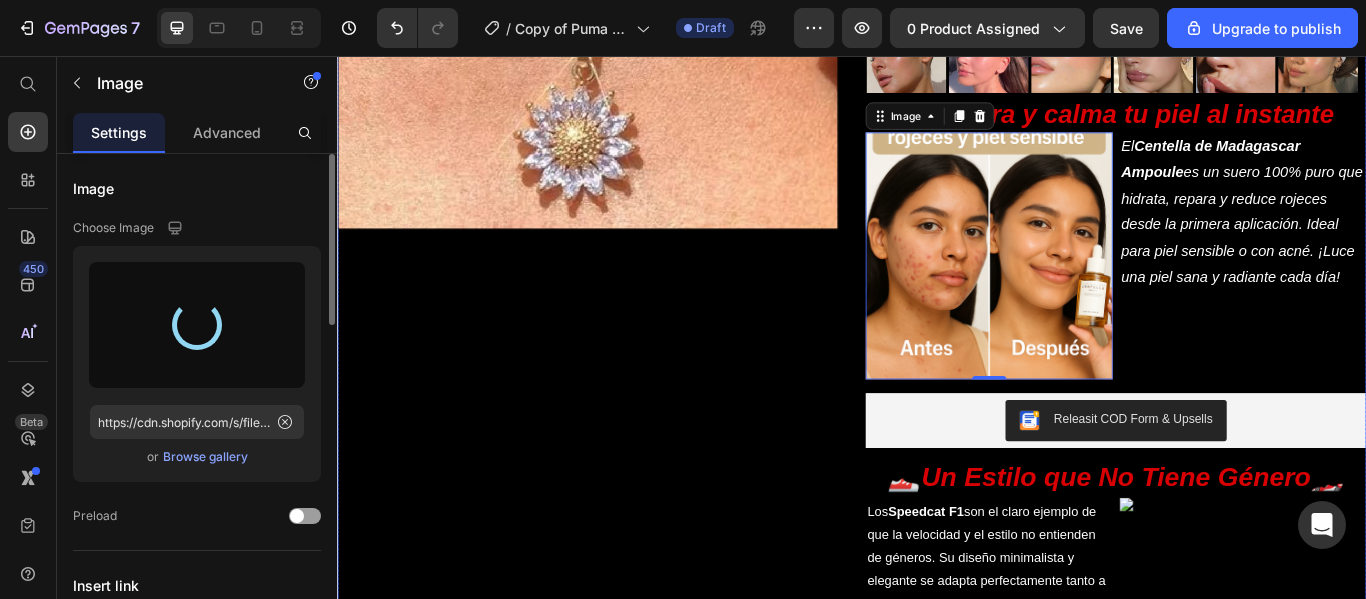 type on "https://cdn.shopify.com/s/files/1/0864/7930/7073/files/gempages_512711266062566536-70f2be3c-2c7f-43f1-b7f9-9c18487f7ff5.png" 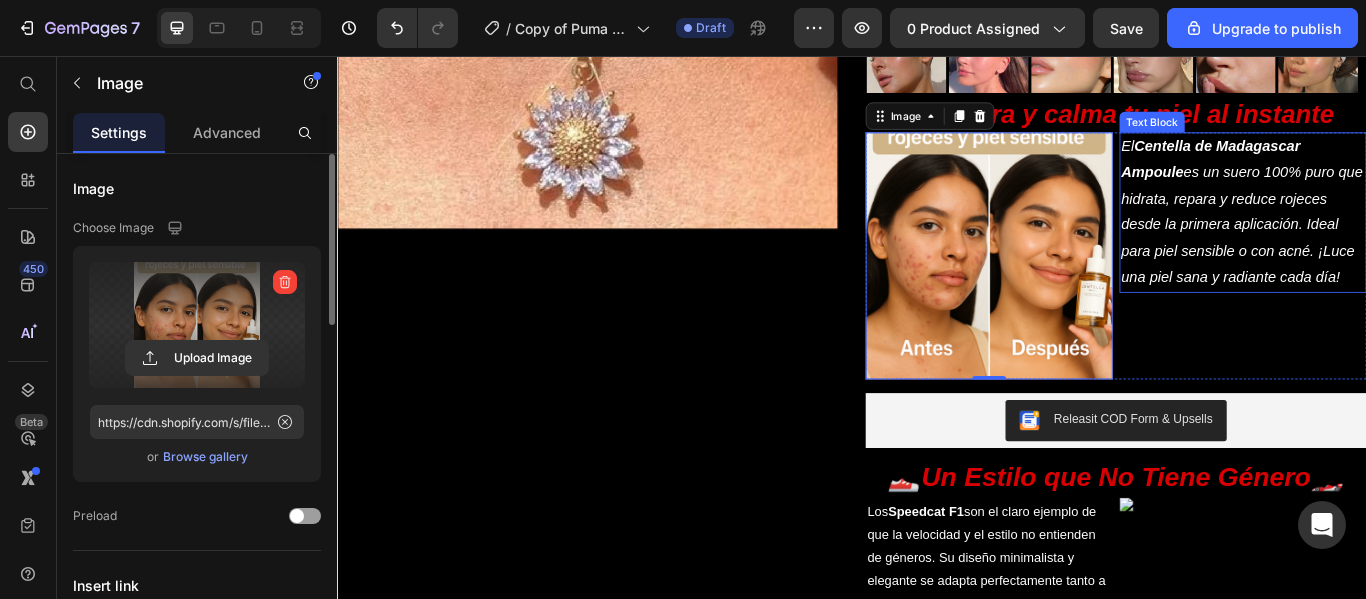 click on "El  Centella de Madagascar Ampoule  es un suero 100% puro que hidrata, repara y reduce rojeces desde la primera aplicación. Ideal para piel sensible o con acné. ¡Luce una piel sana y radiante cada día!" at bounding box center (1393, 239) 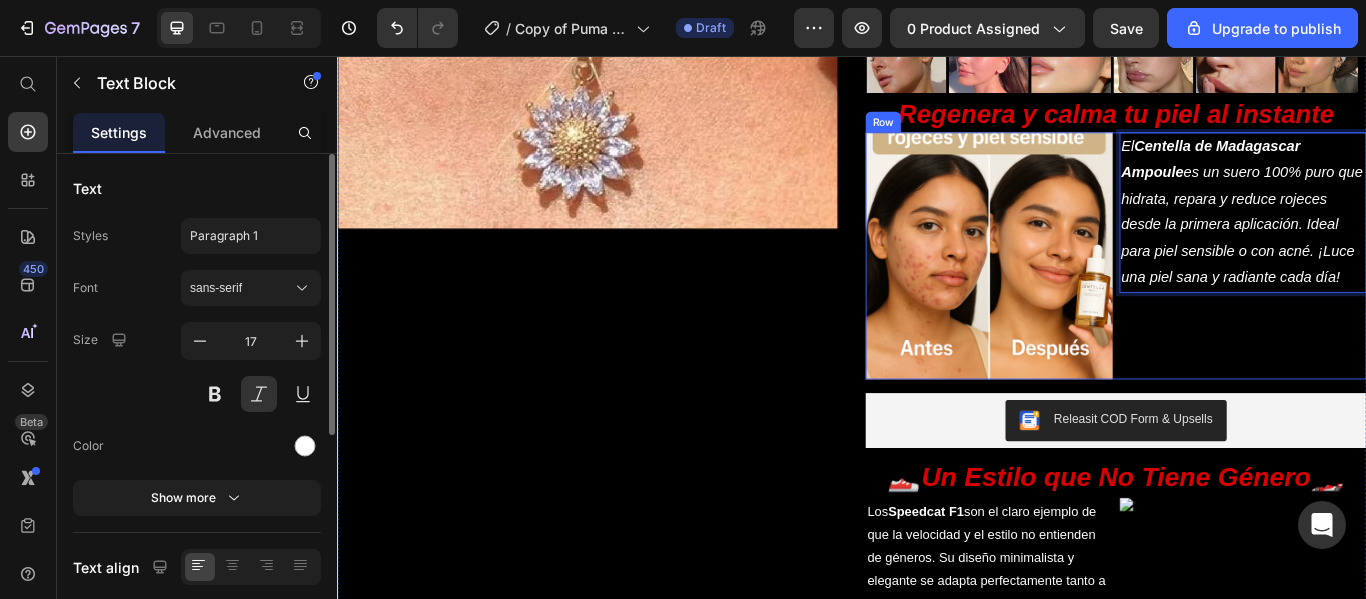 drag, startPoint x: 1500, startPoint y: 312, endPoint x: 1230, endPoint y: 155, distance: 312.32834 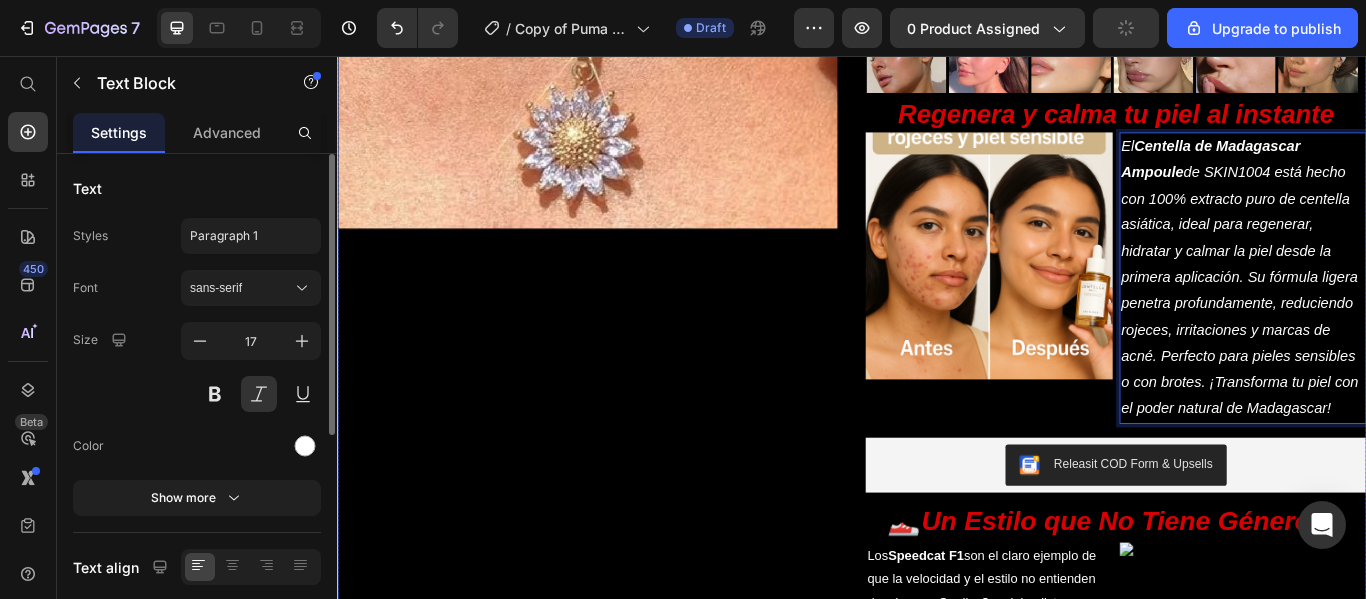 click on "Product Images" at bounding box center (629, 672) 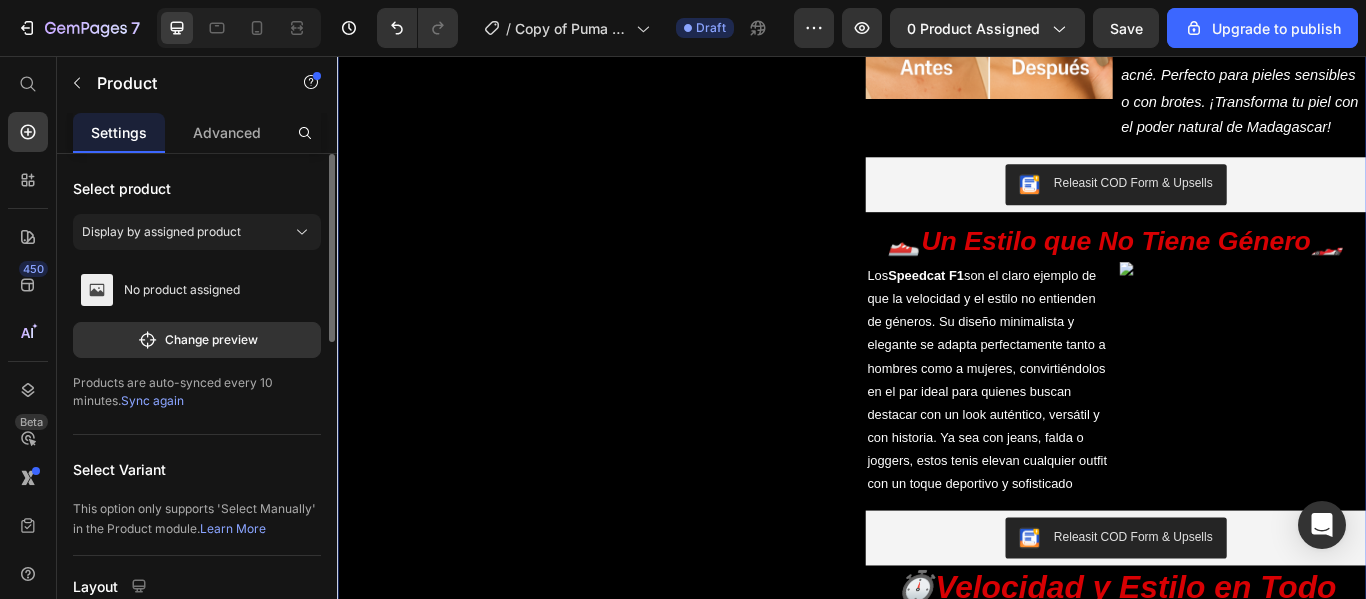 scroll, scrollTop: 757, scrollLeft: 0, axis: vertical 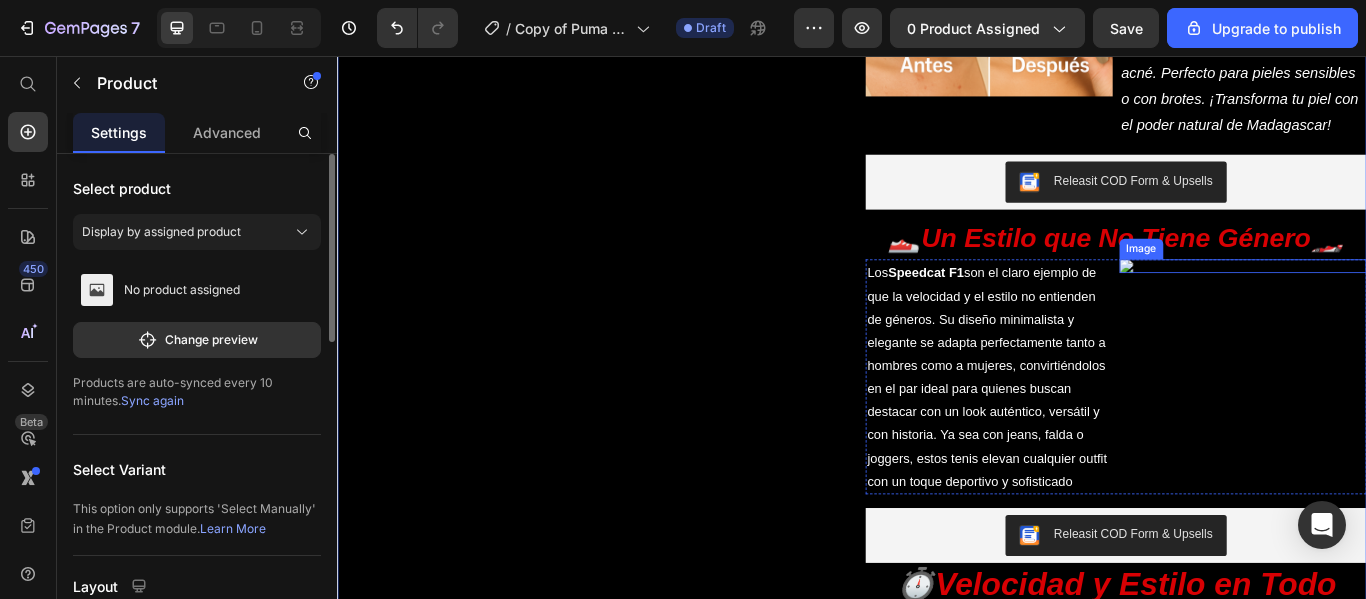 click at bounding box center [1393, 301] 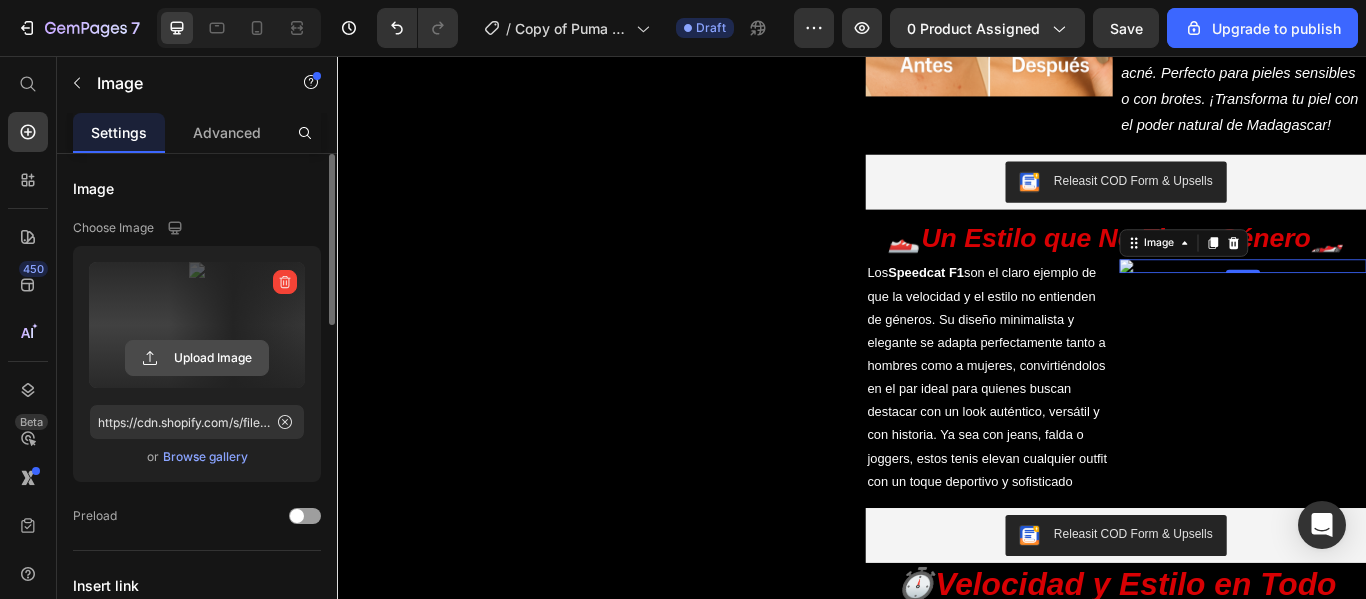 click 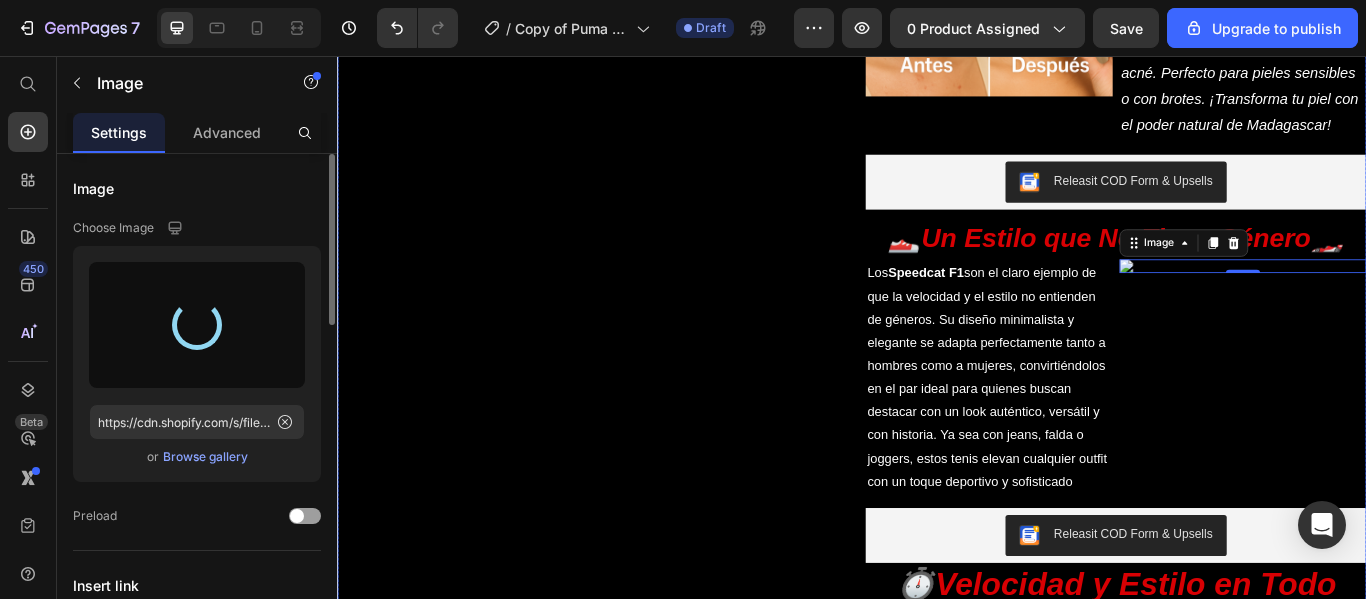 type on "https://cdn.shopify.com/s/files/1/0864/7930/7073/files/gempages_512711266062566536-0b165f78-7e4b-4f89-ae3c-240b662ed1f0.png" 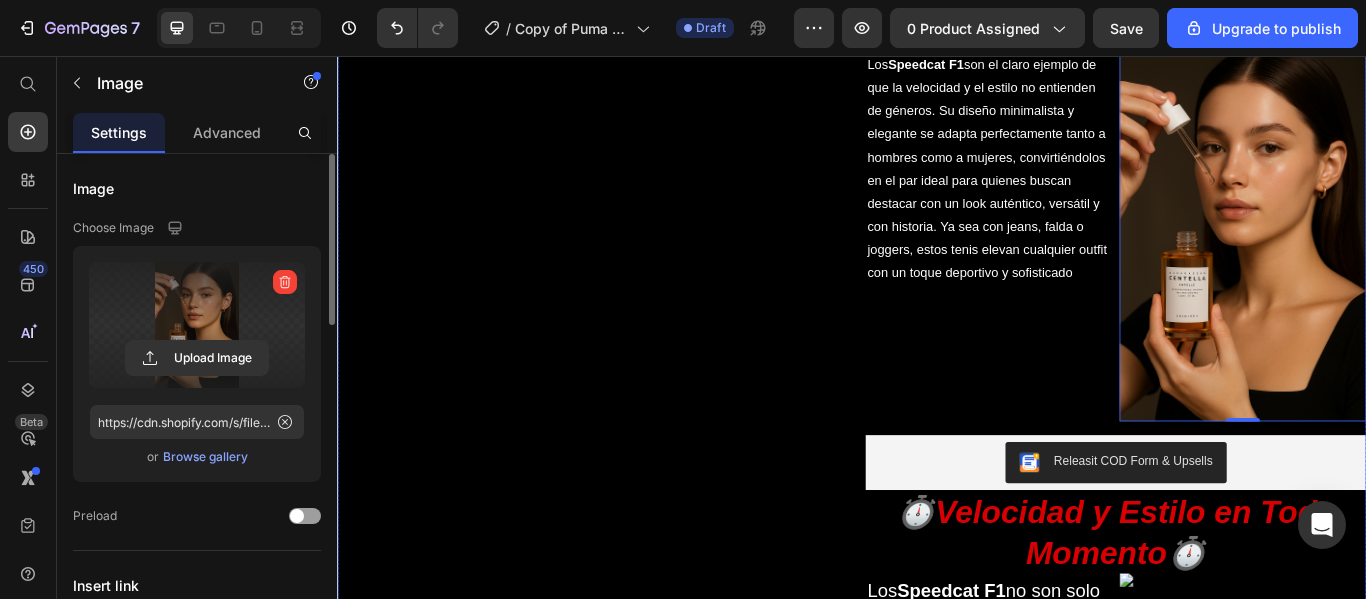 scroll, scrollTop: 1001, scrollLeft: 0, axis: vertical 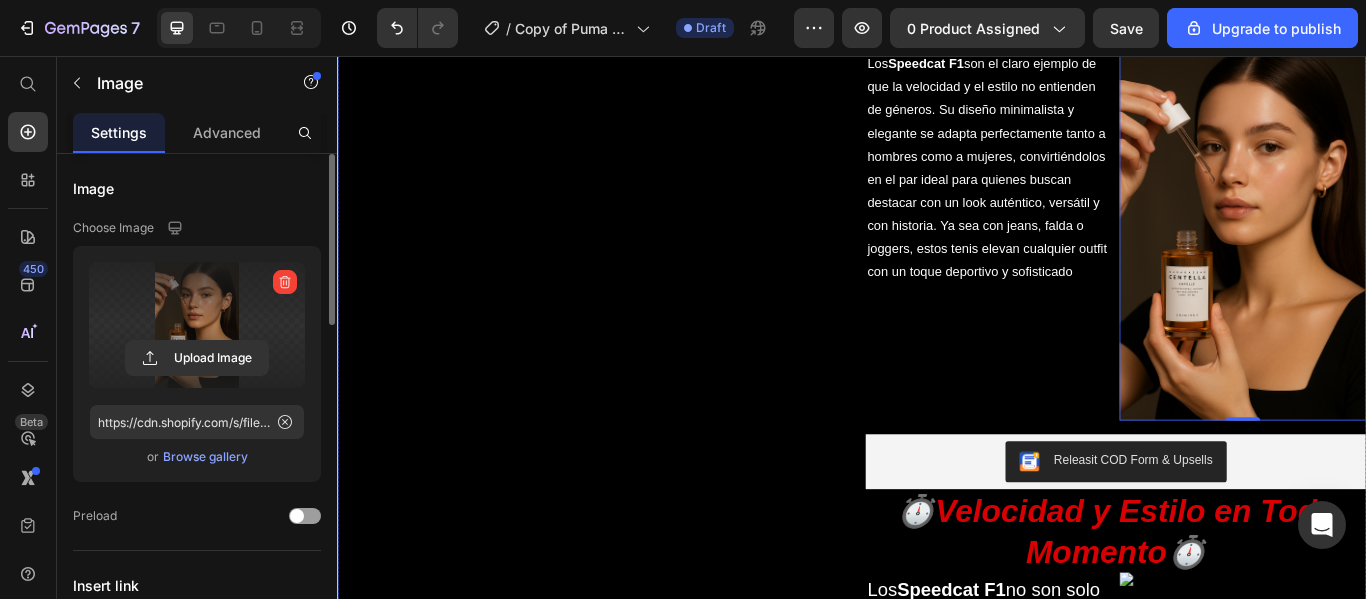 click on "Product Images" at bounding box center (629, 177) 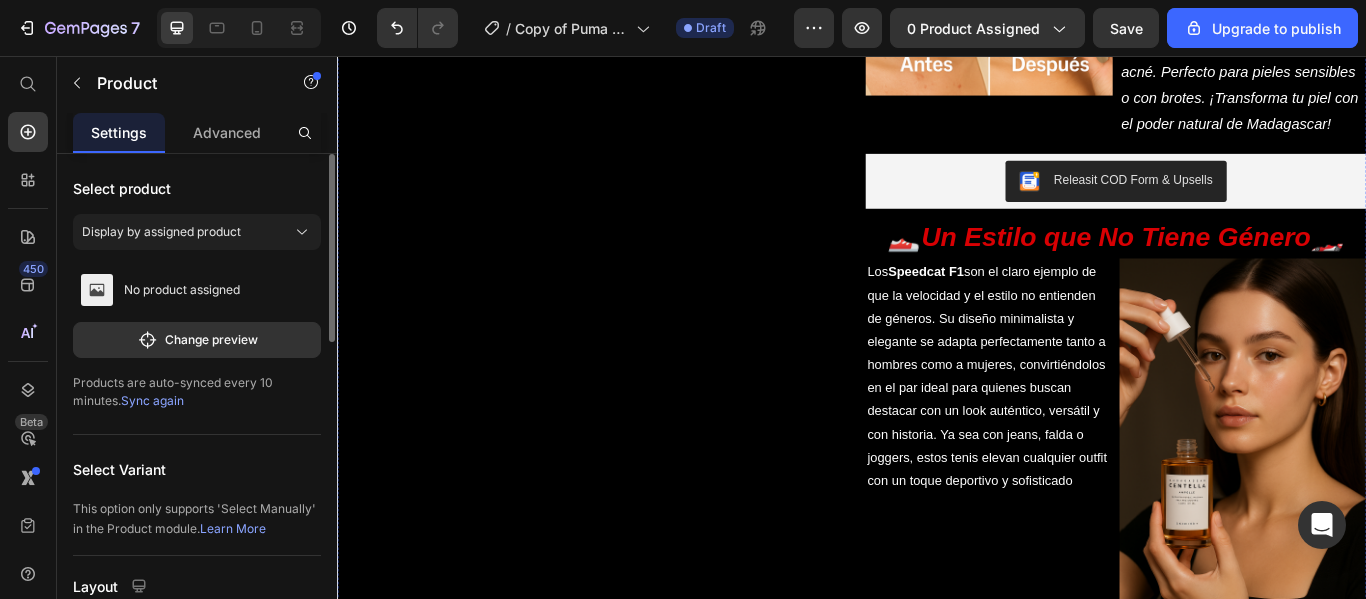 scroll, scrollTop: 757, scrollLeft: 0, axis: vertical 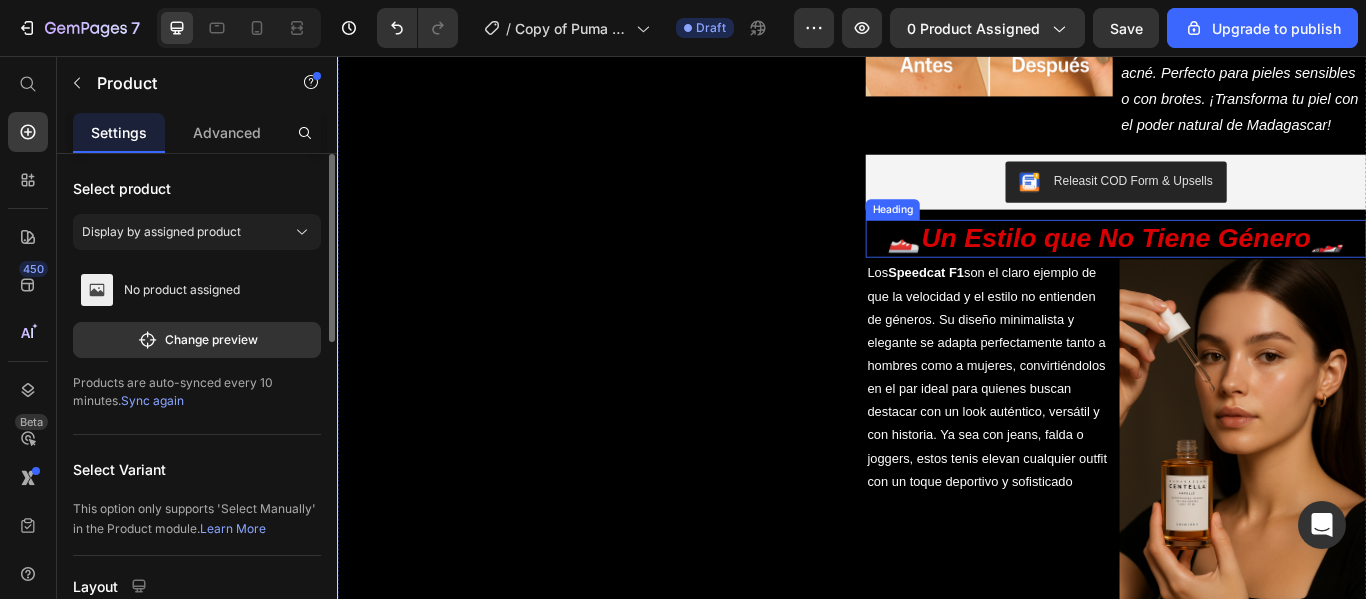 click on "👟  Un Estilo que No Tiene Género  🏎️" at bounding box center (1245, 269) 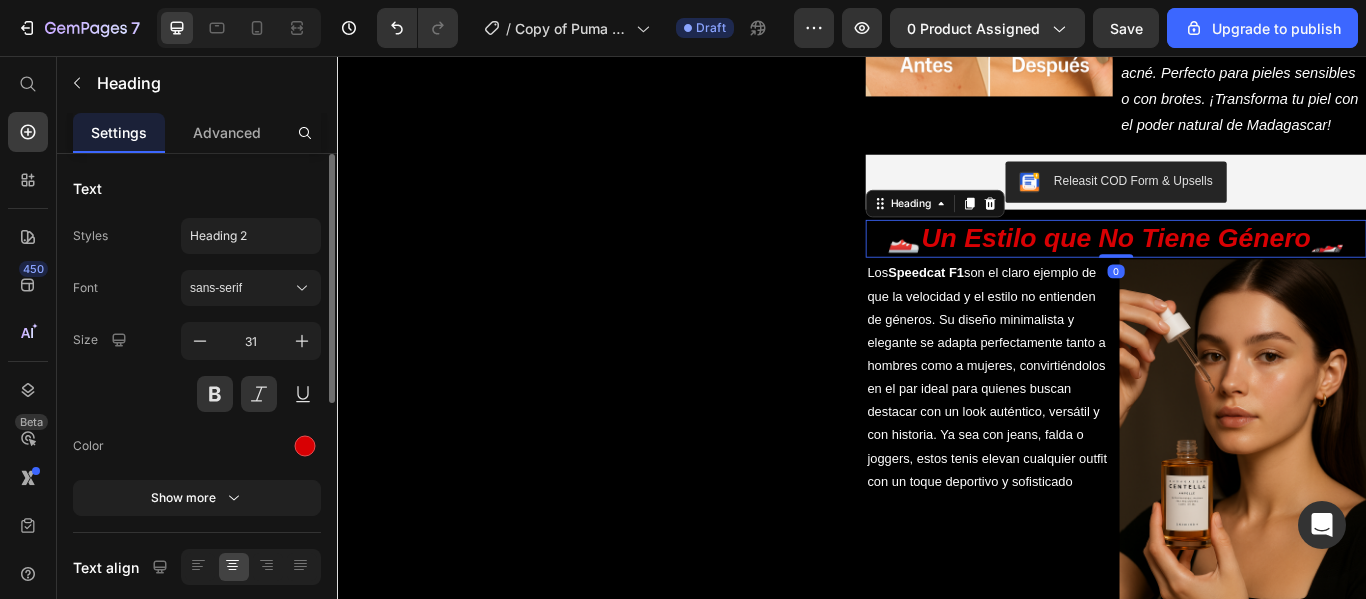 click on "Un Estilo que No Tiene Género" at bounding box center [1245, 268] 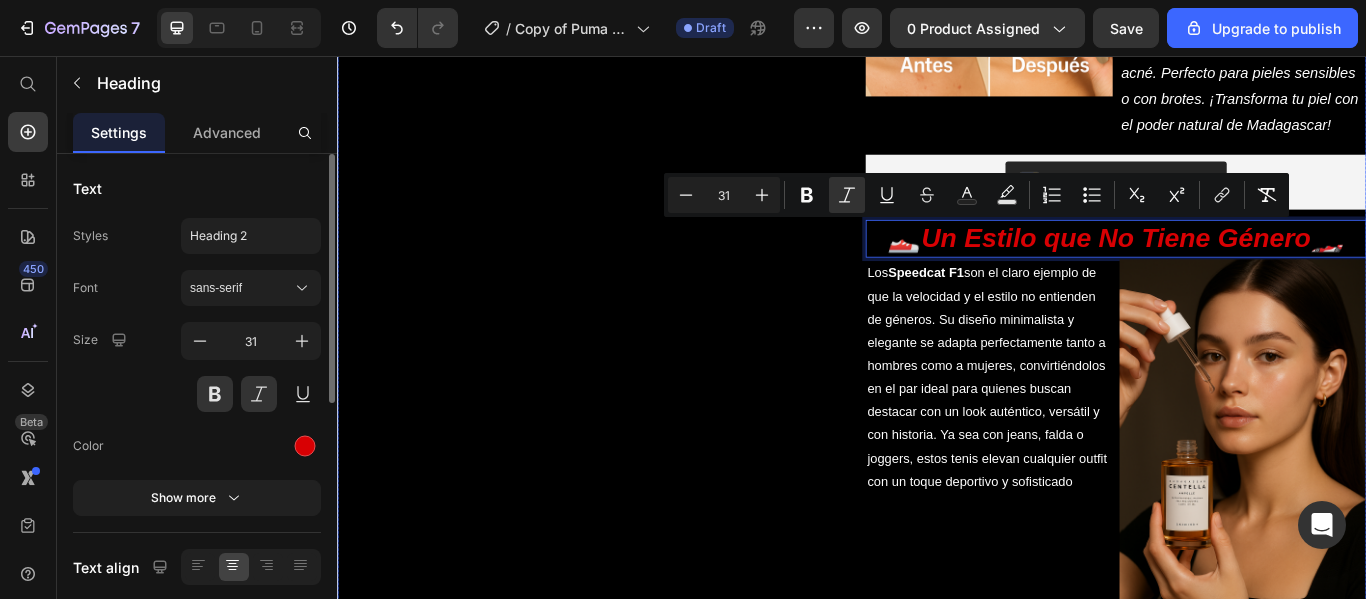 click on "Product Images" at bounding box center (629, 421) 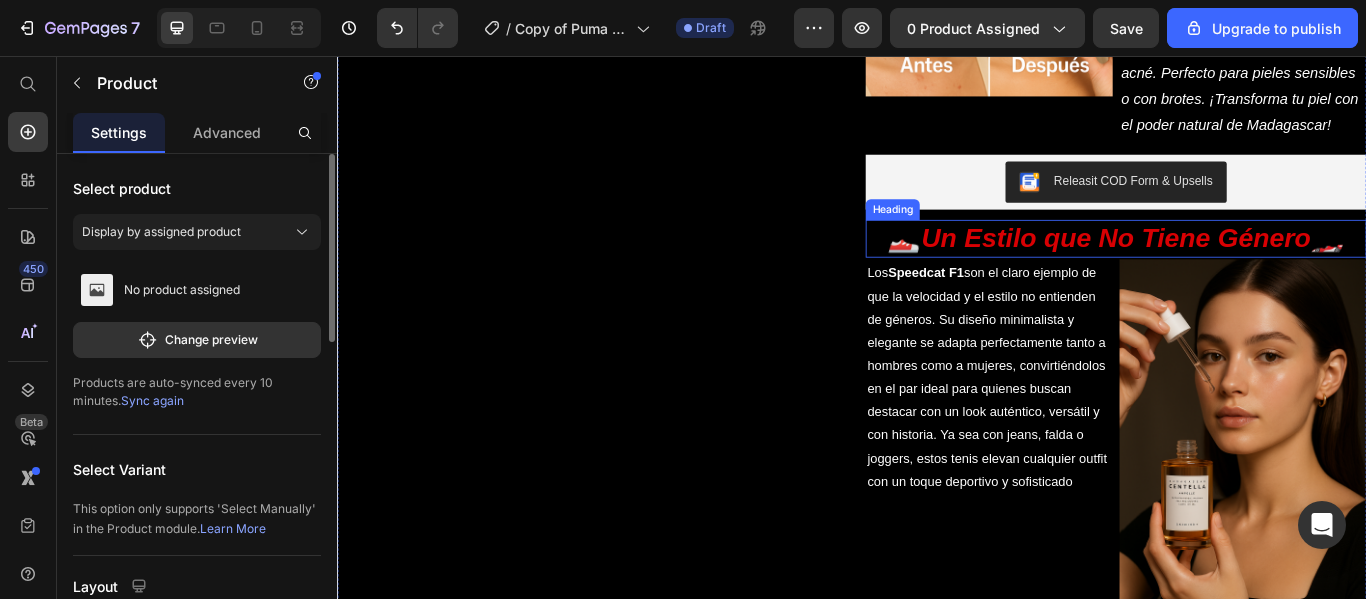 click on "Un Estilo que No Tiene Género" at bounding box center [1245, 268] 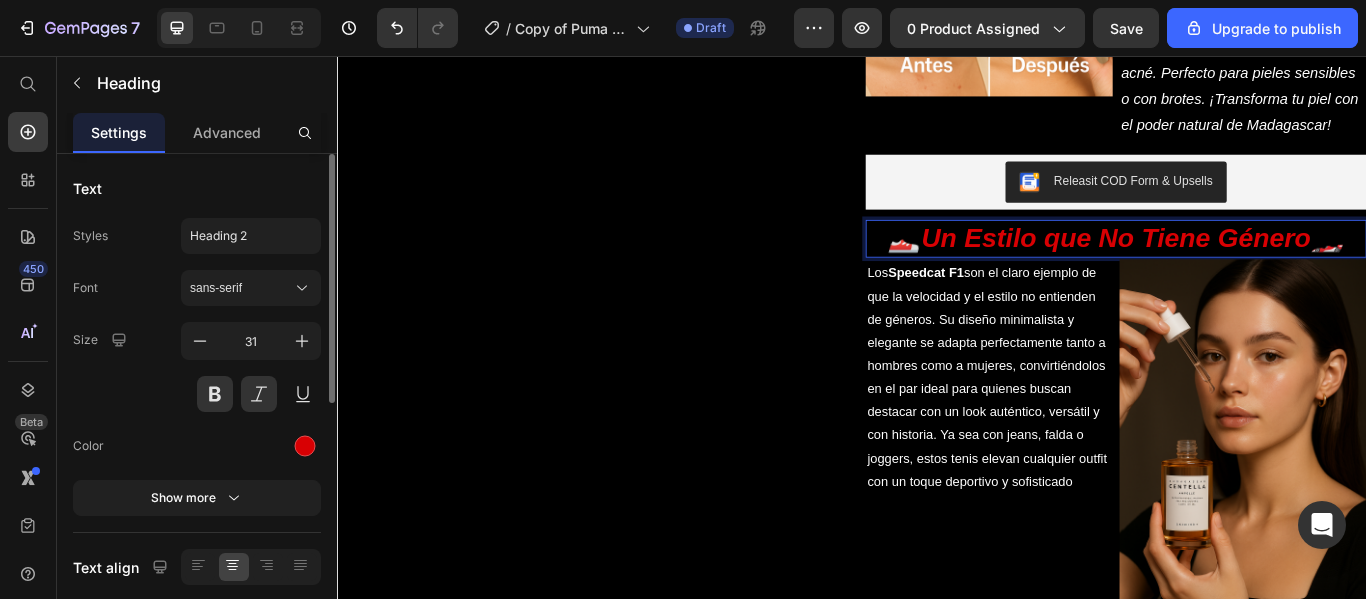 click on "Un Estilo que No Tiene Género" at bounding box center [1245, 268] 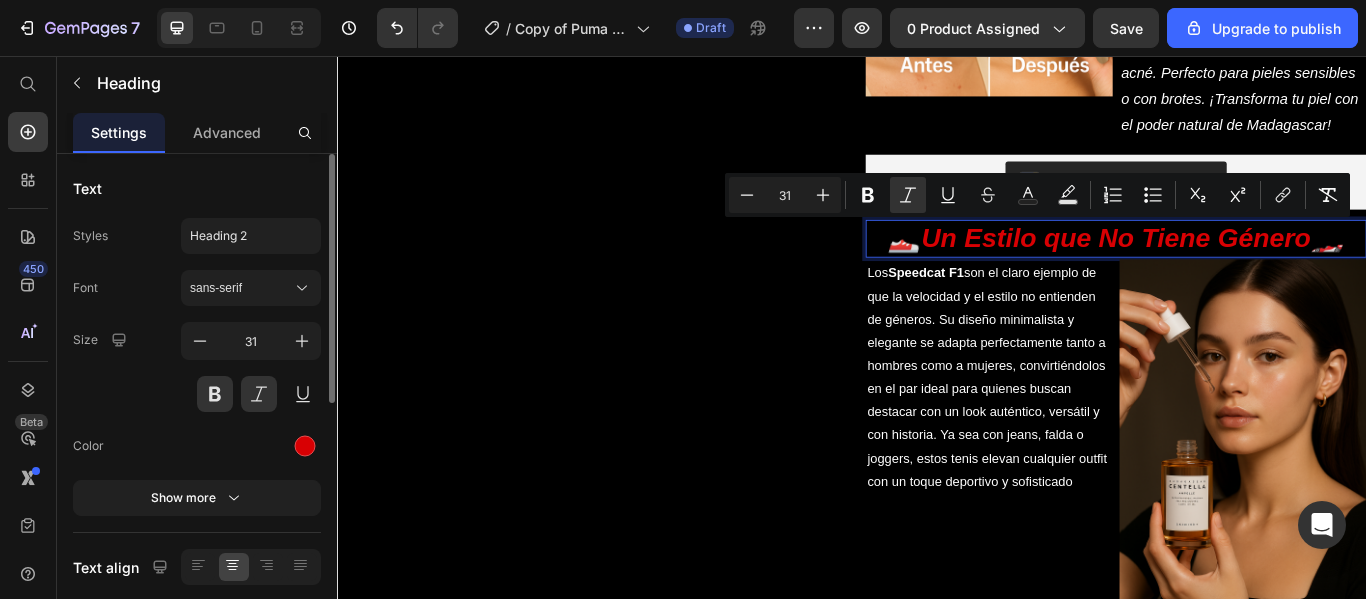 drag, startPoint x: 1018, startPoint y: 263, endPoint x: 1504, endPoint y: 255, distance: 486.06583 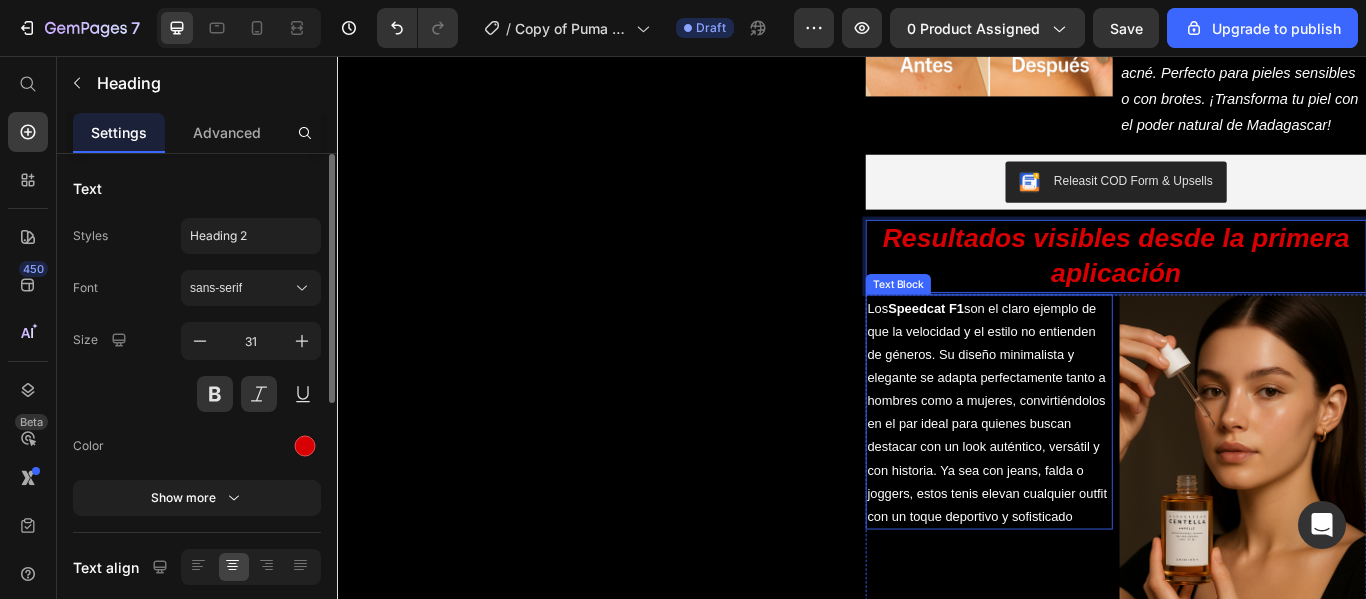 click on "Los Speedcat F1 son el claro ejemplo de que la velocidad y el estilo no entienden de géneros. Su diseño minimalista y elegante se adapta perfectamente tanto a hombres como a mujeres, convirtiéndolos en el par ideal para quienes buscan destacar con un look auténtico, versátil y con historia. Ya sea con jeans, falda o joggers, estos tenis elevan cualquier outfit con un toque deportivo y sofisticado" at bounding box center [1097, 471] 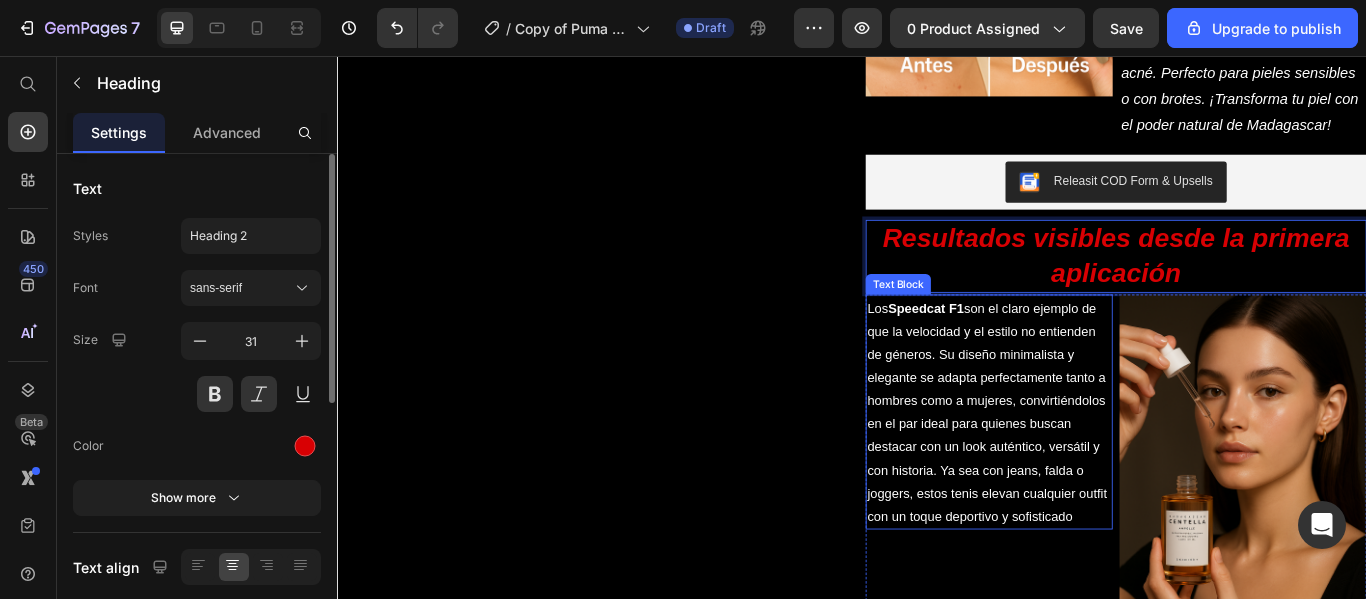 click on "Los Speedcat F1 son el claro ejemplo de que la velocidad y el estilo no entienden de géneros. Su diseño minimalista y elegante se adapta perfectamente tanto a hombres como a mujeres, convirtiéndolos en el par ideal para quienes buscan destacar con un look auténtico, versátil y con historia. Ya sea con jeans, falda o joggers, estos tenis elevan cualquier outfit con un toque deportivo y sofisticado" at bounding box center [1097, 471] 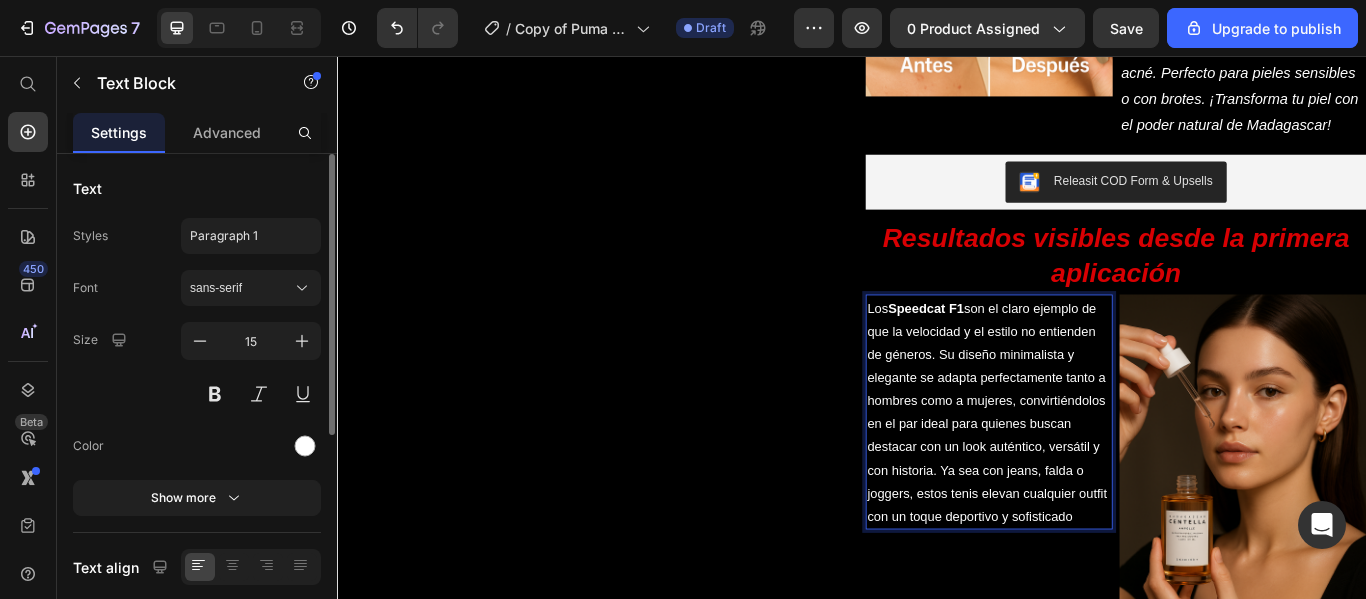 click on "Los Speedcat F1 son el claro ejemplo de que la velocidad y el estilo no entienden de géneros. Su diseño minimalista y elegante se adapta perfectamente tanto a hombres como a mujeres, convirtiéndolos en el par ideal para quienes buscan destacar con un look auténtico, versátil y con historia. Ya sea con jeans, falda o joggers, estos tenis elevan cualquier outfit con un toque deportivo y sofisticado" at bounding box center (1097, 471) 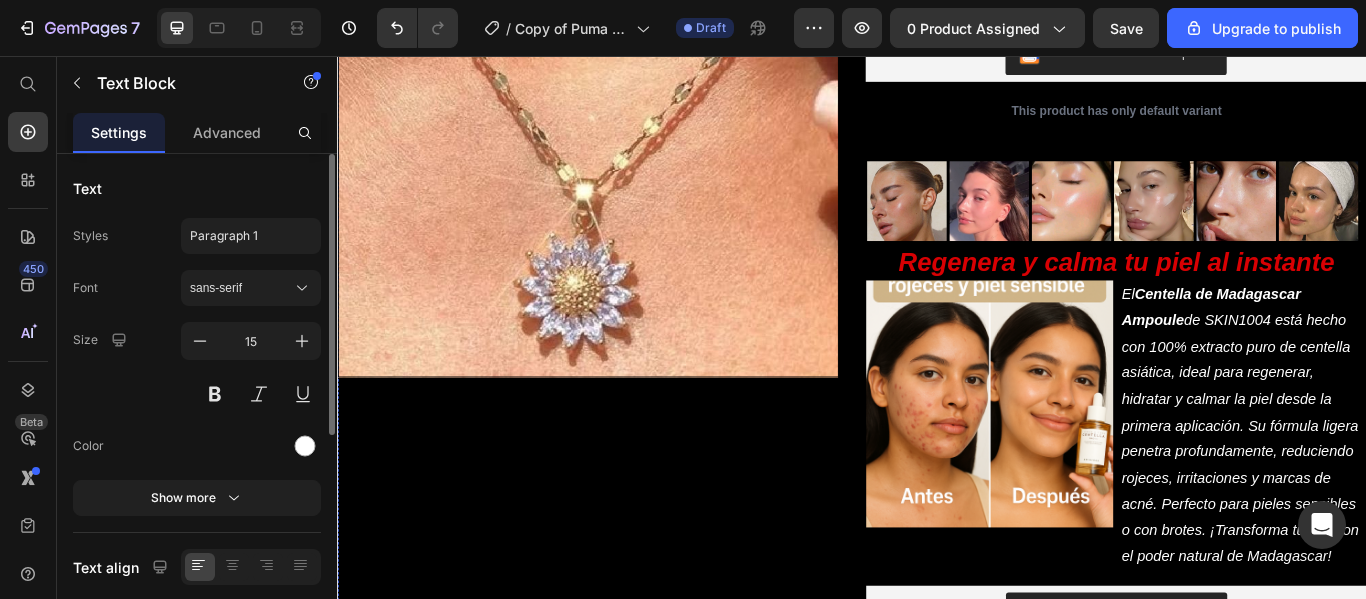scroll, scrollTop: 253, scrollLeft: 0, axis: vertical 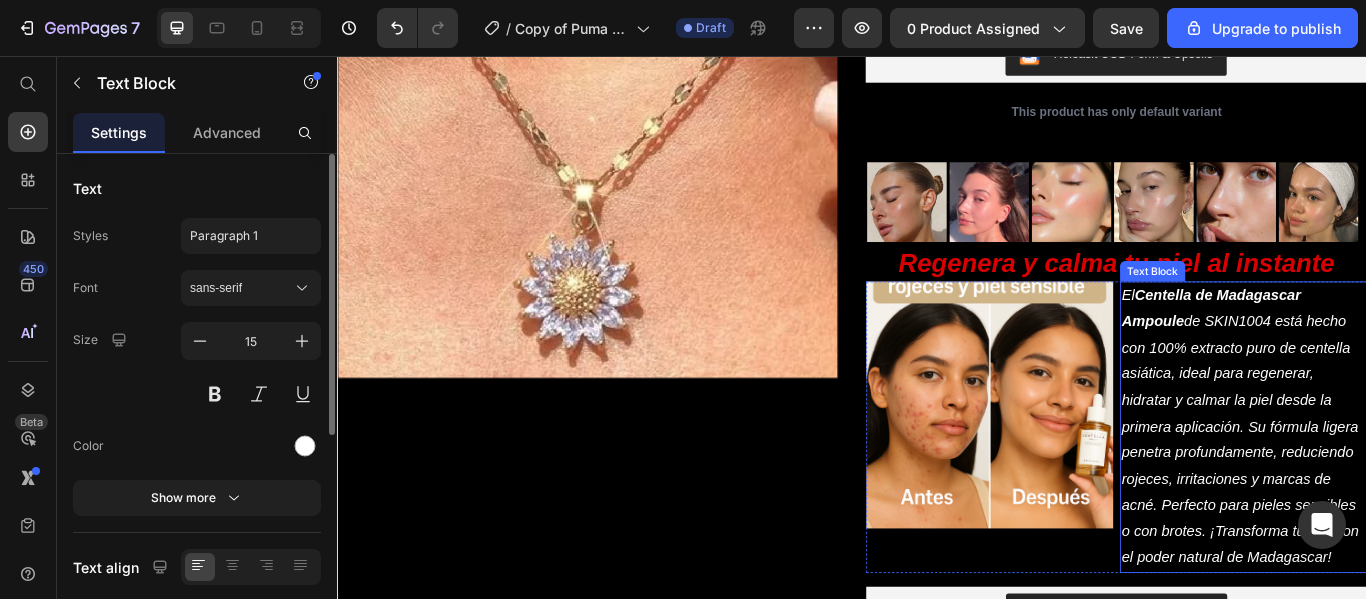 click on "El  Centella de Madagascar Ampoule  de SKIN1004 está hecho con 100% extracto puro de centella asiática, ideal para regenerar, hidratar y calmar la piel desde la primera aplicación. Su fórmula ligera penetra profundamente, reduciendo rojeces, irritaciones y marcas de acné. Perfecto para pieles sensibles o con brotes. ¡Transforma tu piel con el poder natural de Madagascar!" at bounding box center (1393, 489) 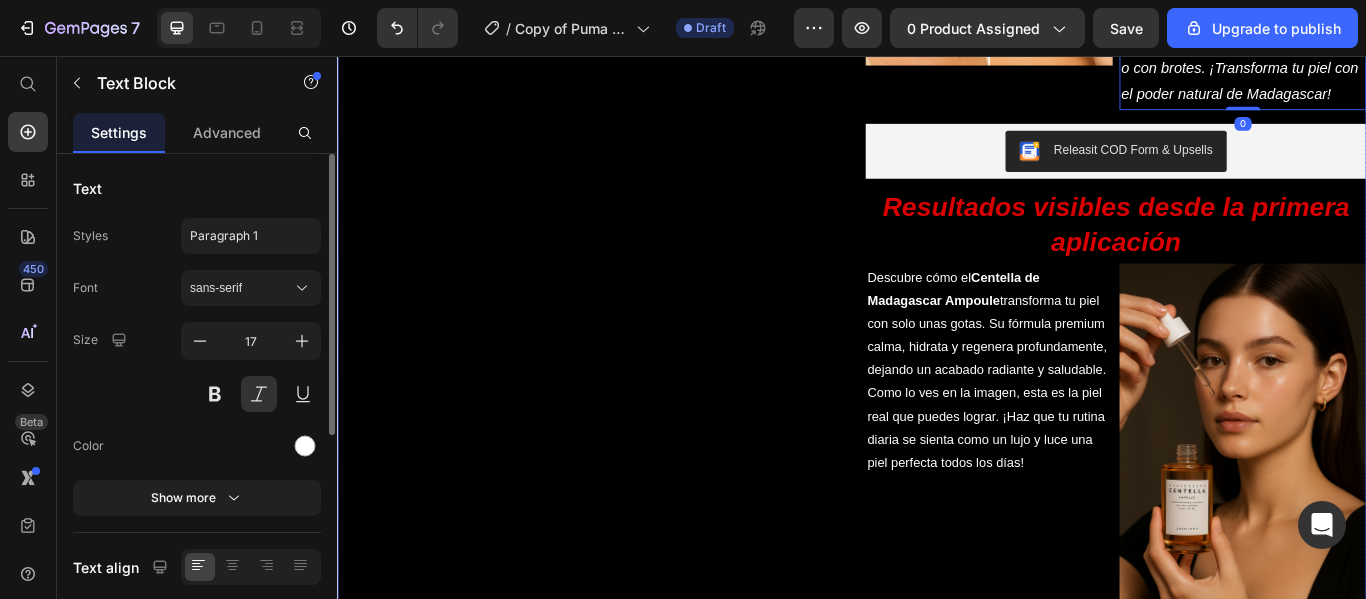 scroll, scrollTop: 854, scrollLeft: 0, axis: vertical 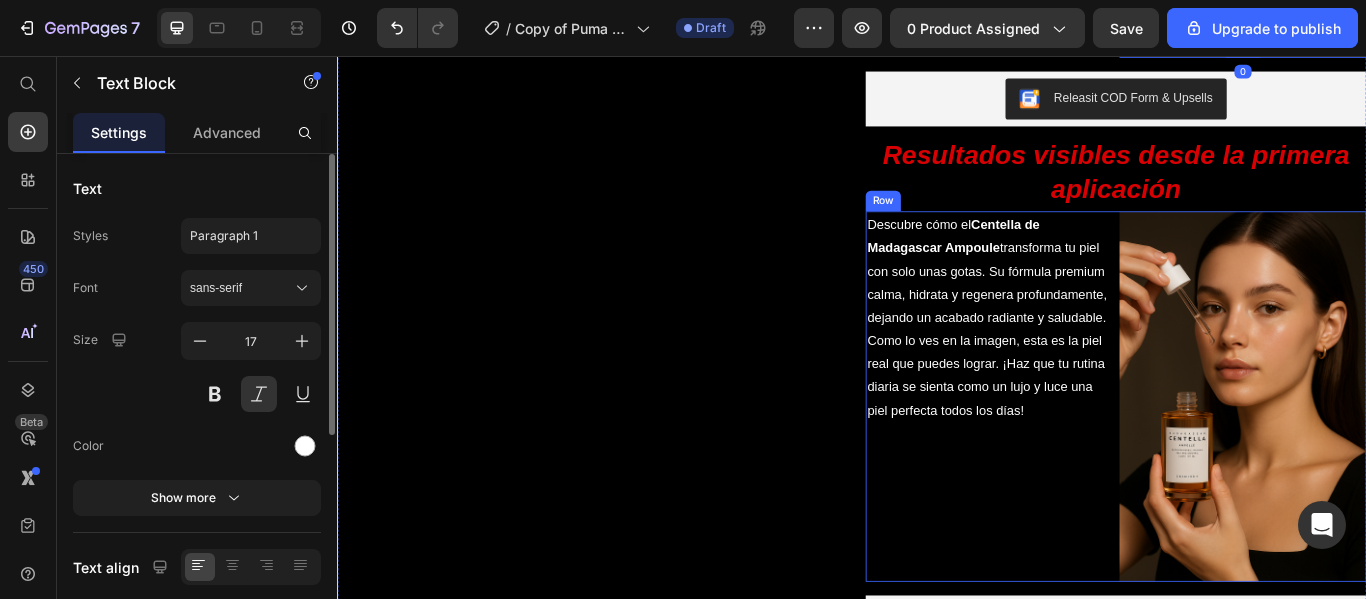 click on "Descubre cómo el Centella de Madagascar Ampoule transforma tu piel con solo unas gotas. Su fórmula premium calma, hidrata y regenera profundamente, dejando un acabado radiante y saludable. Como lo ves en la imagen, esta es la piel real que puedes lograr. ¡Haz que tu rutina diaria se sienta como un lujo y luce una piel perfecta todos los días!" at bounding box center [1097, 360] 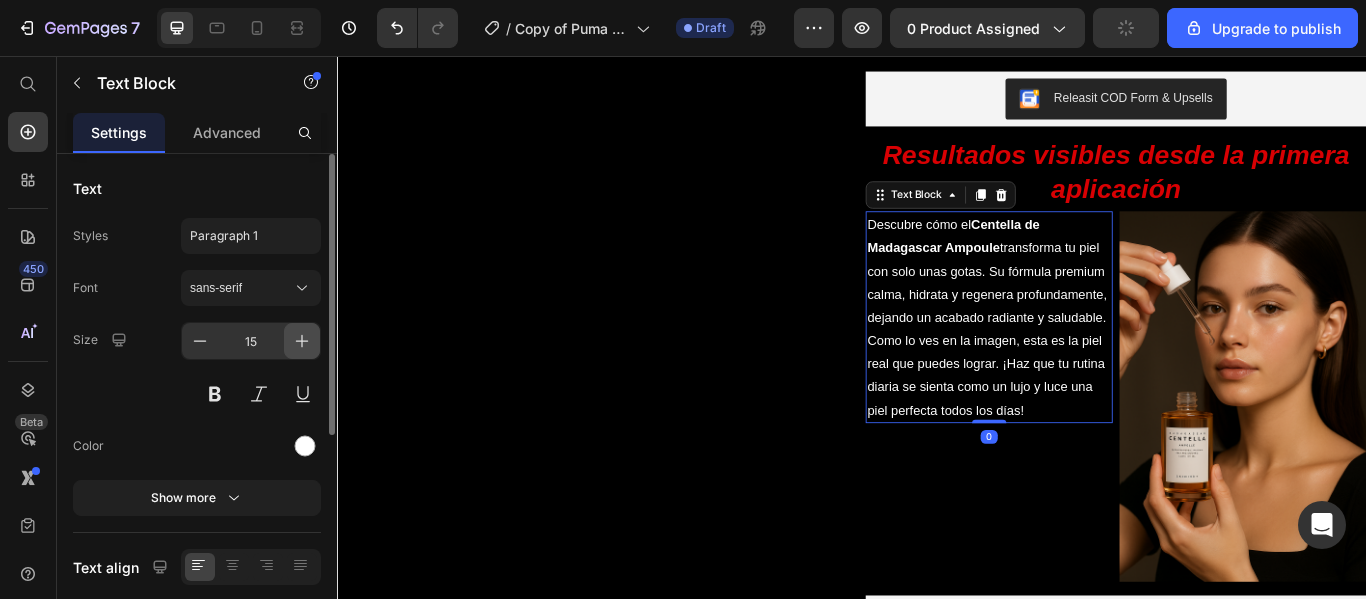 click 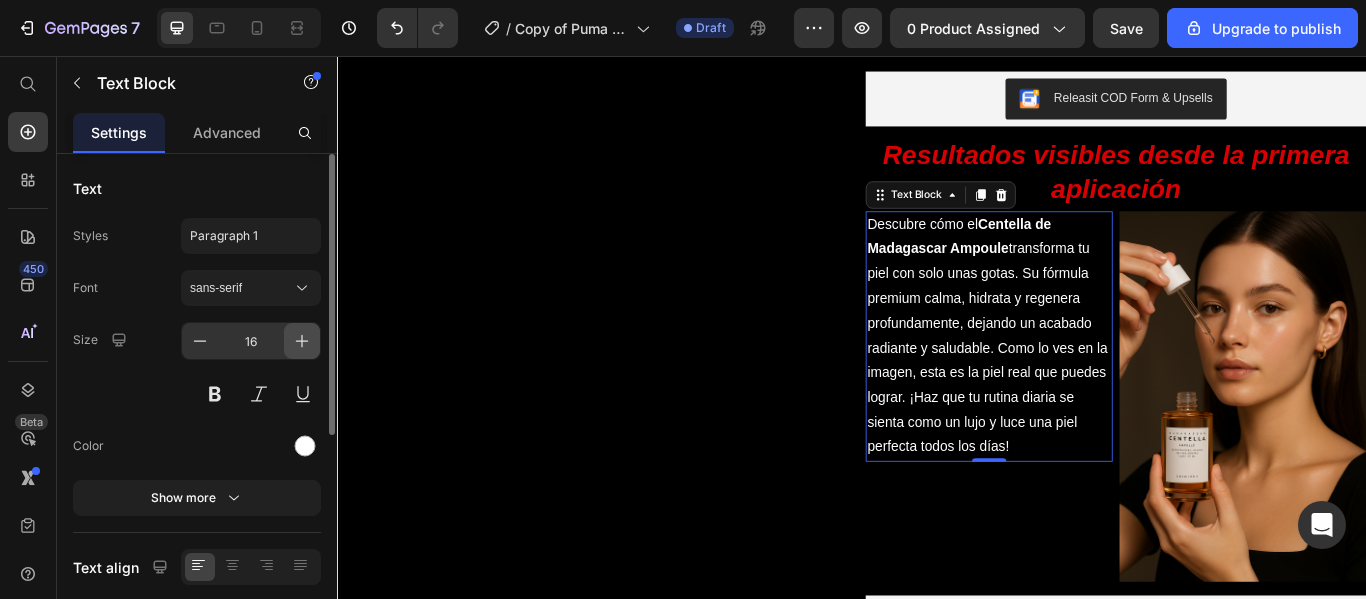 click 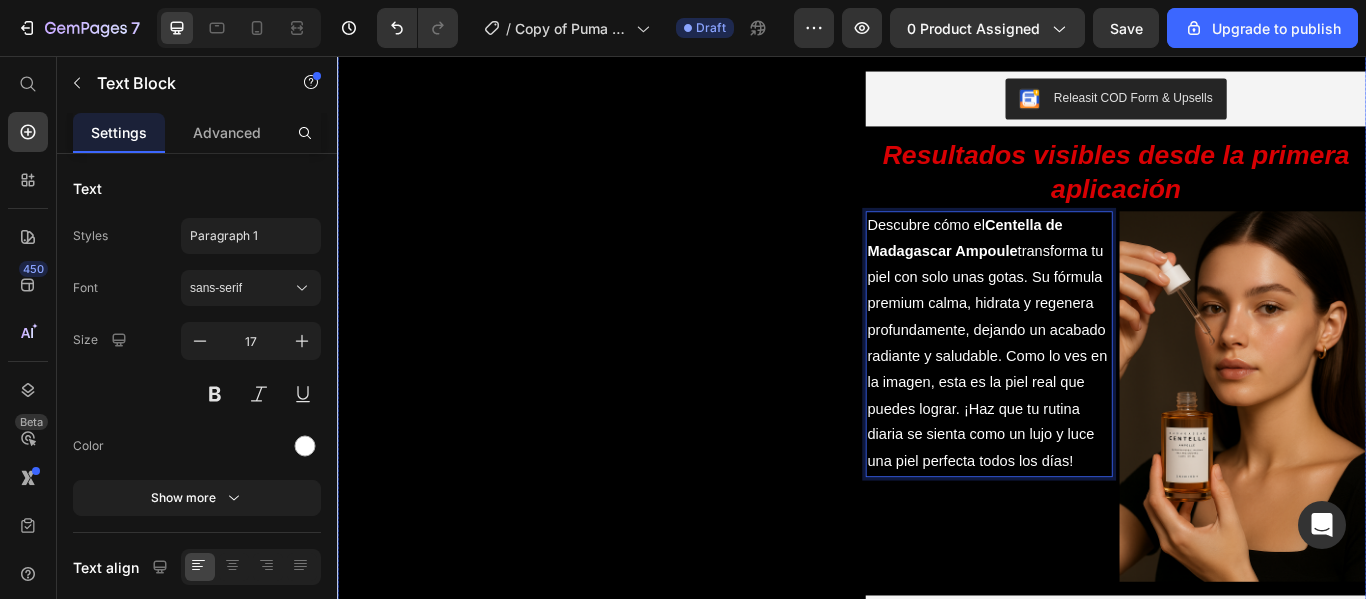 drag, startPoint x: 1187, startPoint y: 521, endPoint x: 936, endPoint y: 241, distance: 376.03323 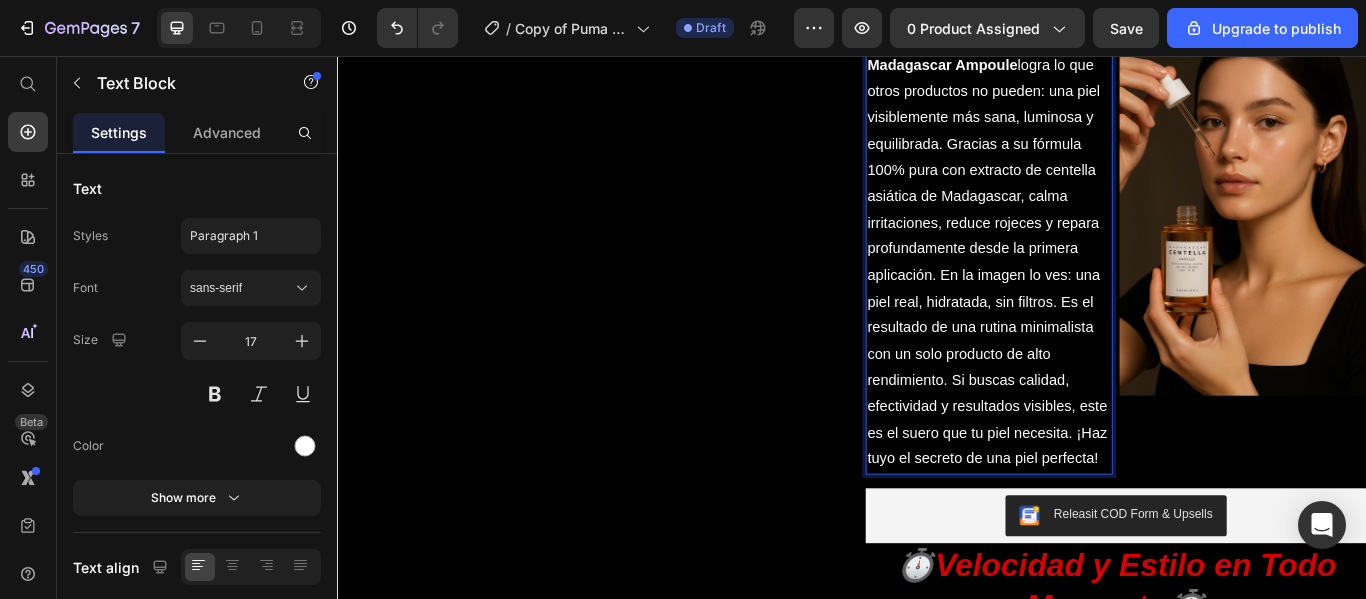 scroll, scrollTop: 1066, scrollLeft: 0, axis: vertical 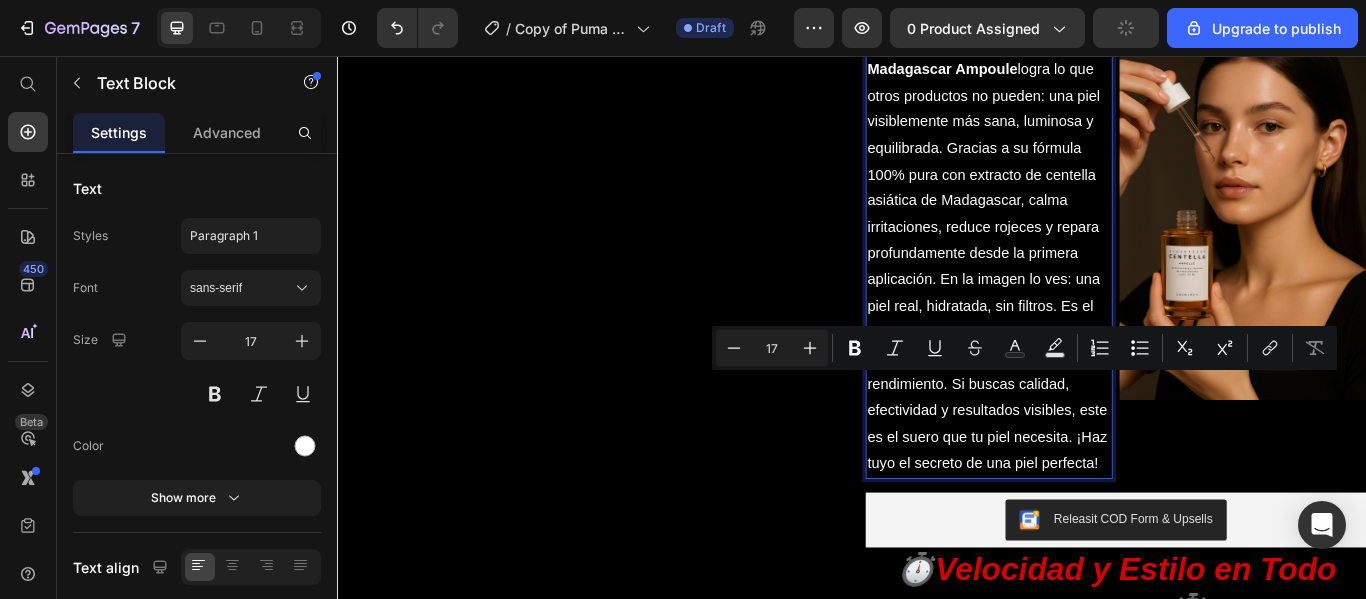 drag, startPoint x: 1220, startPoint y: 525, endPoint x: 1048, endPoint y: 441, distance: 191.41577 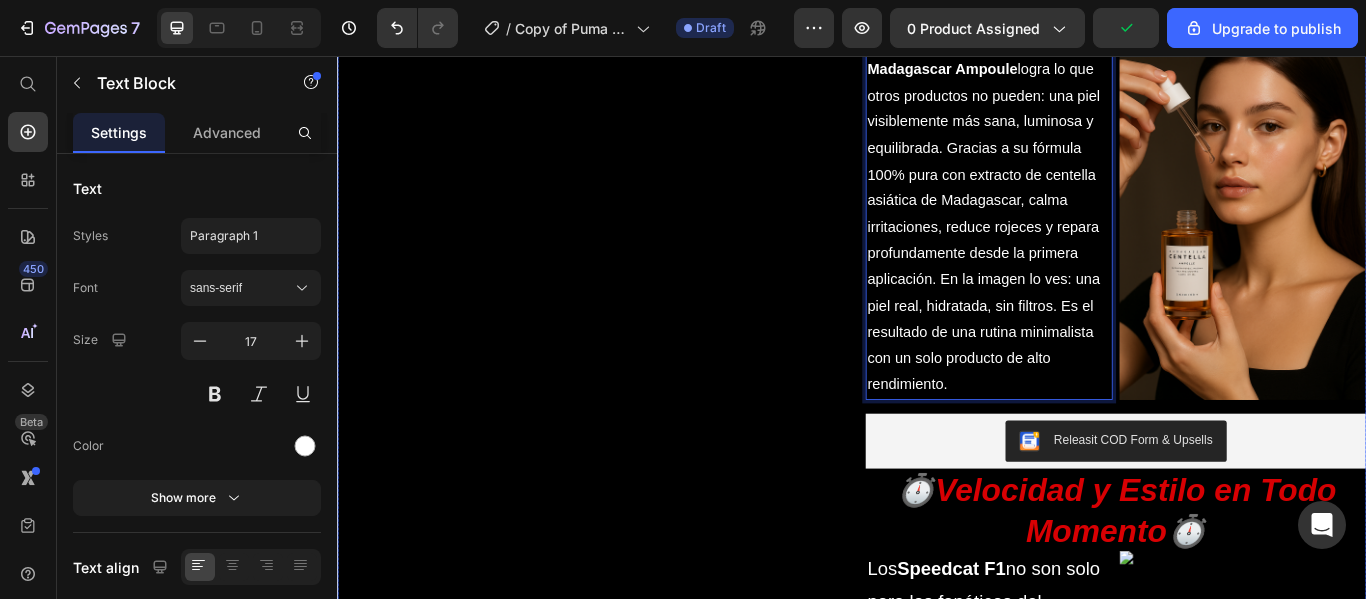 click on "Product Images" at bounding box center [629, 132] 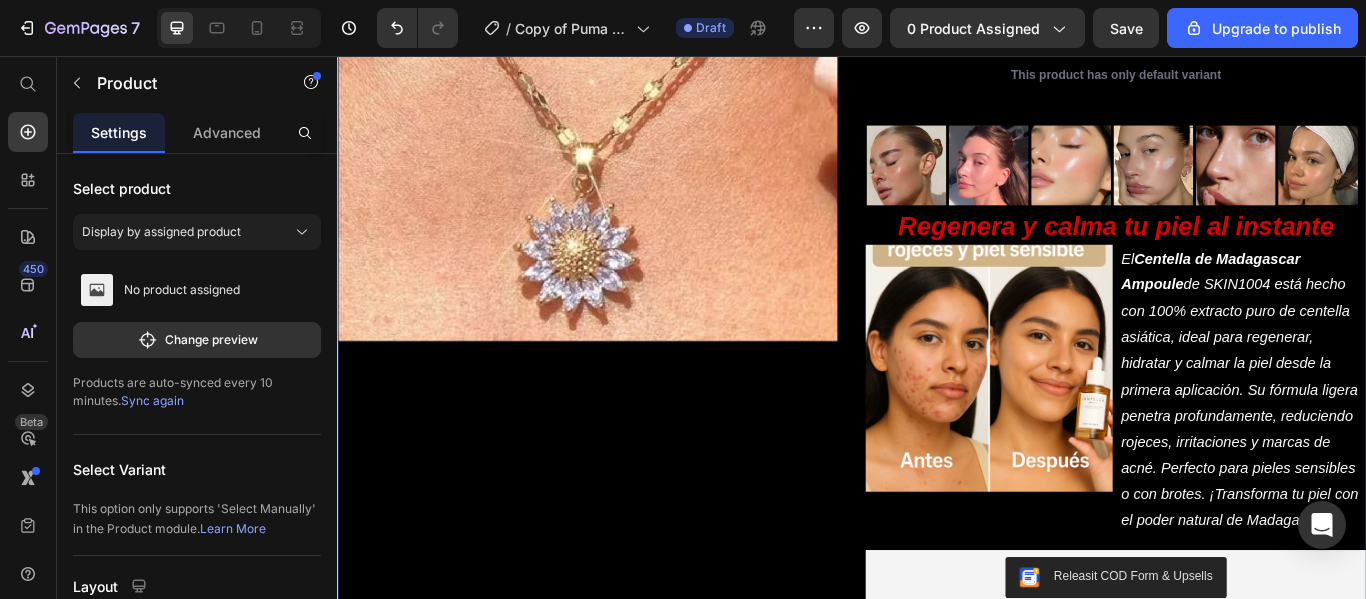 scroll, scrollTop: 298, scrollLeft: 0, axis: vertical 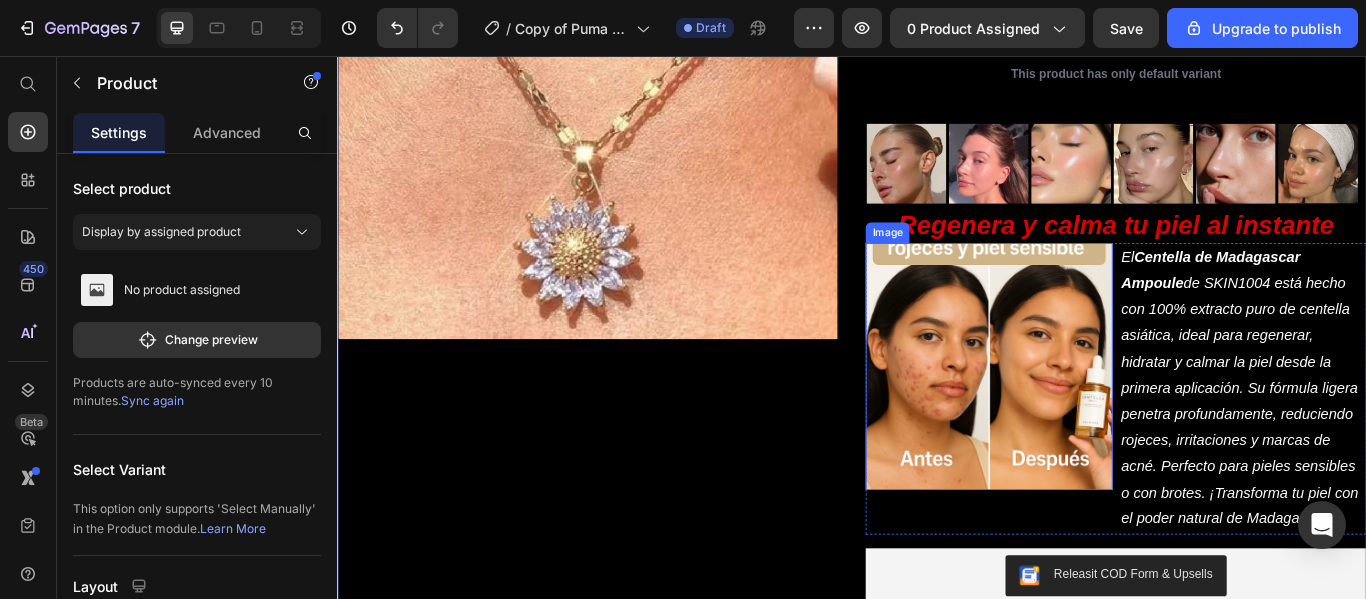 click at bounding box center (1097, 418) 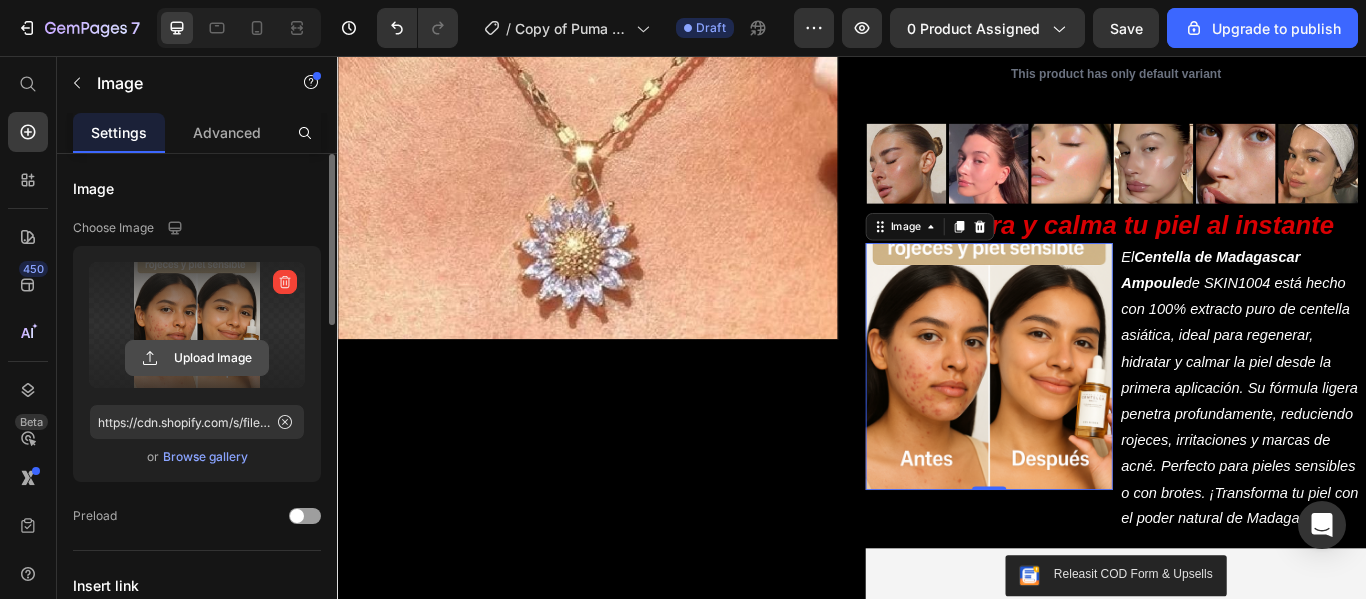 click 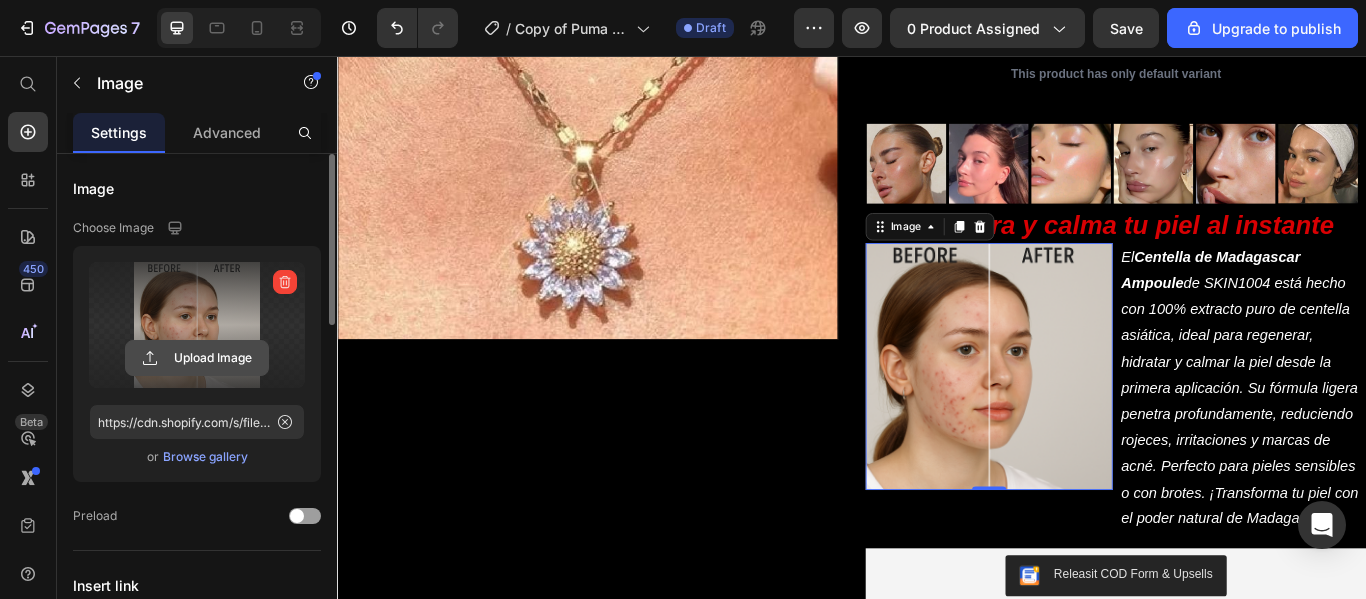 click 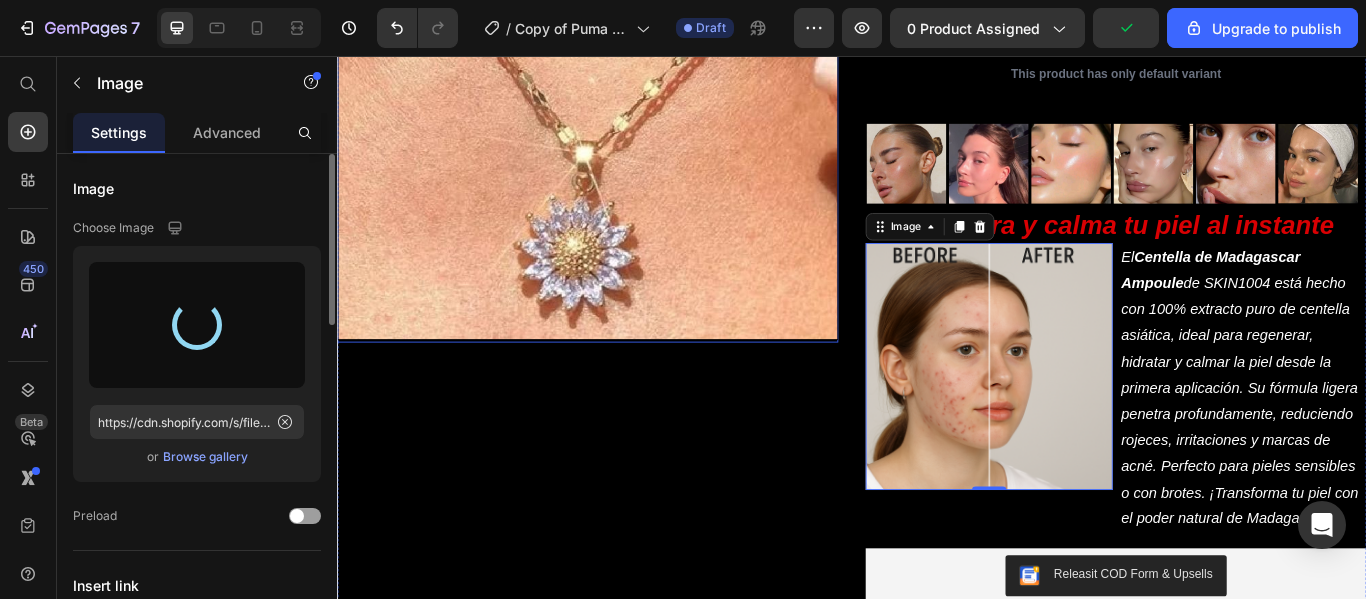 type on "https://cdn.shopify.com/s/files/1/0864/7930/7073/files/gempages_512711266062566536-70f2be3c-2c7f-43f1-b7f9-9c18487f7ff5.png" 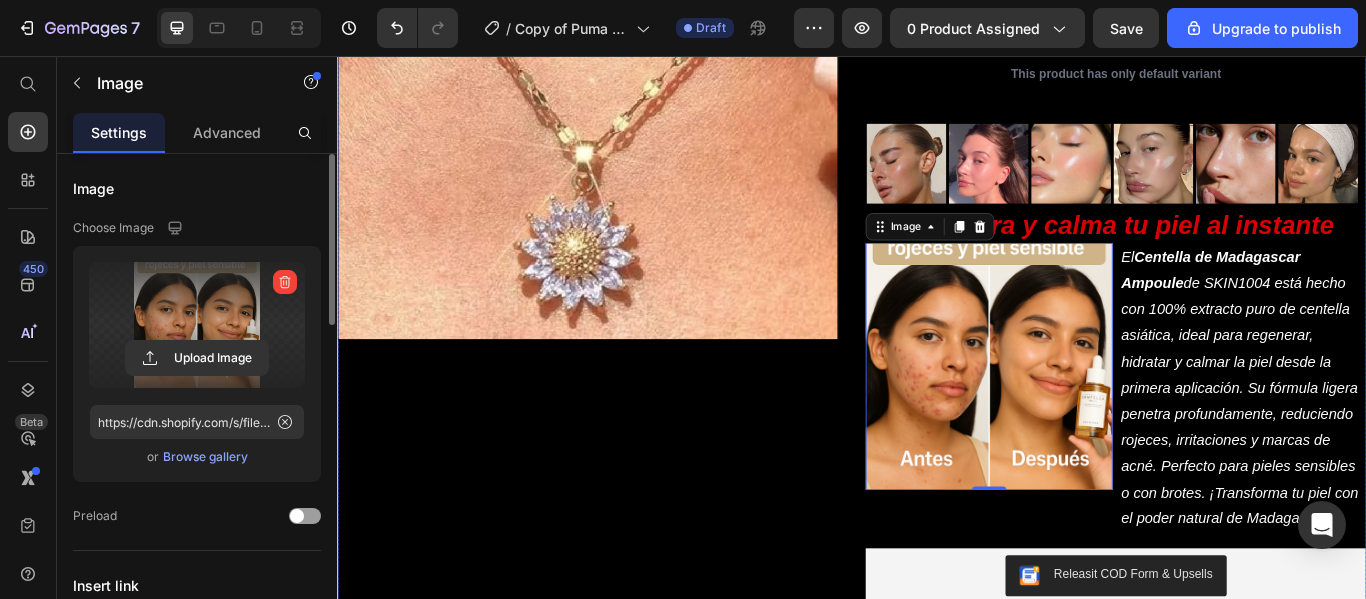 click on "Product Images ⁠⁠⁠⁠⁠⁠⁠ Centella De Madagascar Heading ⁠⁠⁠⁠⁠⁠⁠ EDITION AMPOULE Heading $0,00 Product Price $0,00 Product Price NaN% OFF Discount Tag Row Releasit COD Form & Upsells Releasit COD Form & Upsells This product has only default variant Product Variants & Swatches Image
Image
Image
Image
Image
Image
Image
Image
Image
Image
Image
Image
Marquee Regenera y calma tu piel al instante  Heading Image 0 El Centella de Madagascar Ampoule de SKIN1004 está hecho con 100% extracto puro de centella asiática, ideal para regenerar, hidratar y calmar la piel desde la primera aplicación. Su fórmula ligera penetra profundamente, reduciendo rojeces, irritaciones y marcas de acné. Perfecto para pieles sensibles o con brotes. ¡Transforma tu piel con el poder natural de Madagascar! Row Image" at bounding box center (937, 900) 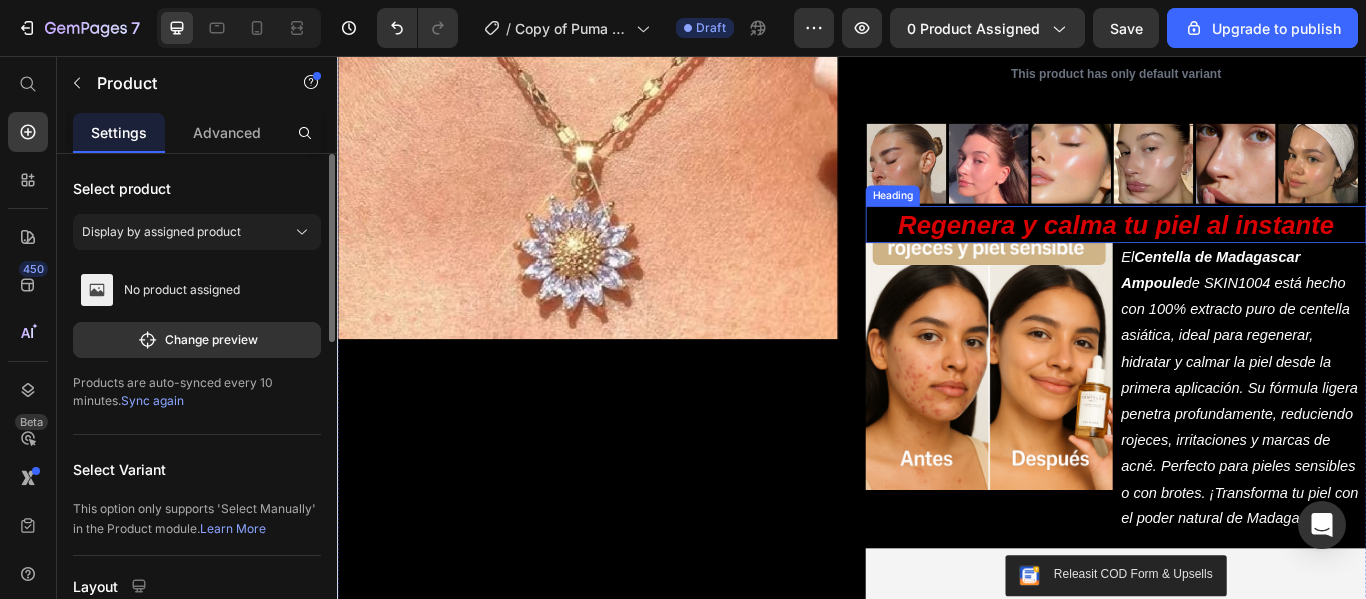 click on "Regenera y calma tu piel al instante" at bounding box center (1245, 252) 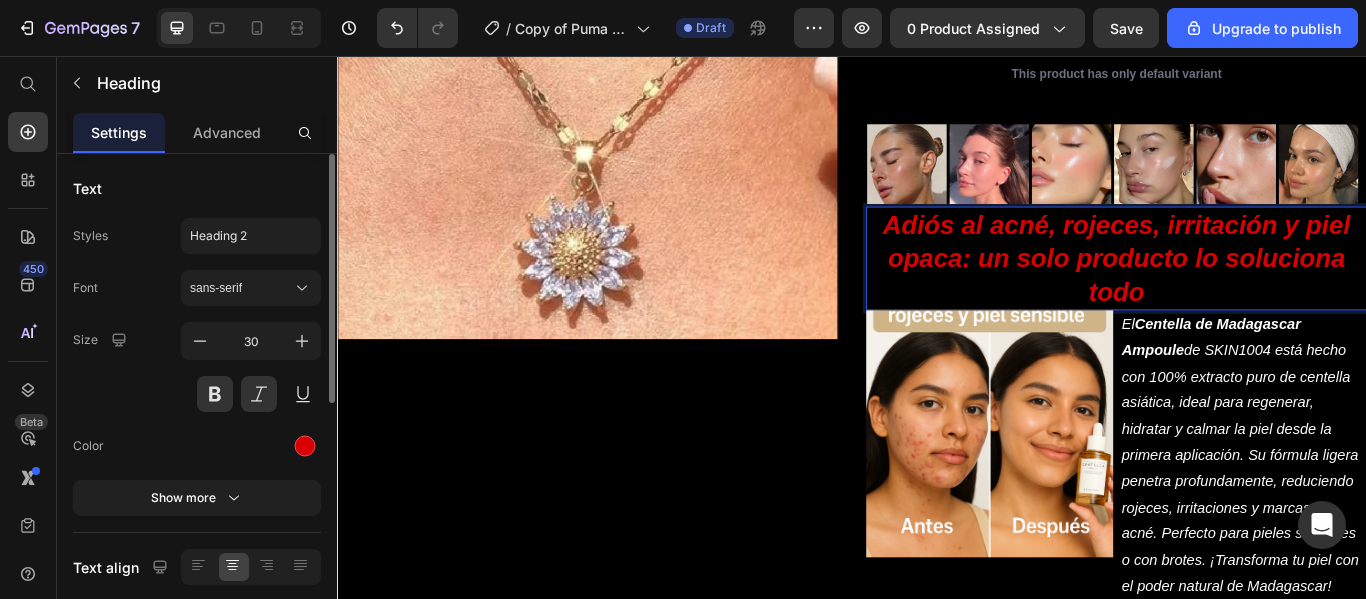click on "Adiós al acné, rojeces, irritación y piel opaca: un solo producto lo soluciona todo" at bounding box center (1245, 291) 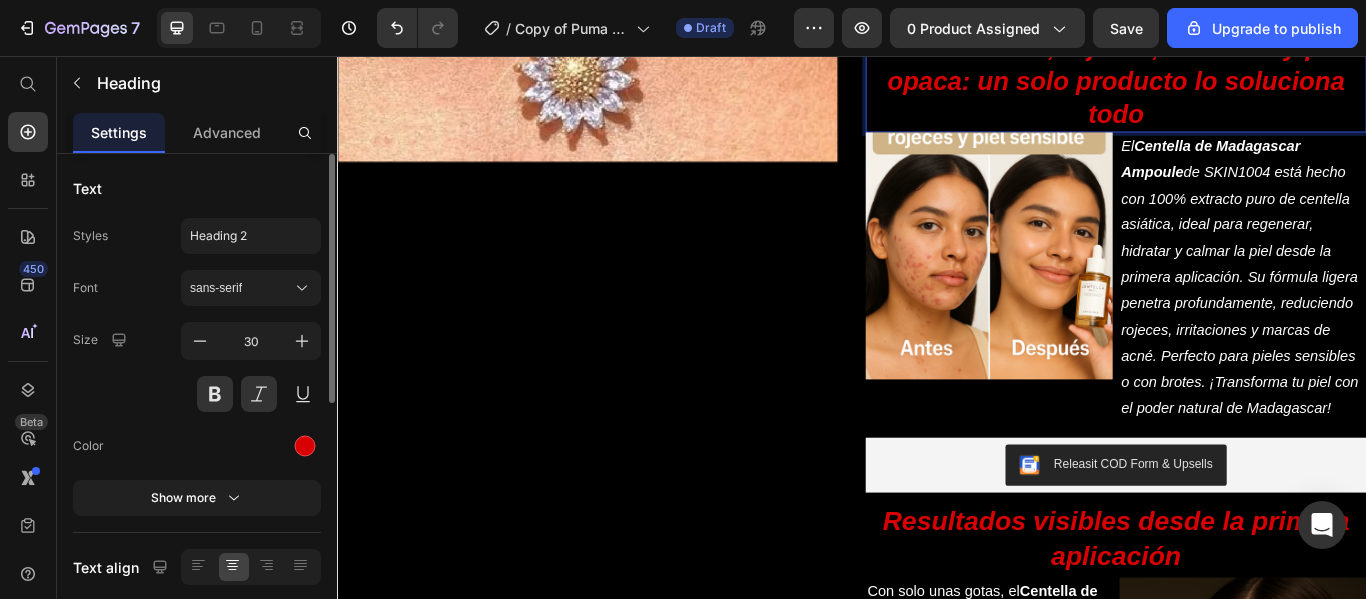 scroll, scrollTop: 507, scrollLeft: 0, axis: vertical 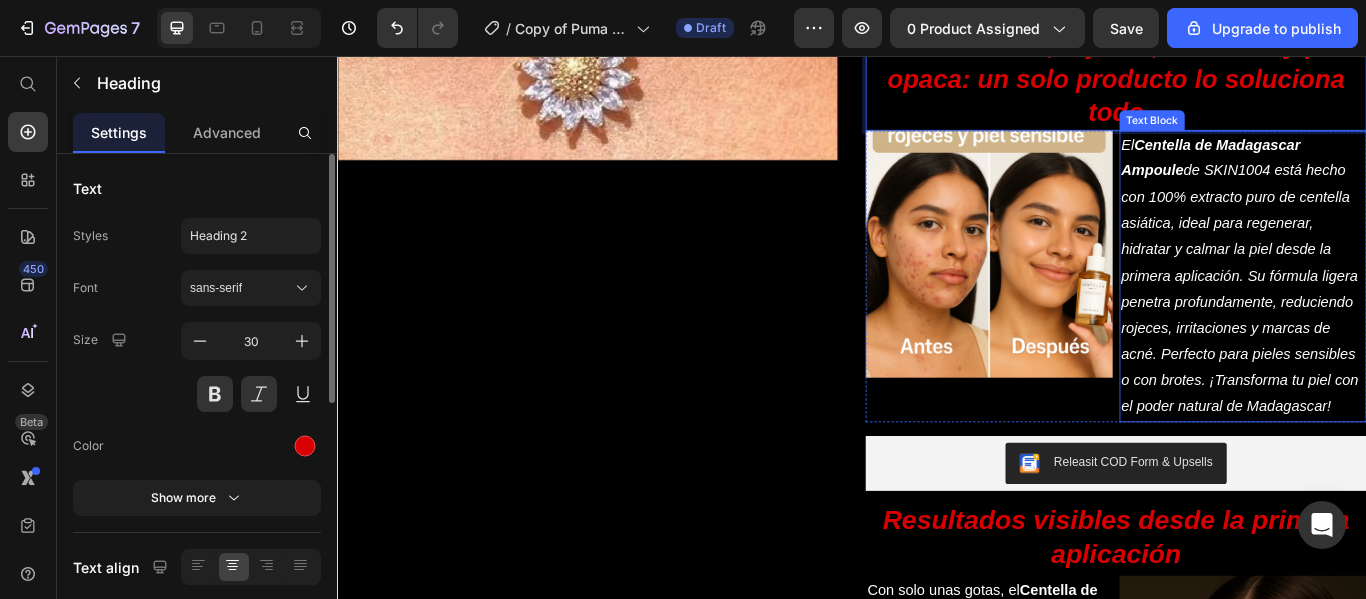 click on "El  Centella de Madagascar Ampoule  de SKIN1004 está hecho con 100% extracto puro de centella asiática, ideal para regenerar, hidratar y calmar la piel desde la primera aplicación. Su fórmula ligera penetra profundamente, reduciendo rojeces, irritaciones y marcas de acné. Perfecto para pieles sensibles o con brotes. ¡Transforma tu piel con el poder natural de Madagascar!" at bounding box center [1393, 313] 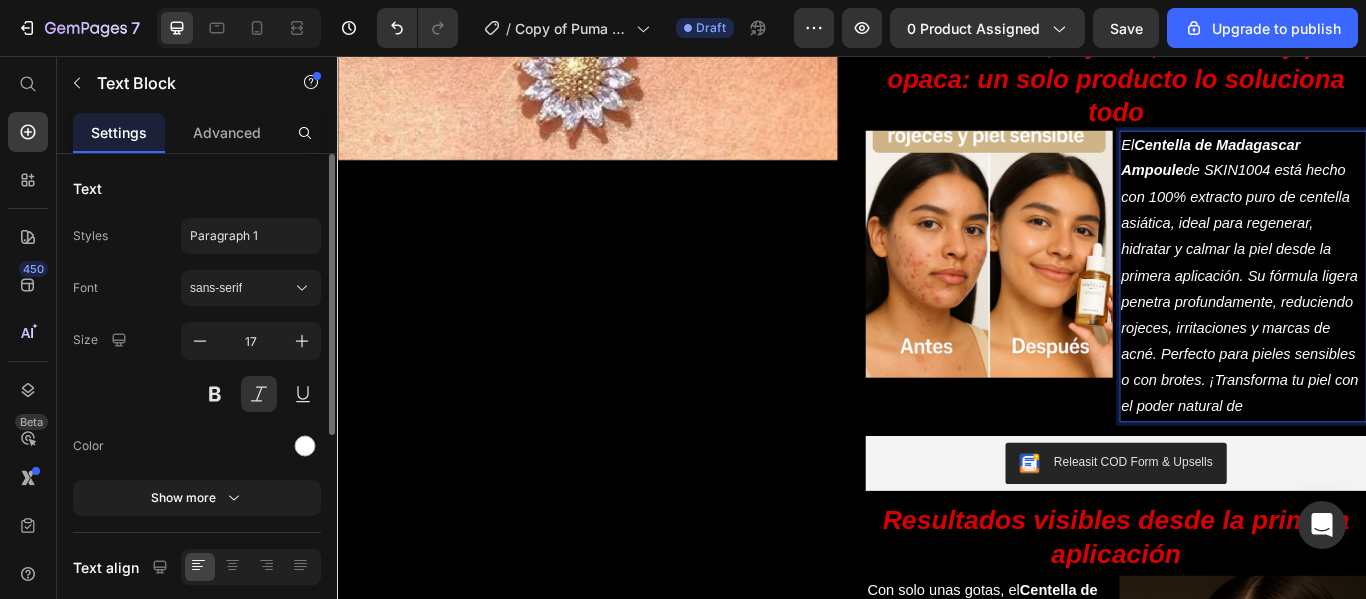 drag, startPoint x: 1503, startPoint y: 465, endPoint x: 1295, endPoint y: 325, distance: 250.72694 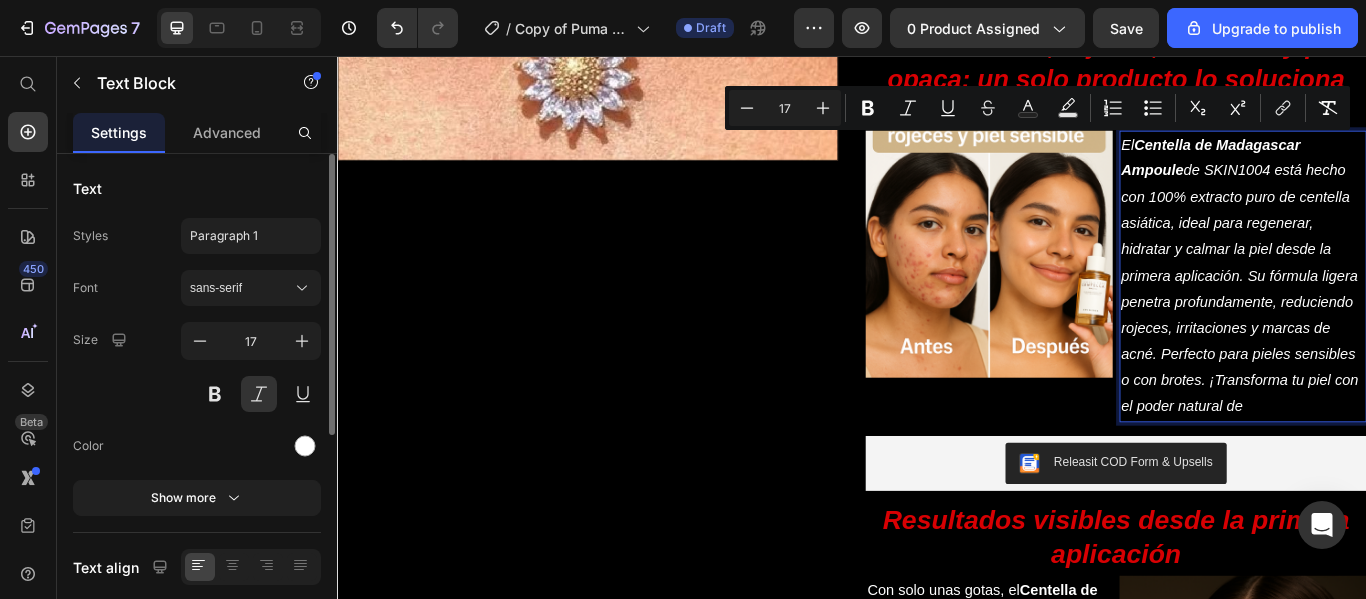drag, startPoint x: 1385, startPoint y: 455, endPoint x: 1240, endPoint y: 167, distance: 322.44223 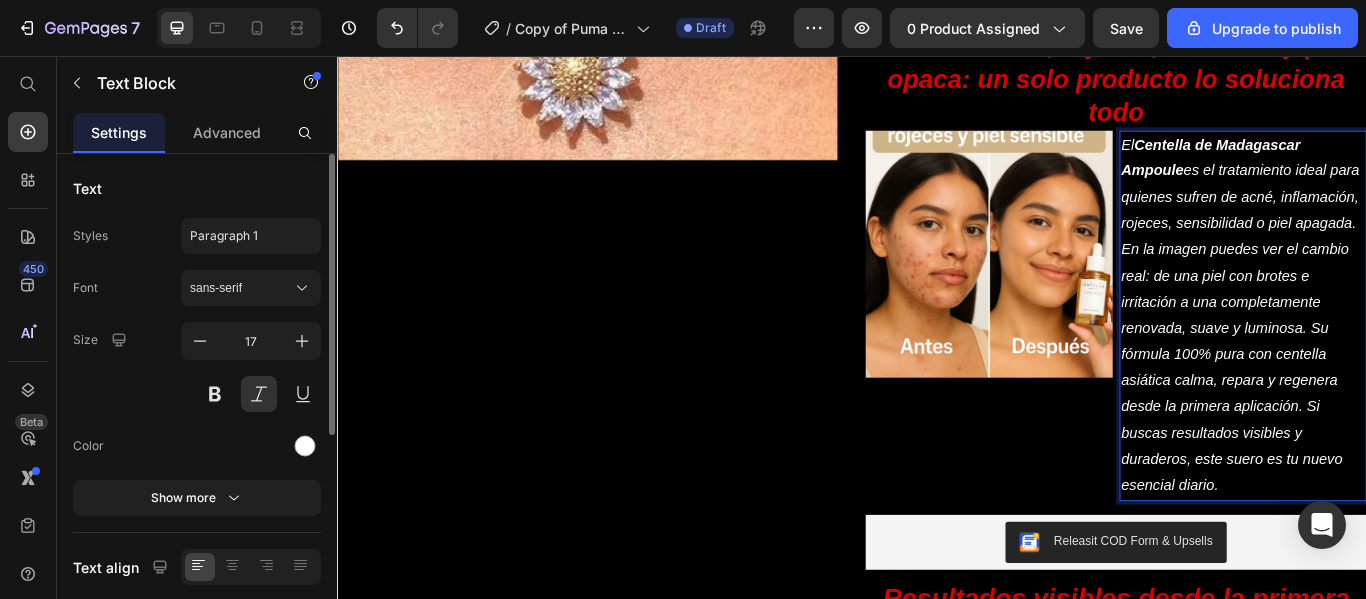 click on "El Centella de Madagascar Ampoule es el tratamiento ideal para quienes sufren de acné, inflamación, rojeces, sensibilidad o piel apagada. En la imagen puedes ver el cambio real: de una piel con brotes e irritación a una completamente renovada, suave y luminosa. Su fórmula 100% pura con centella asiática calma, repara y regenera desde la primera aplicación. Si buscas resultados visibles y duraderos, este suero es tu nuevo esencial diario." at bounding box center (1393, 359) 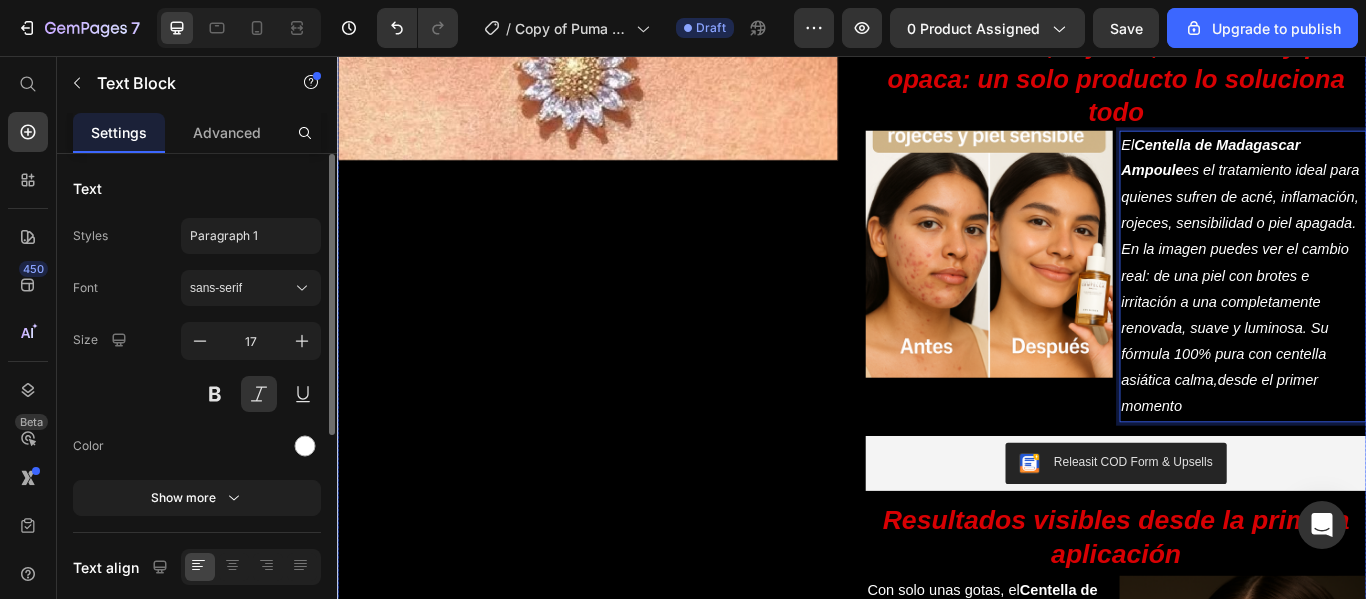 click on "Product Images" at bounding box center [629, 730] 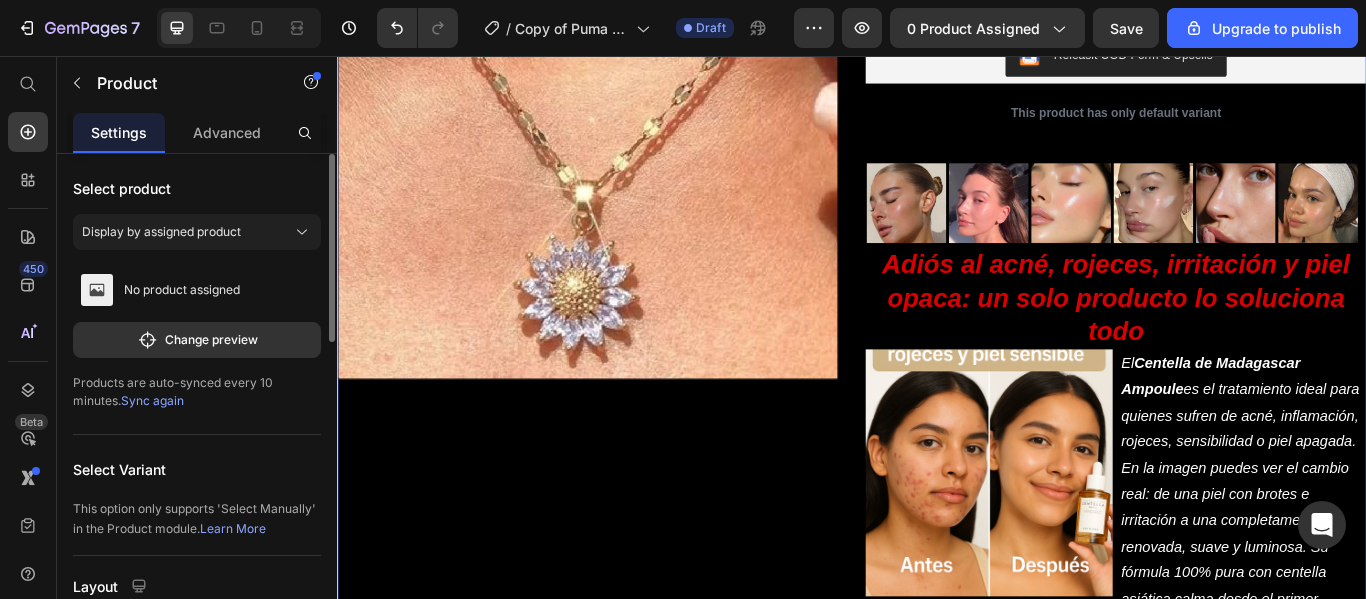 scroll, scrollTop: 0, scrollLeft: 0, axis: both 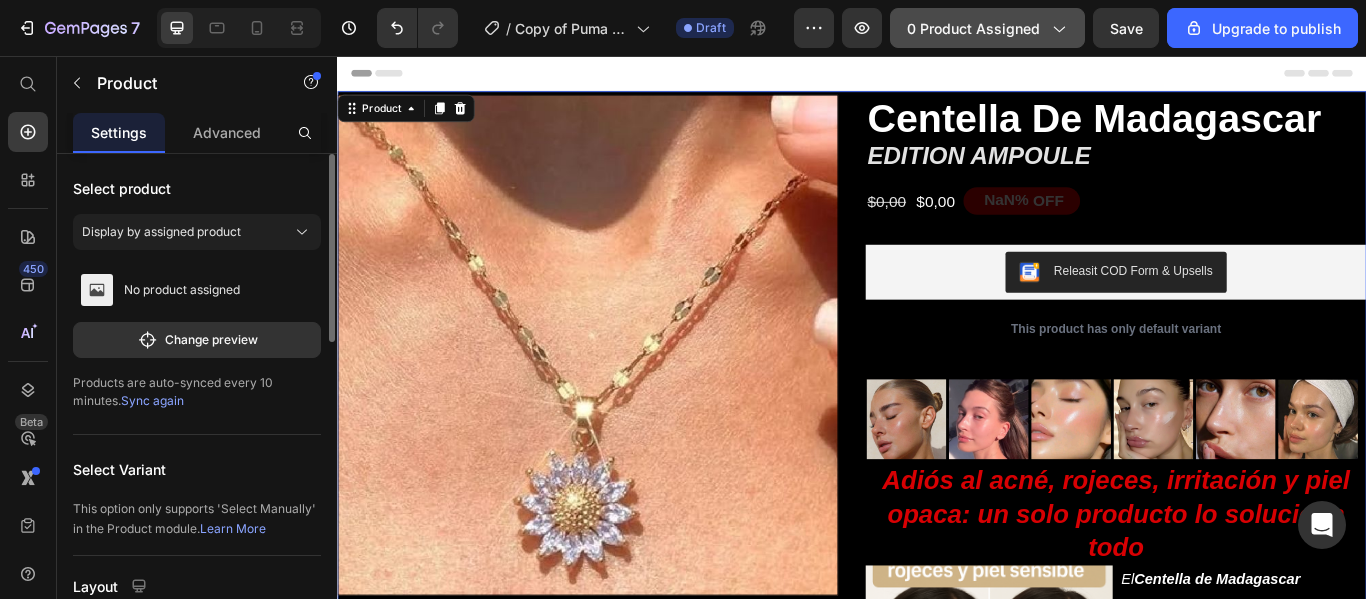 click on "0 product assigned" 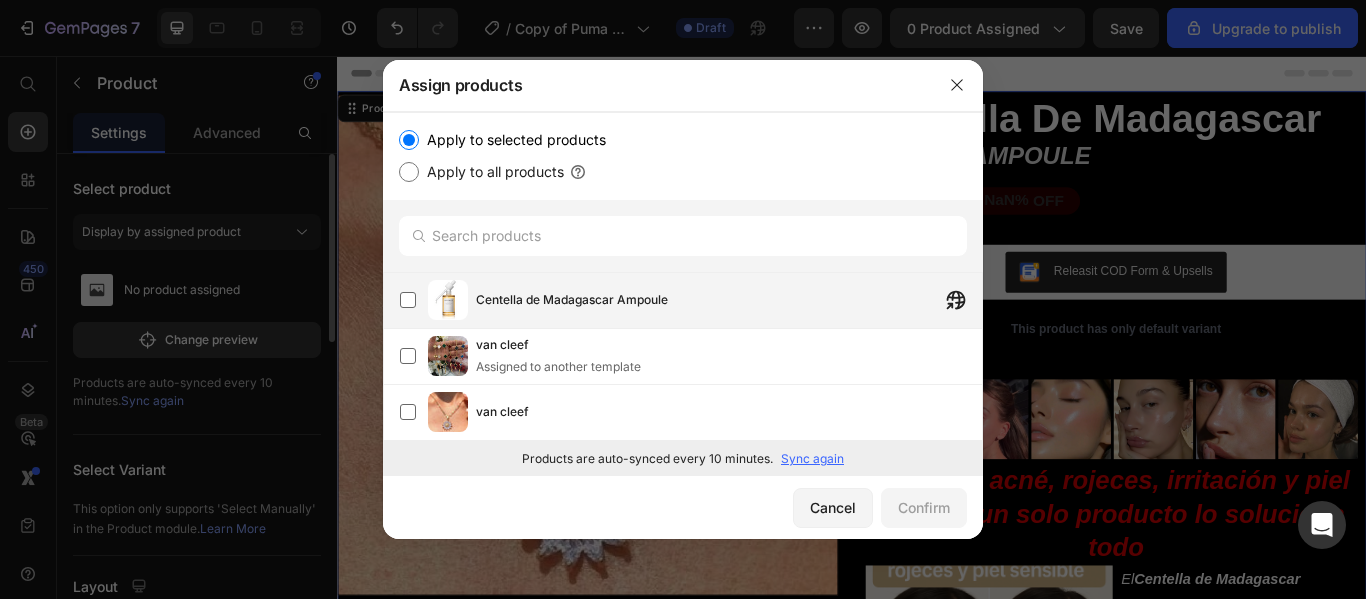 click on "Centella de Madagascar Ampoule" at bounding box center (729, 300) 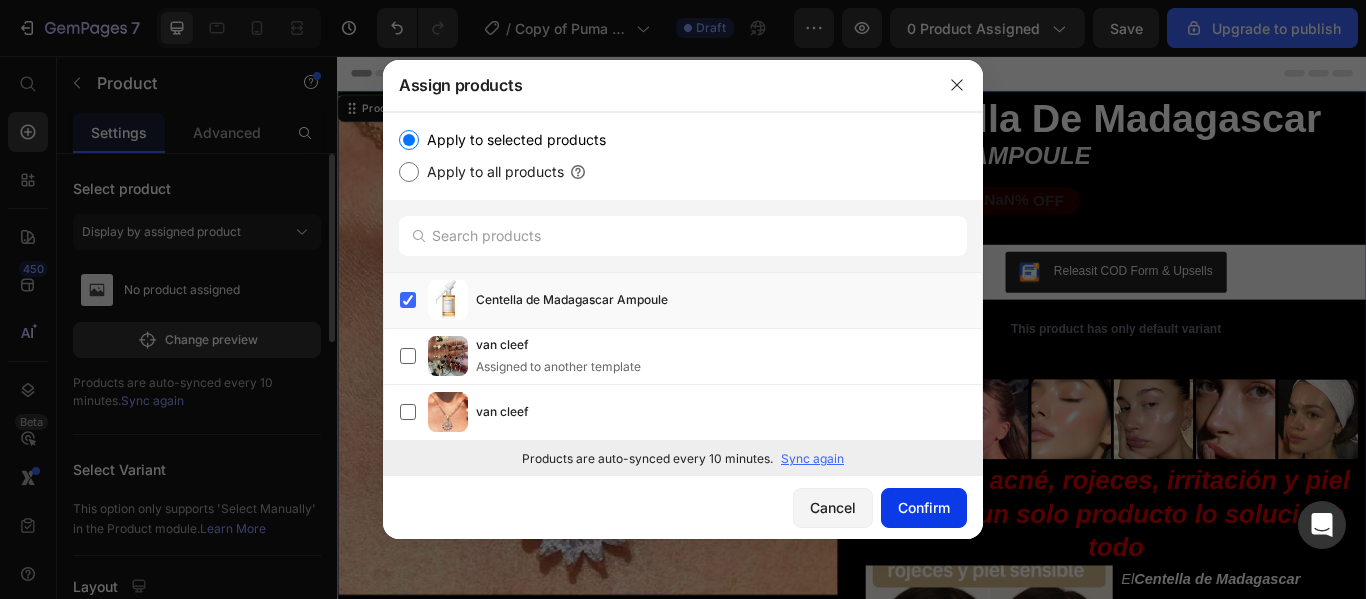 click on "Confirm" at bounding box center (924, 507) 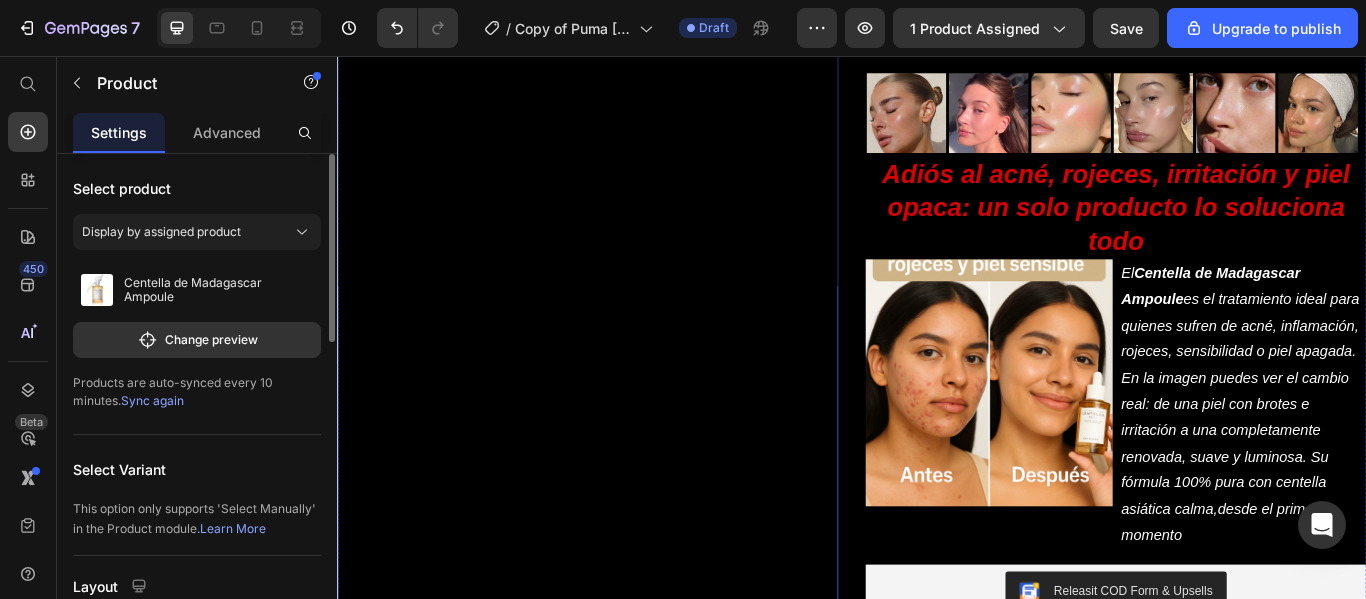 scroll, scrollTop: 0, scrollLeft: 0, axis: both 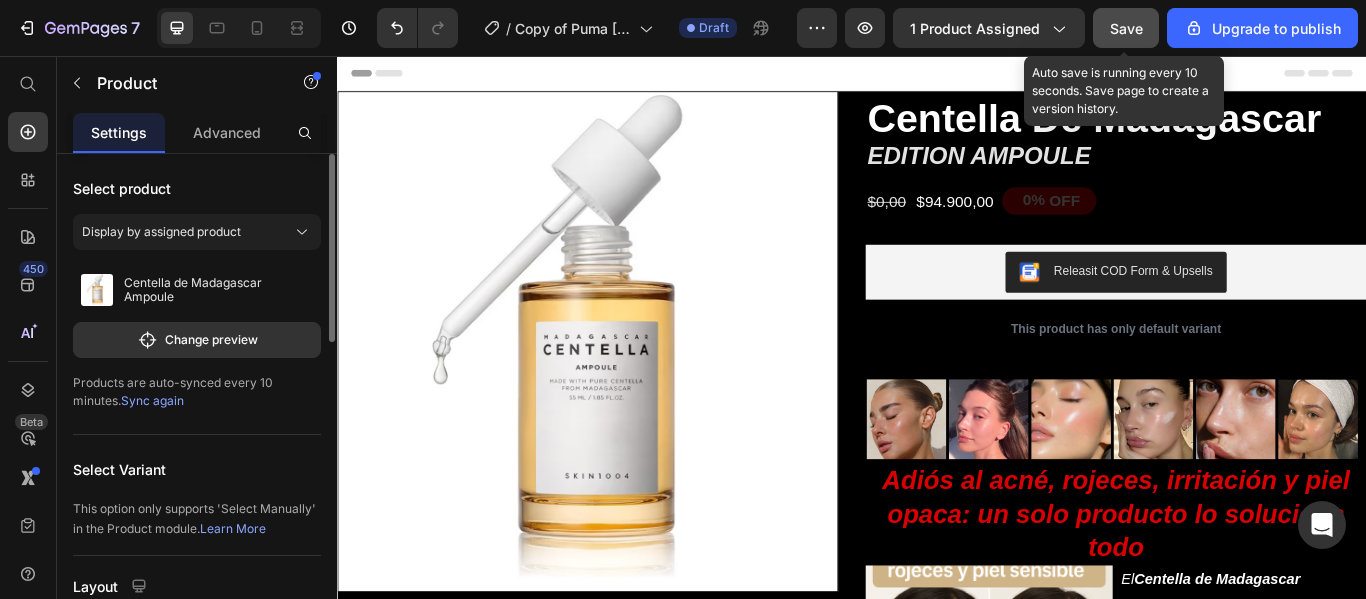 click on "Save" 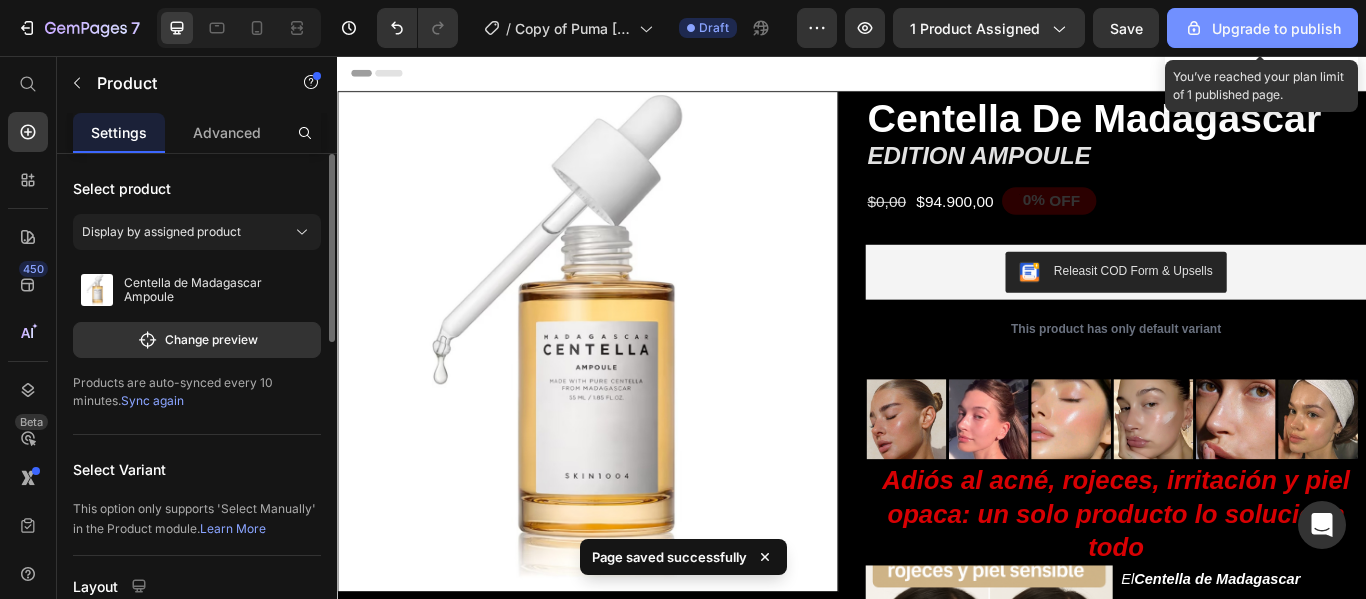 click on "Upgrade to publish" at bounding box center (1262, 28) 